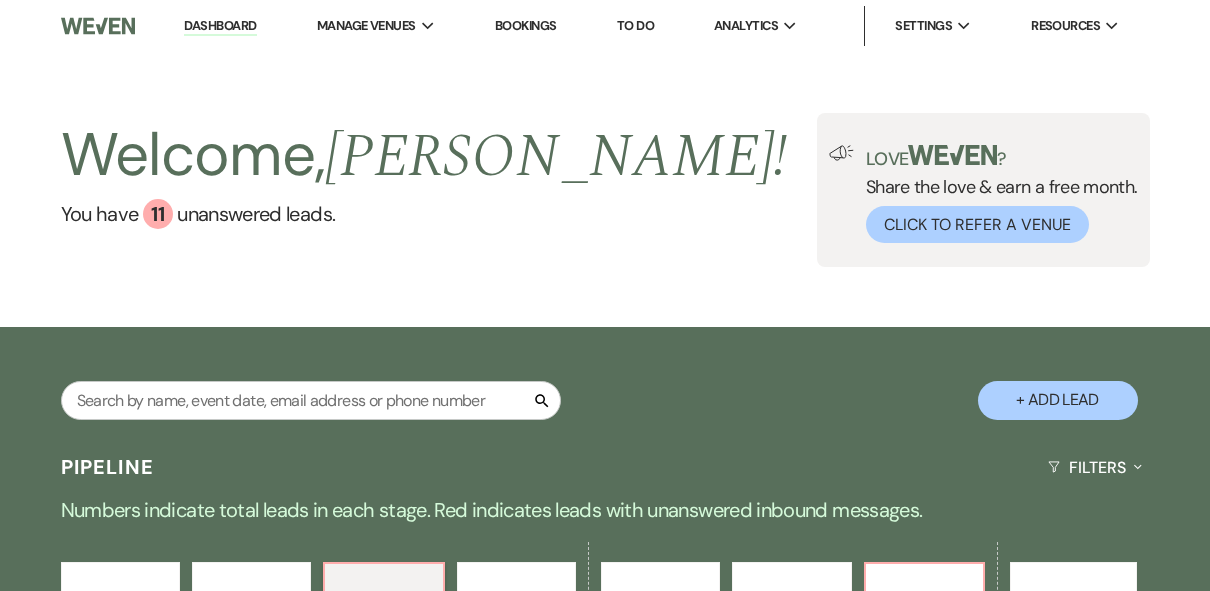 select on "2" 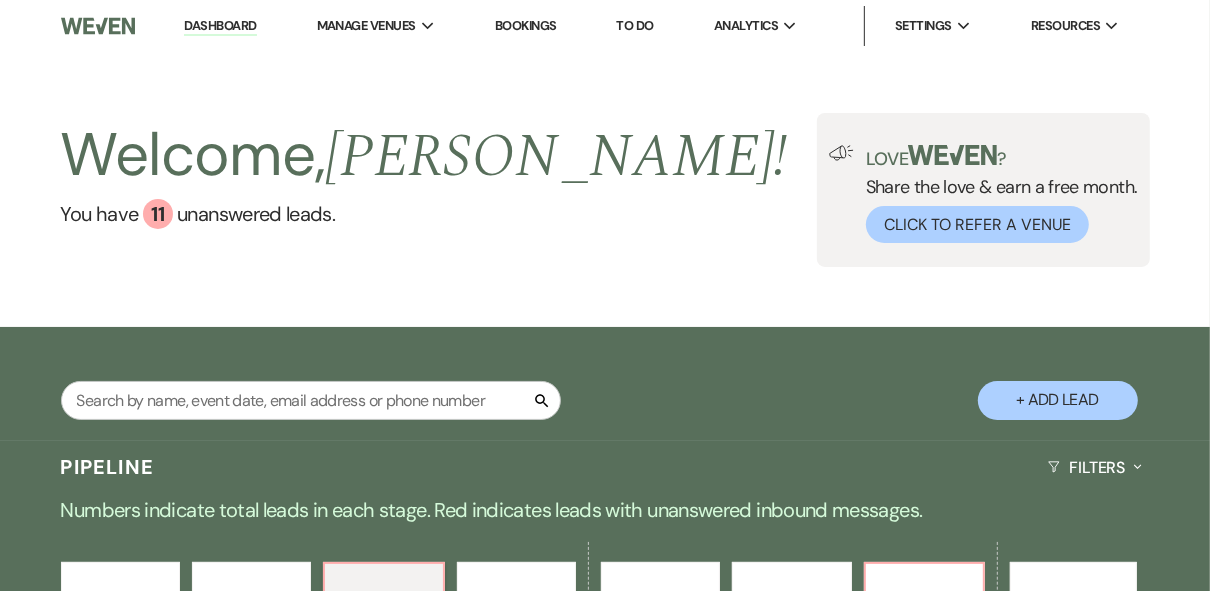scroll, scrollTop: 0, scrollLeft: 0, axis: both 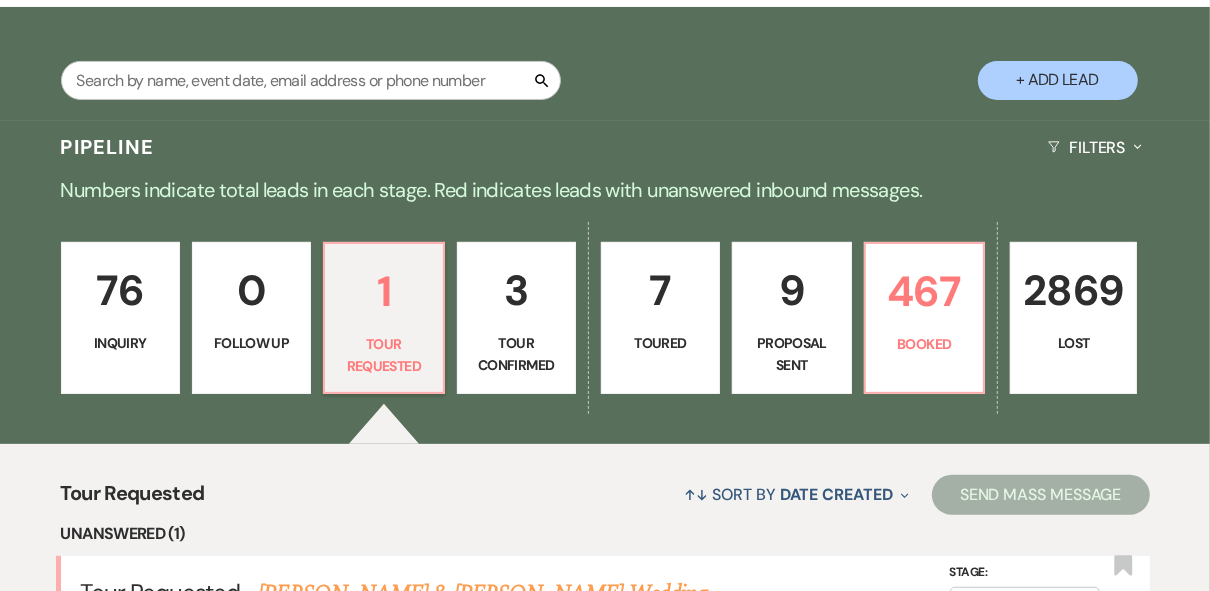 click on "9" at bounding box center [791, 290] 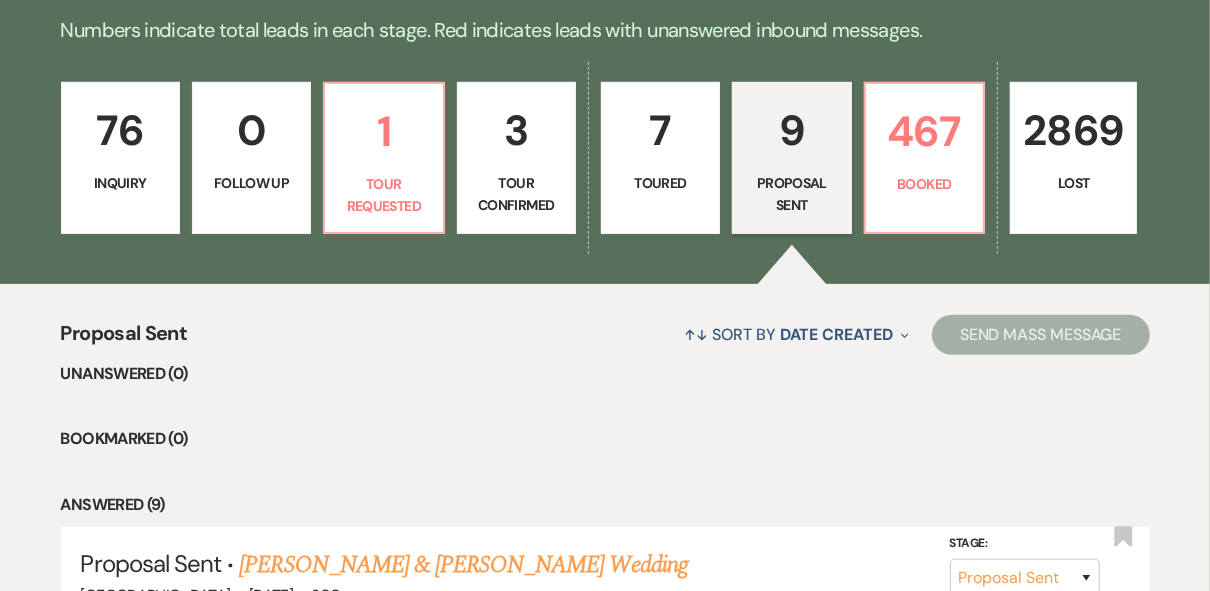 click on "7 Toured" at bounding box center (660, 158) 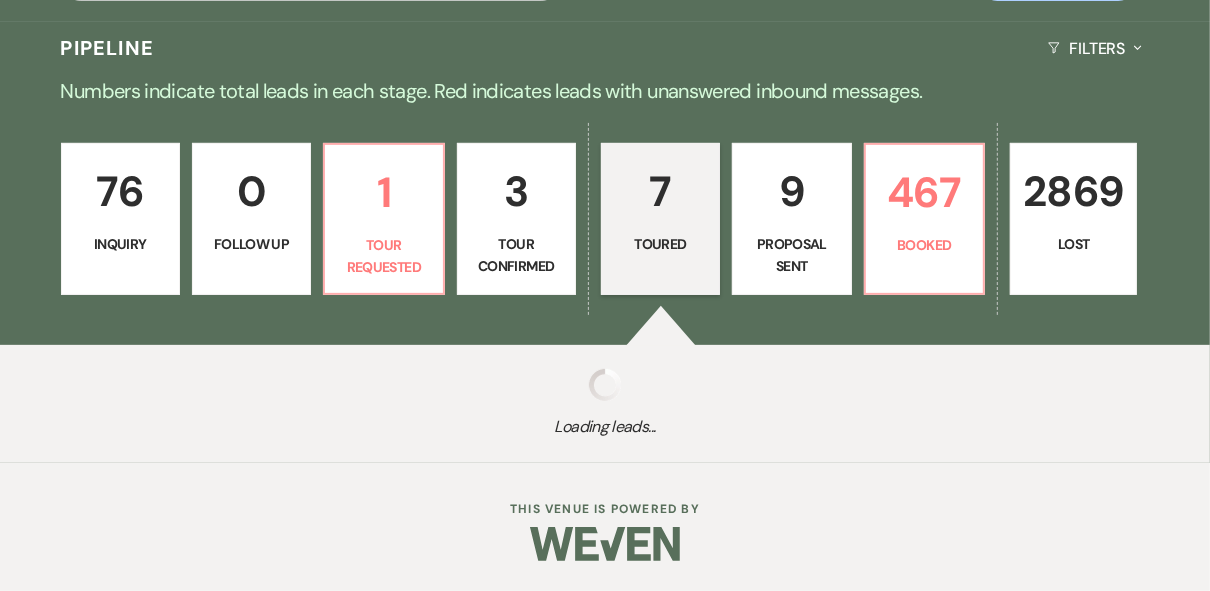 scroll, scrollTop: 480, scrollLeft: 0, axis: vertical 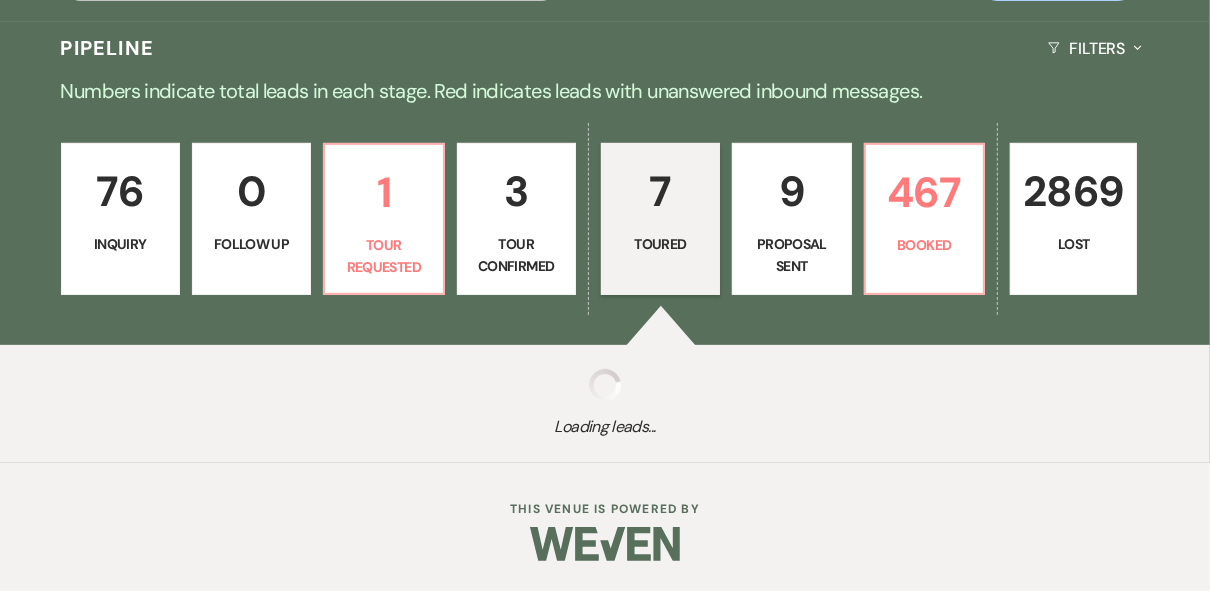 select on "5" 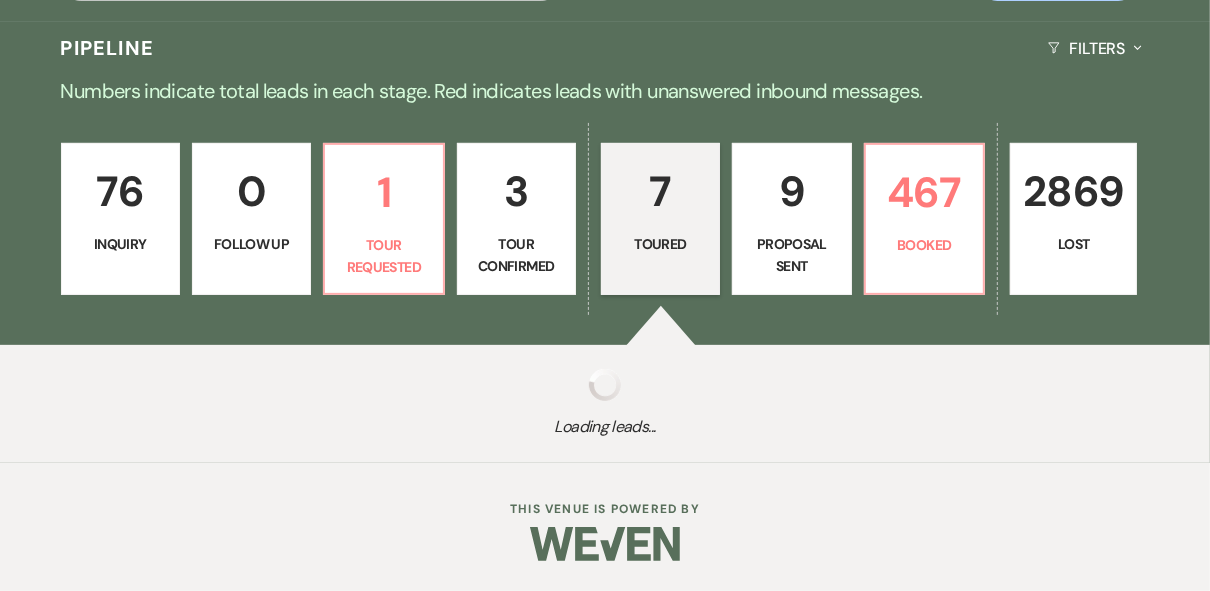 select on "5" 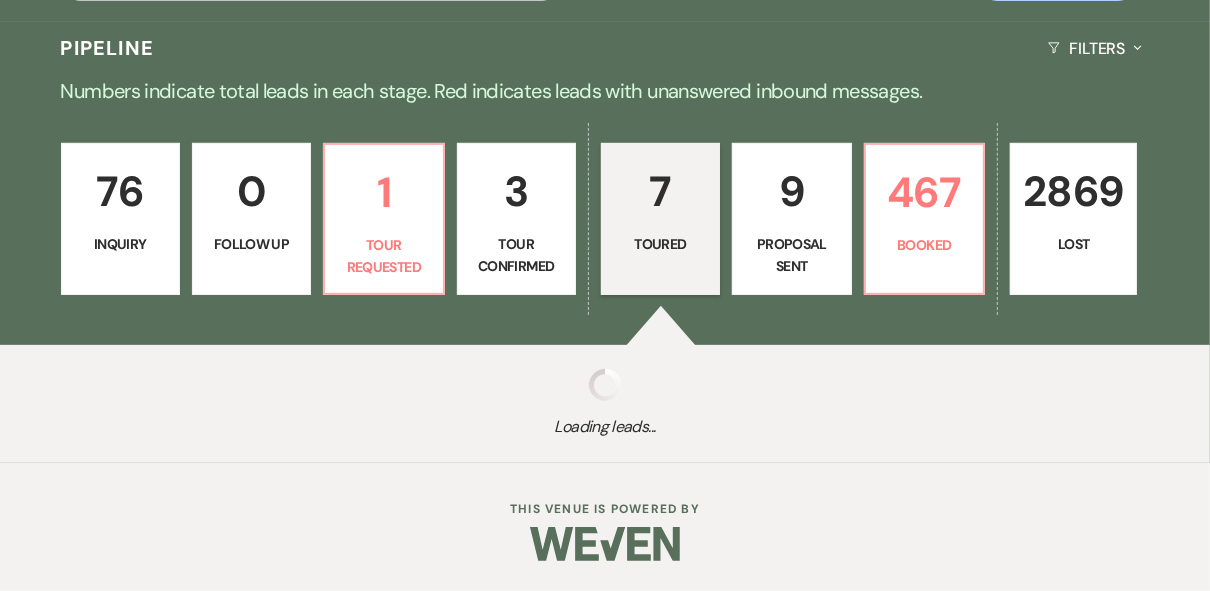 select on "5" 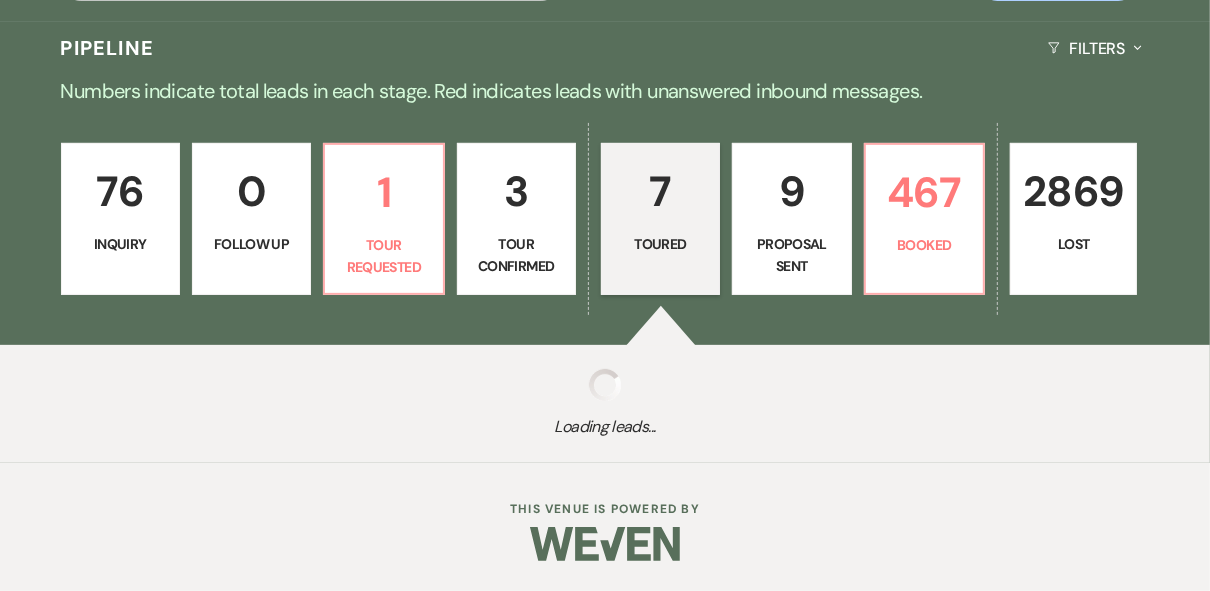 select on "5" 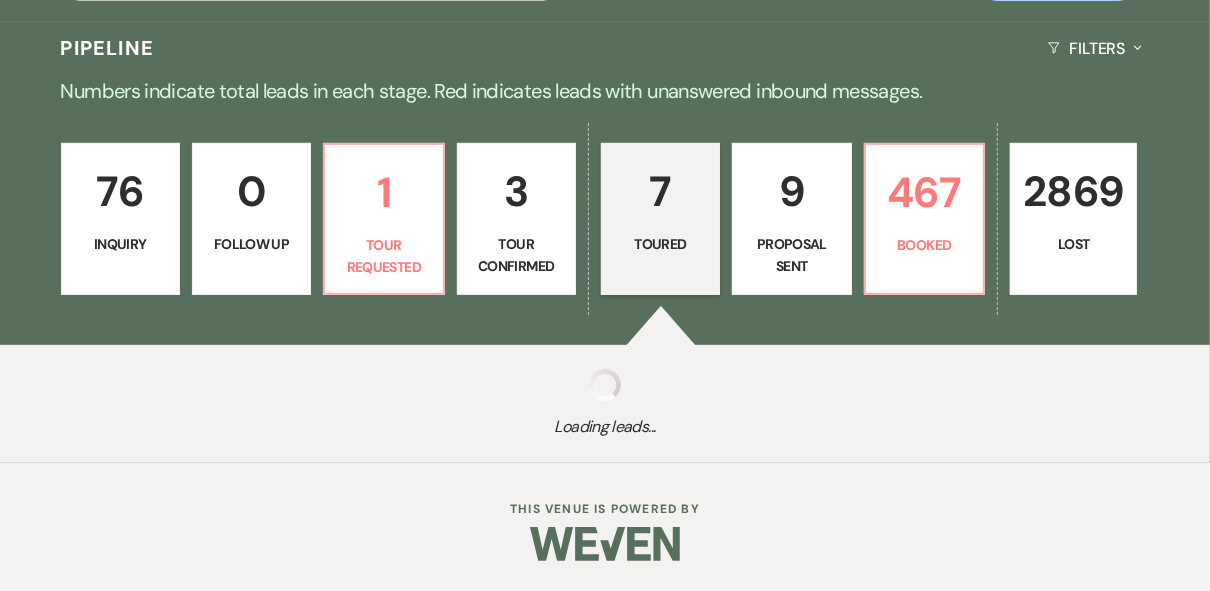 select on "5" 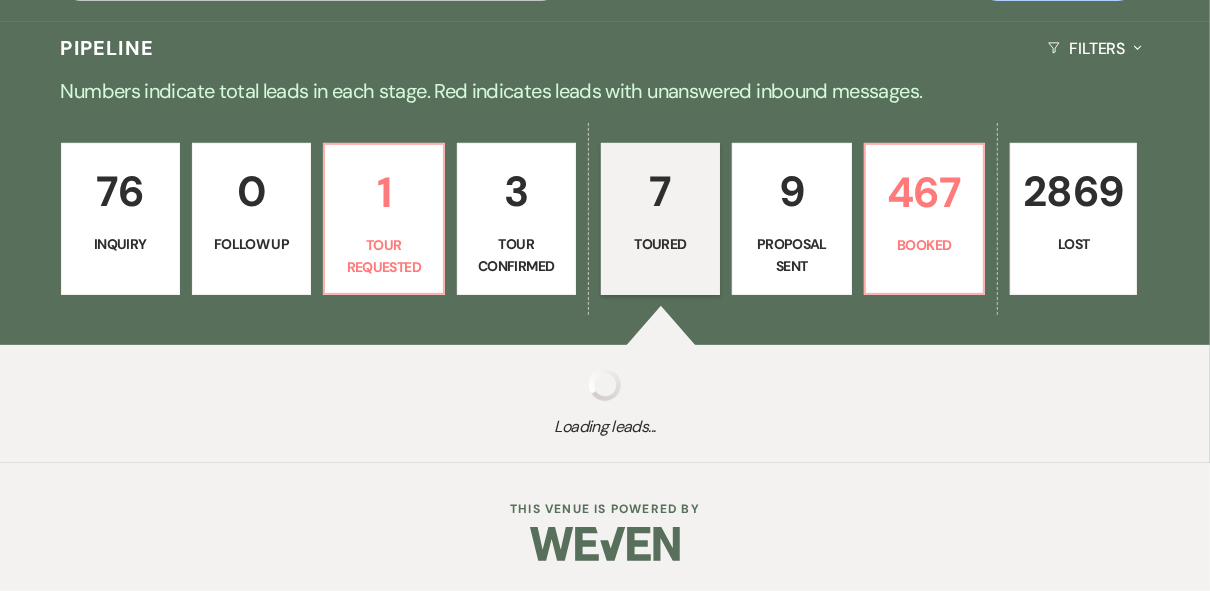 select on "5" 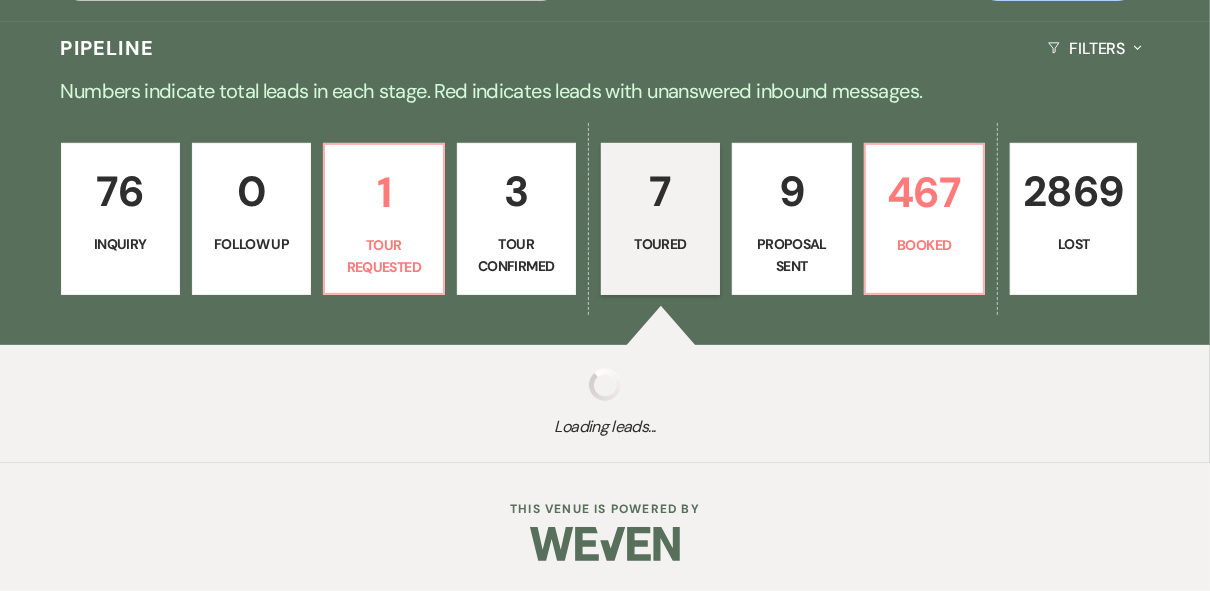 select on "5" 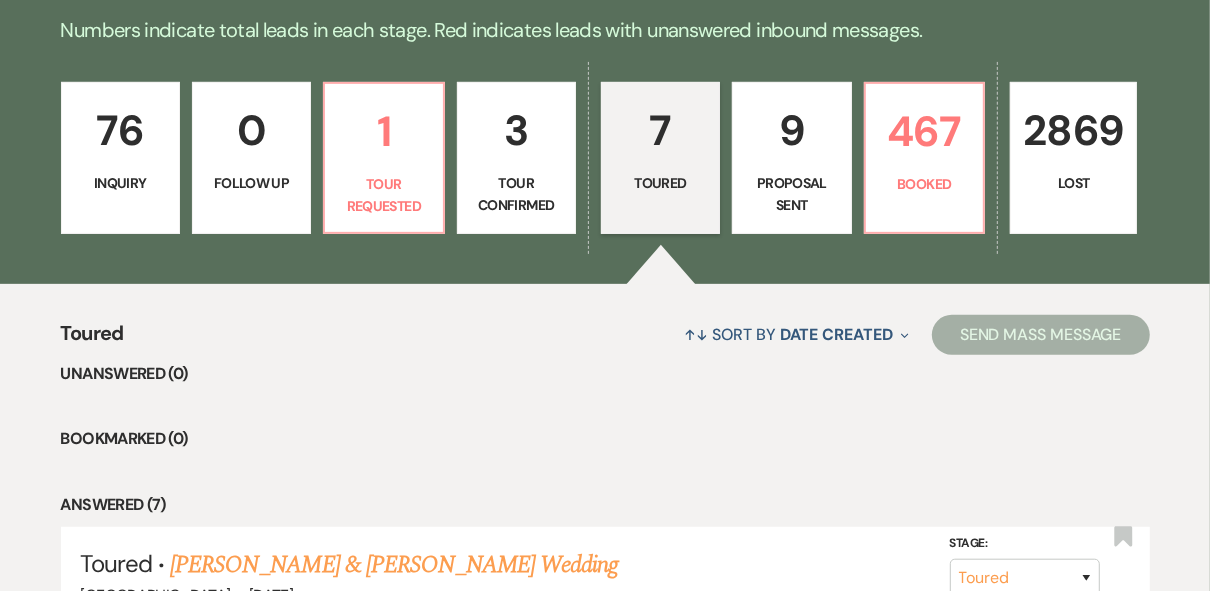 click on "Tour Confirmed" at bounding box center [516, 194] 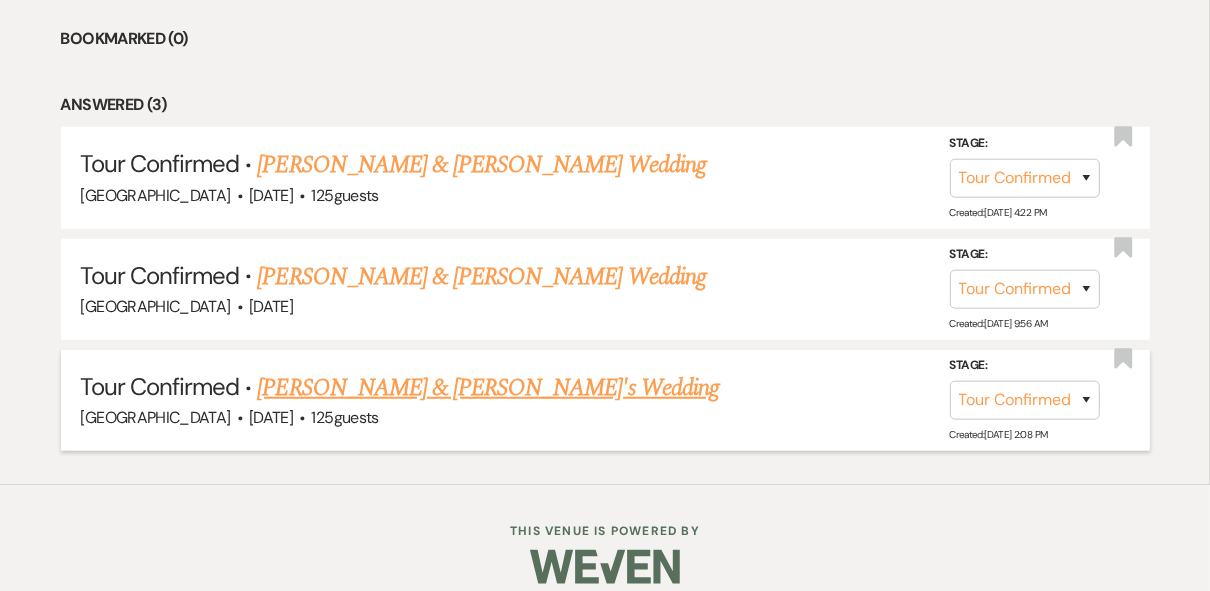 scroll, scrollTop: 480, scrollLeft: 0, axis: vertical 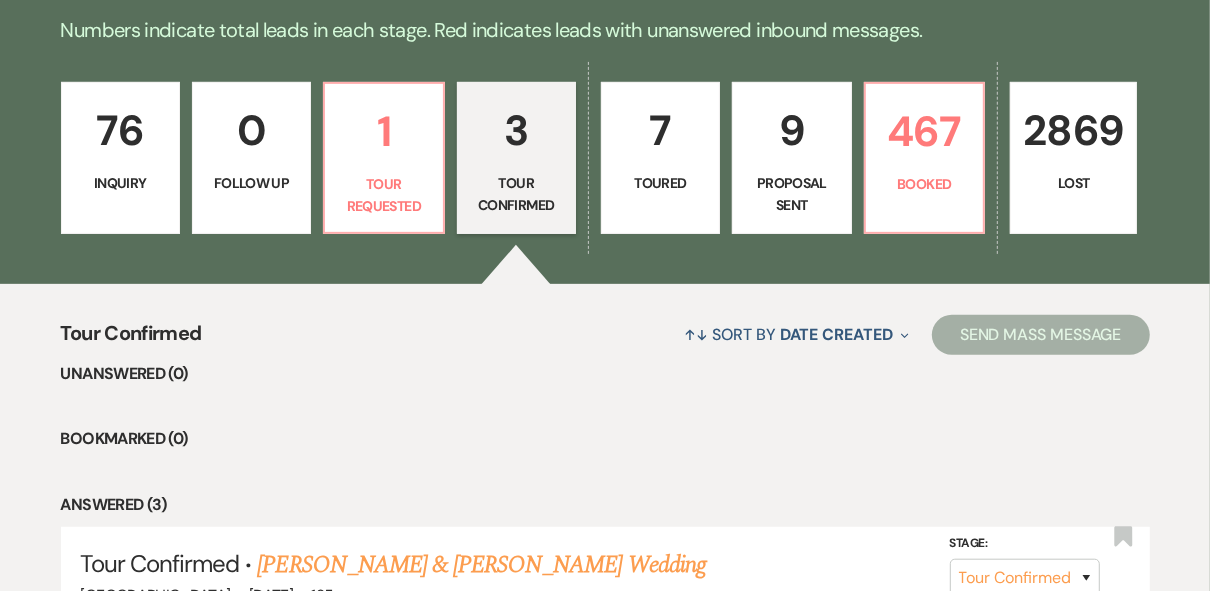click on "0 Follow Up" at bounding box center (251, 158) 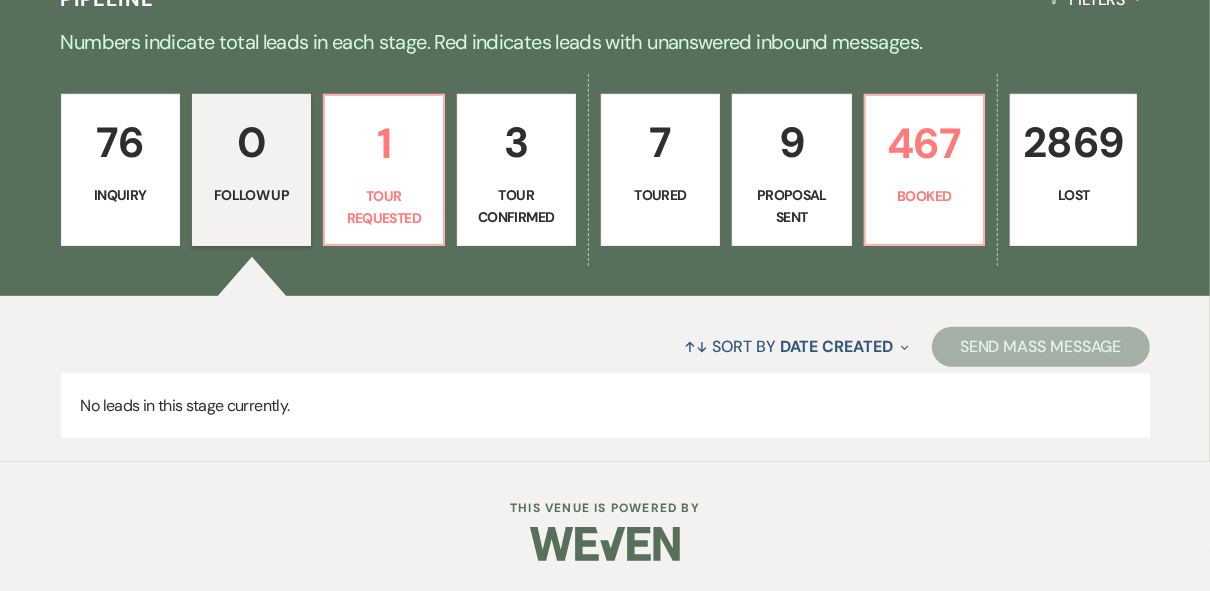 scroll, scrollTop: 468, scrollLeft: 0, axis: vertical 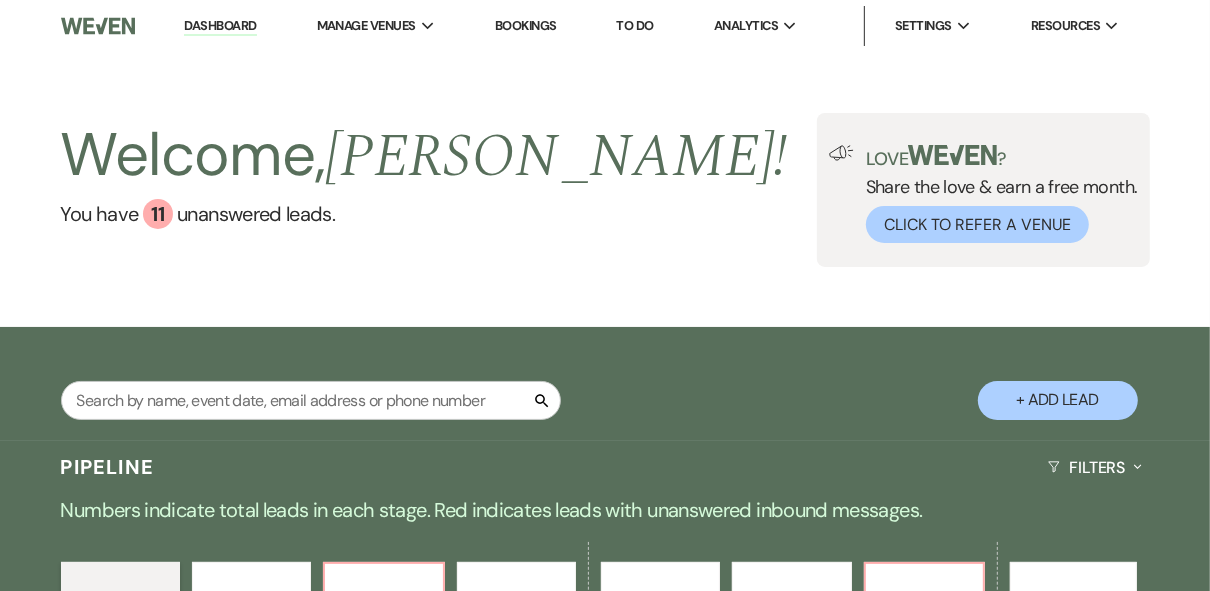 click on "Welcome,  [PERSON_NAME] ! You have   11   unanswered lead s . Love   ?
Share the love & earn a free month.     Click to Refer a Venue" at bounding box center (605, 189) 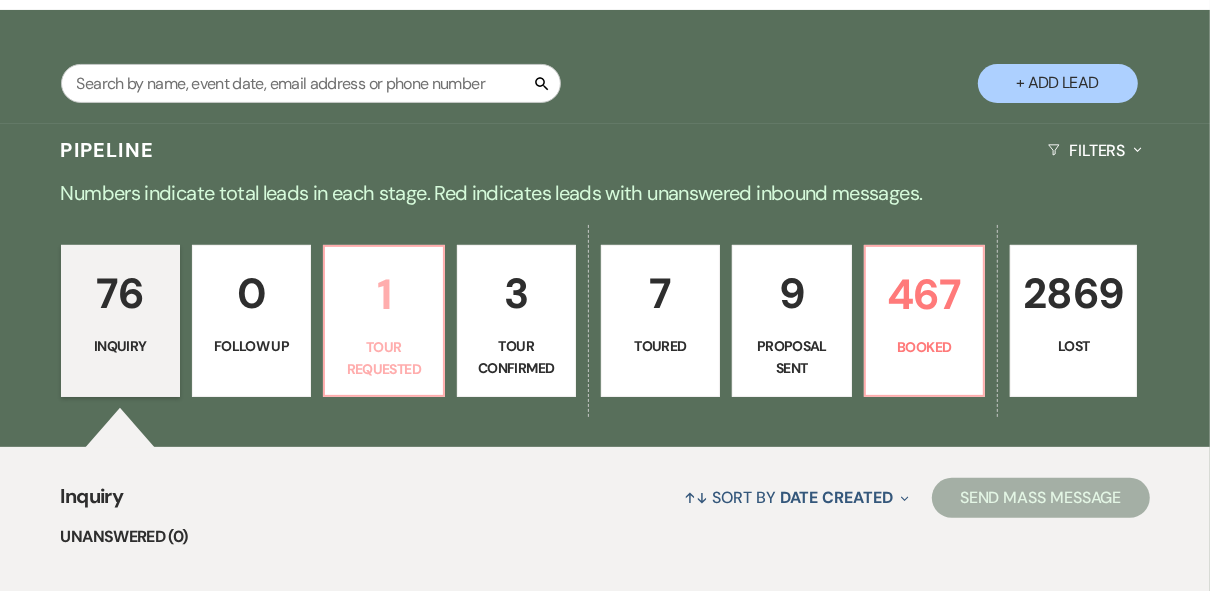 scroll, scrollTop: 400, scrollLeft: 0, axis: vertical 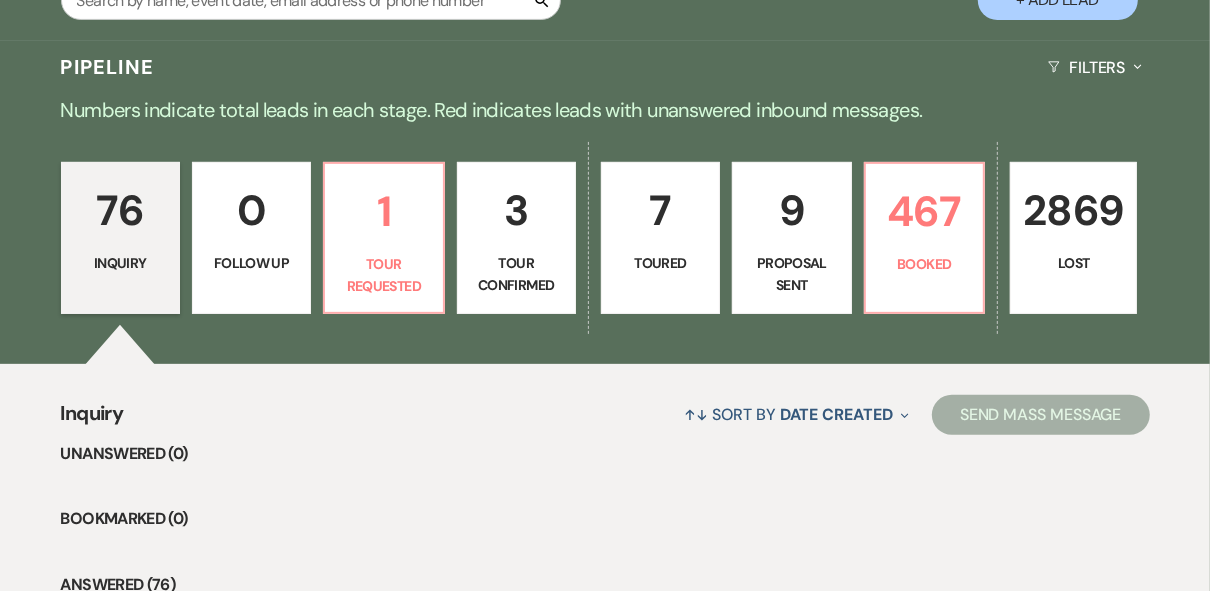 click on "0" at bounding box center (251, 210) 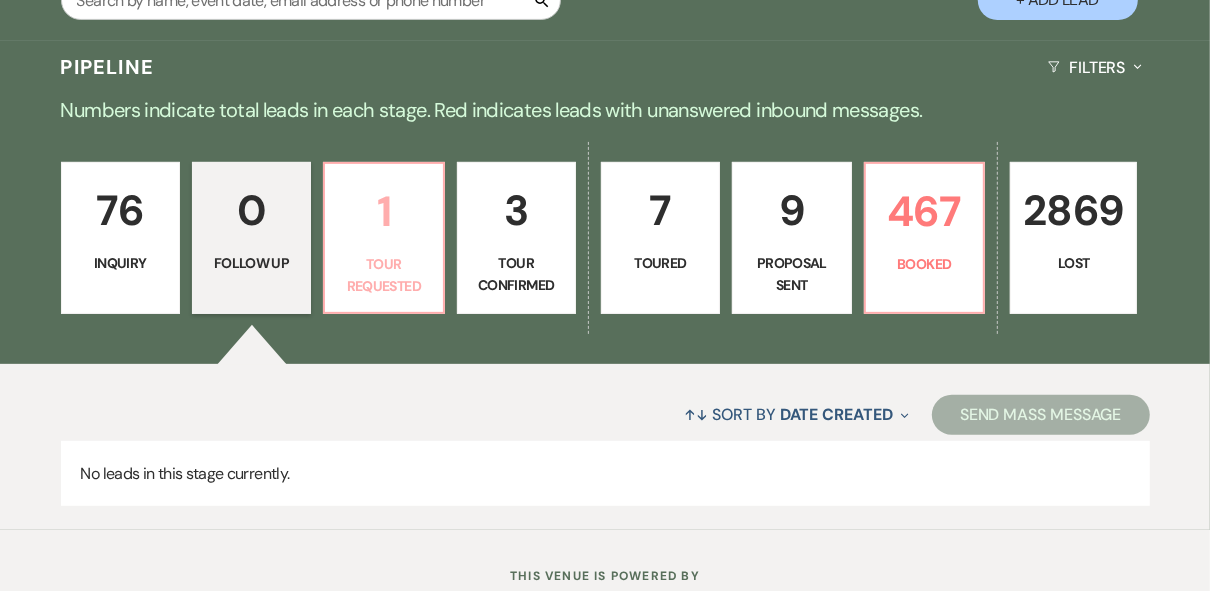 click on "1" at bounding box center (383, 211) 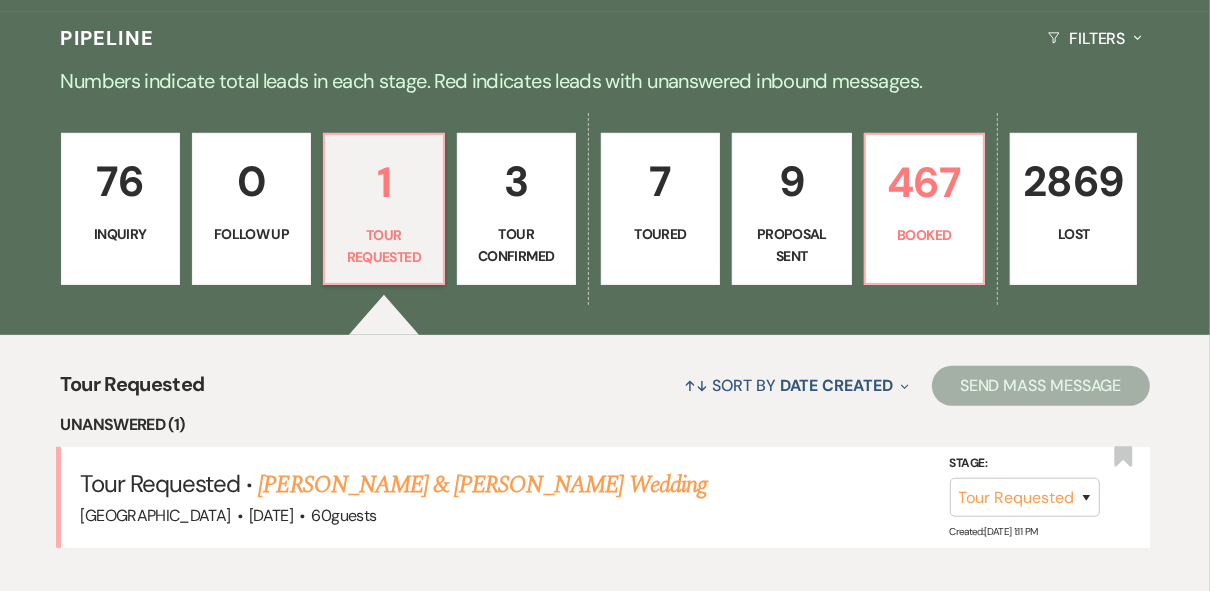 scroll, scrollTop: 589, scrollLeft: 0, axis: vertical 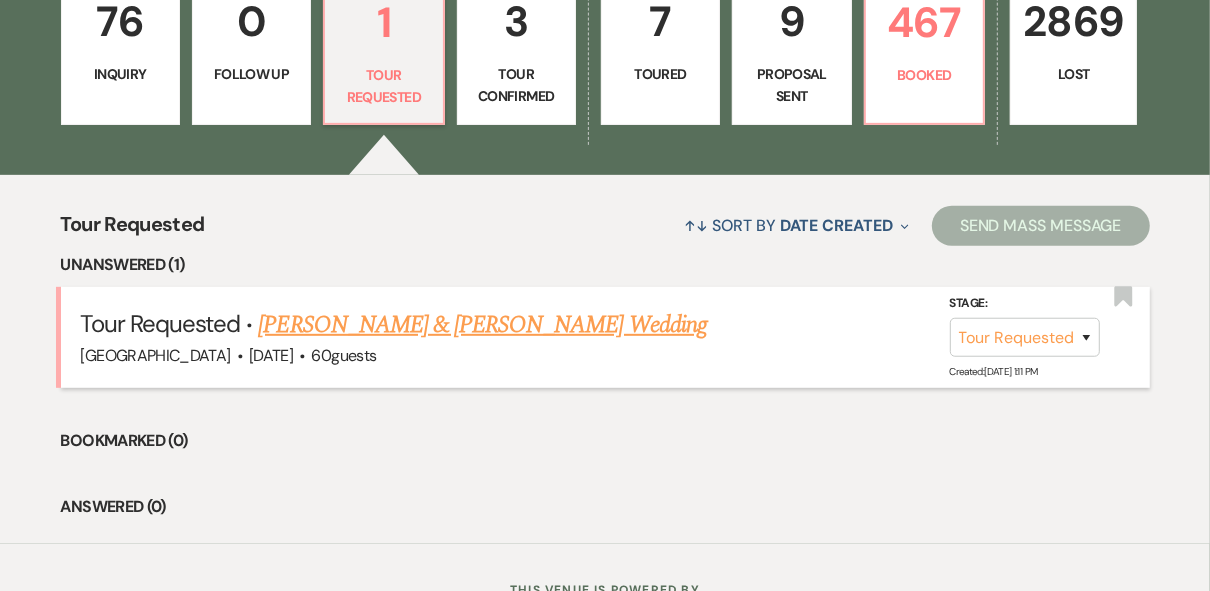 click on "[PERSON_NAME] & [PERSON_NAME] Wedding" at bounding box center [482, 325] 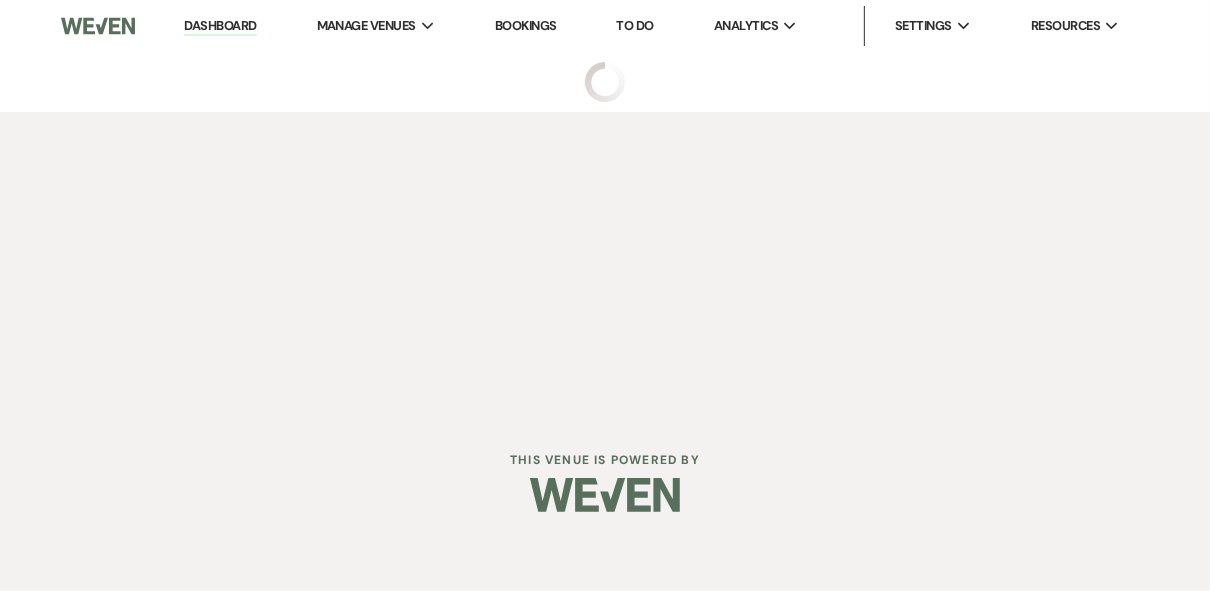 scroll, scrollTop: 0, scrollLeft: 0, axis: both 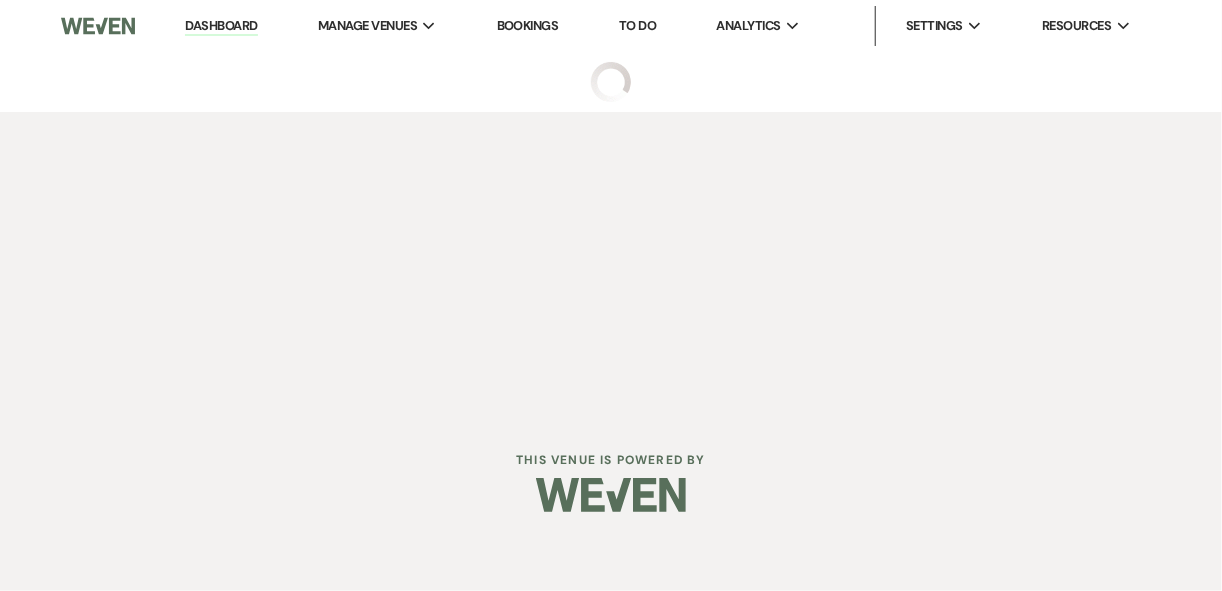 select on "2" 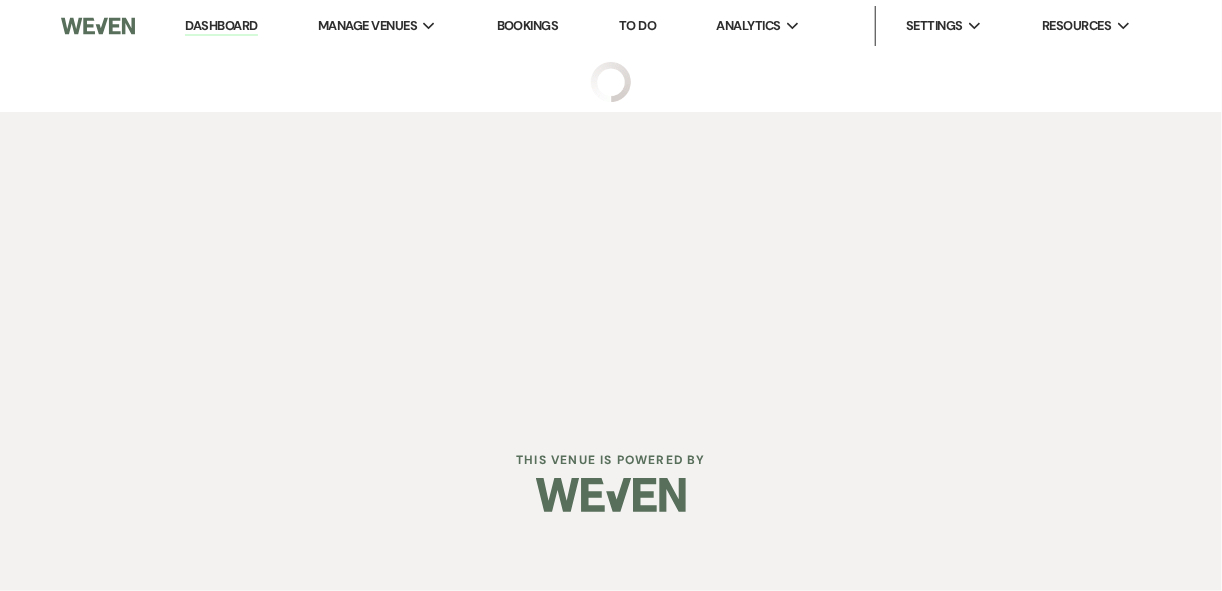 select on "5" 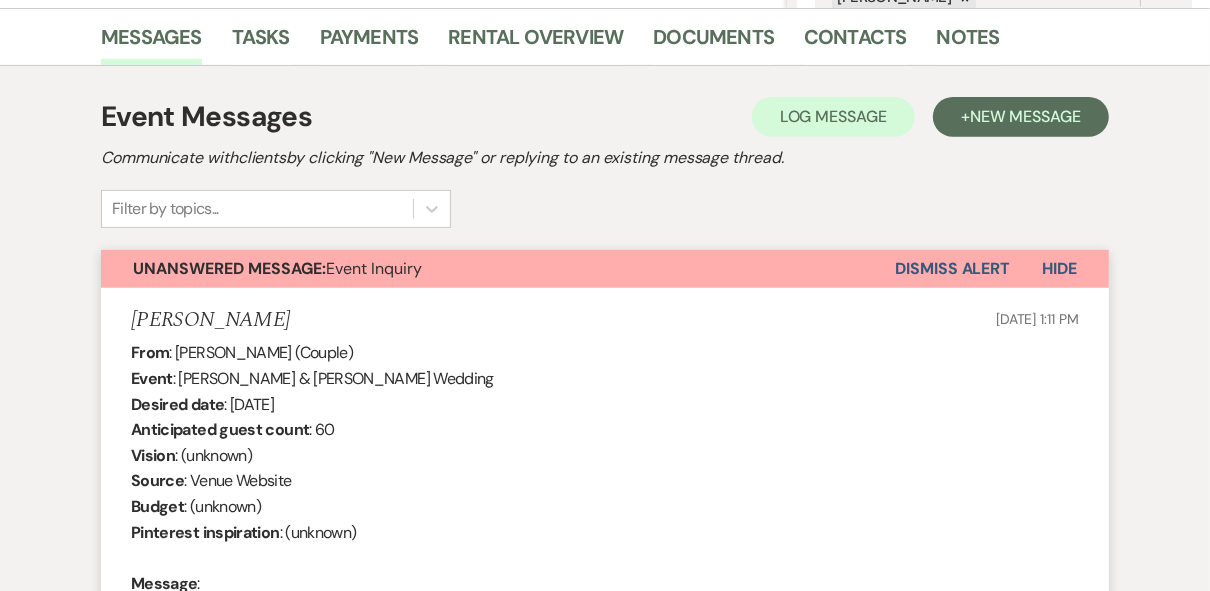 scroll, scrollTop: 0, scrollLeft: 0, axis: both 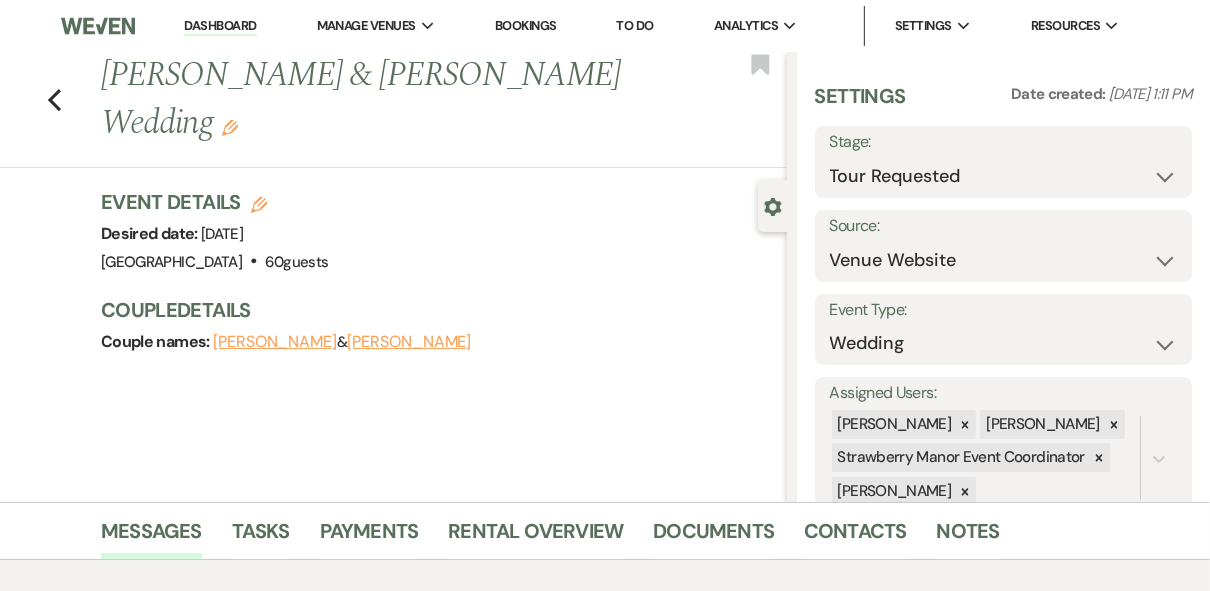 click on "Couple  Details" at bounding box center (434, 310) 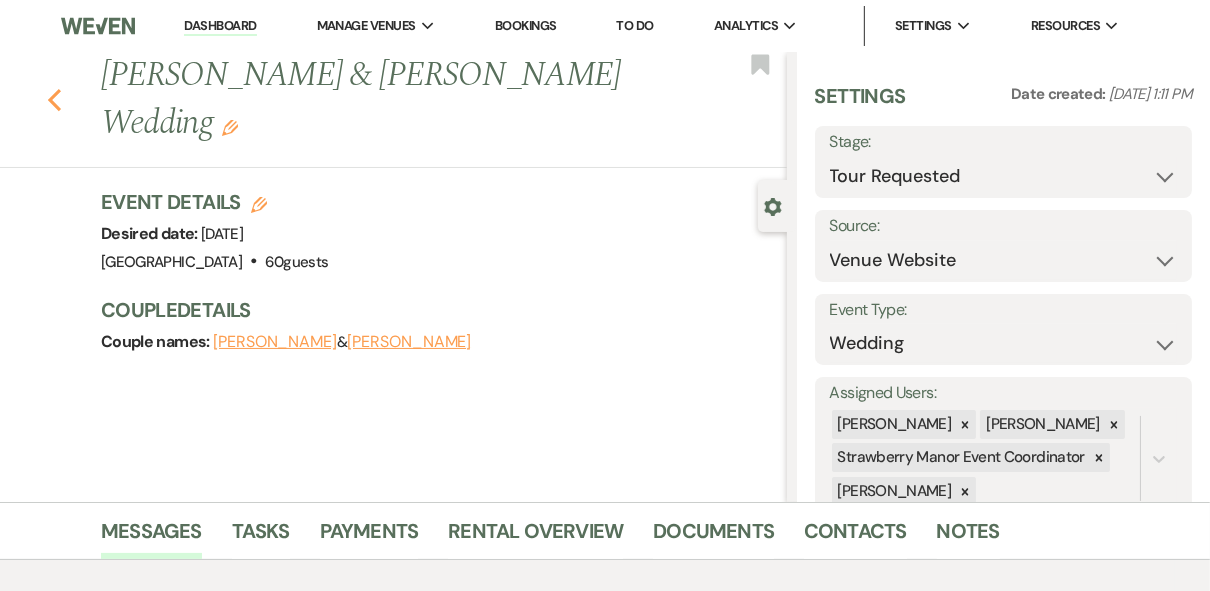 click 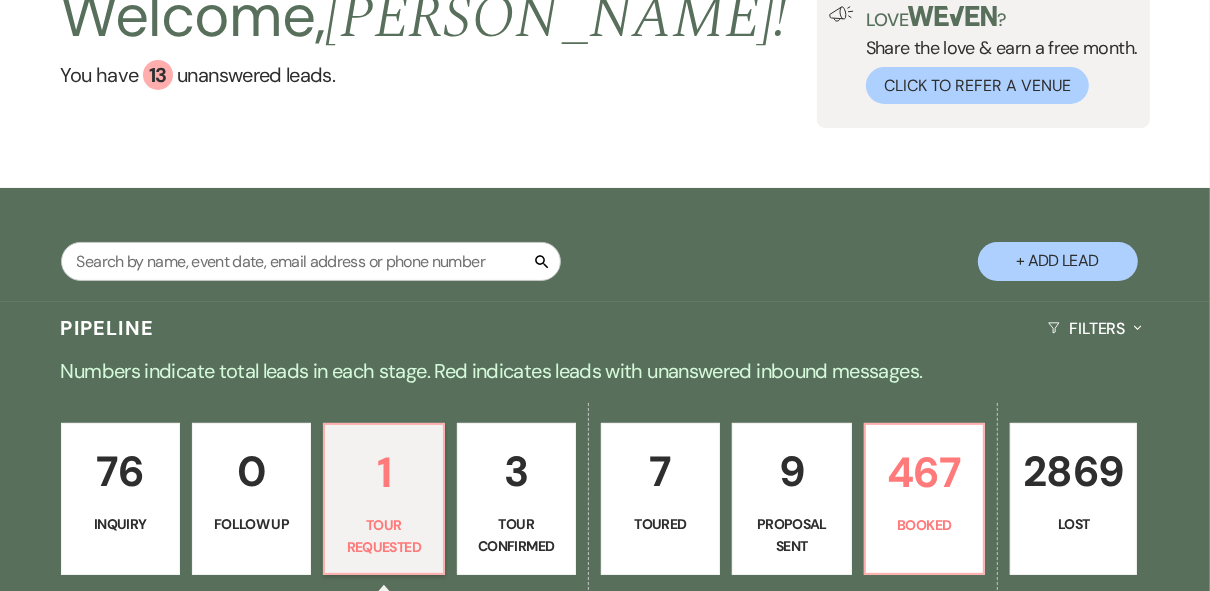 scroll, scrollTop: 320, scrollLeft: 0, axis: vertical 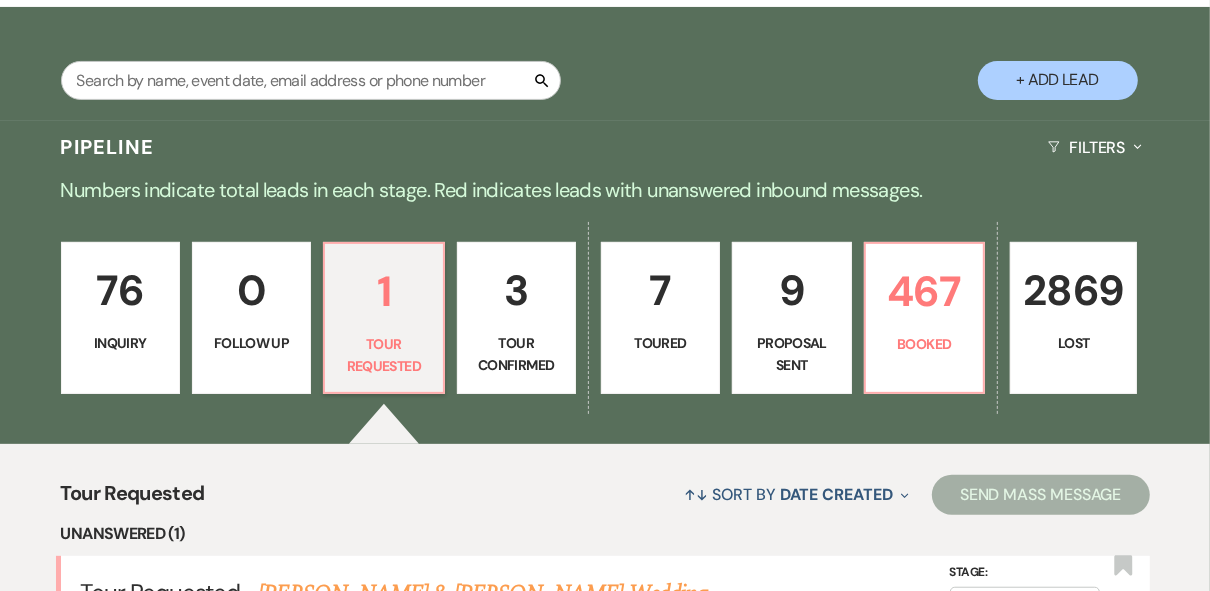 click on "Proposal Sent" at bounding box center (791, 354) 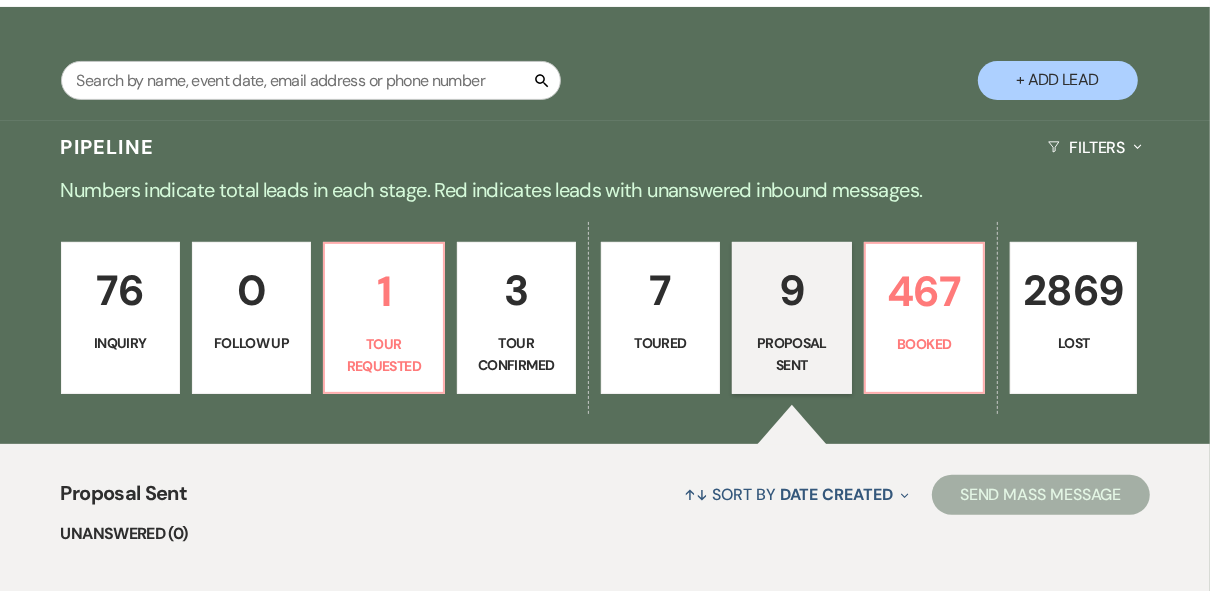 click on "Search + Add Lead" at bounding box center (605, 66) 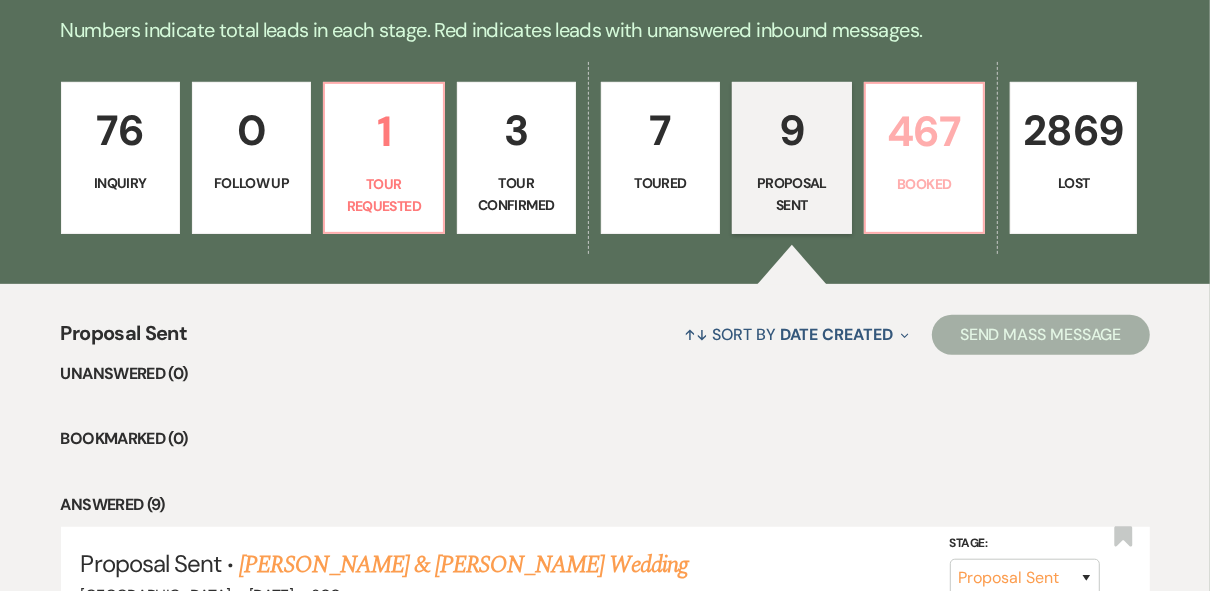 click on "467 Booked" at bounding box center [924, 158] 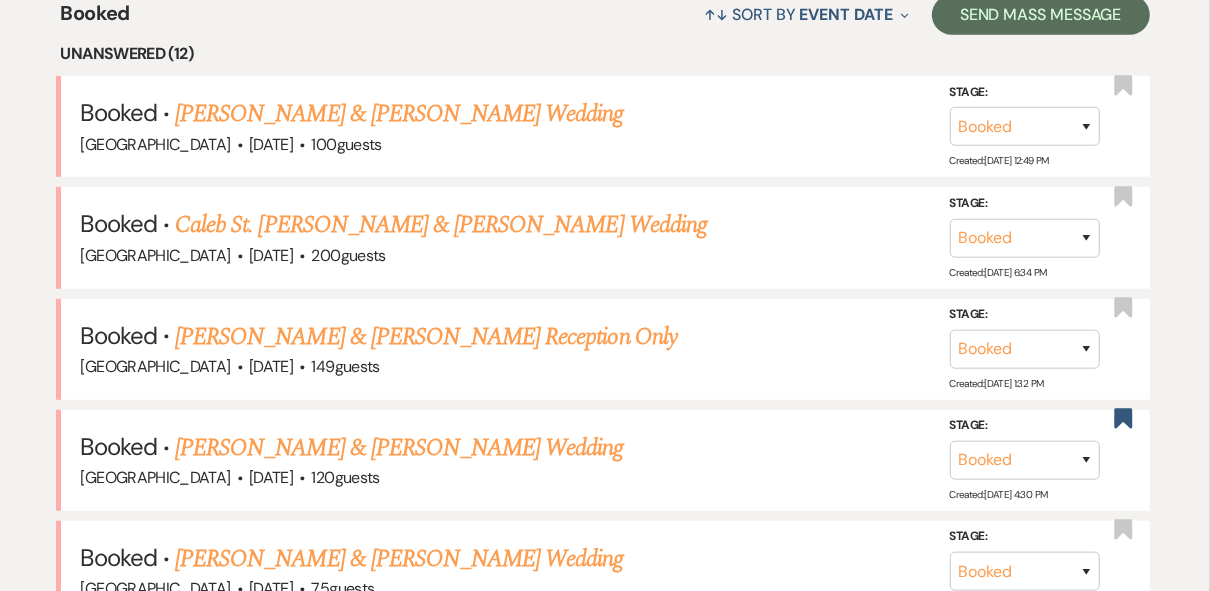 scroll, scrollTop: 400, scrollLeft: 0, axis: vertical 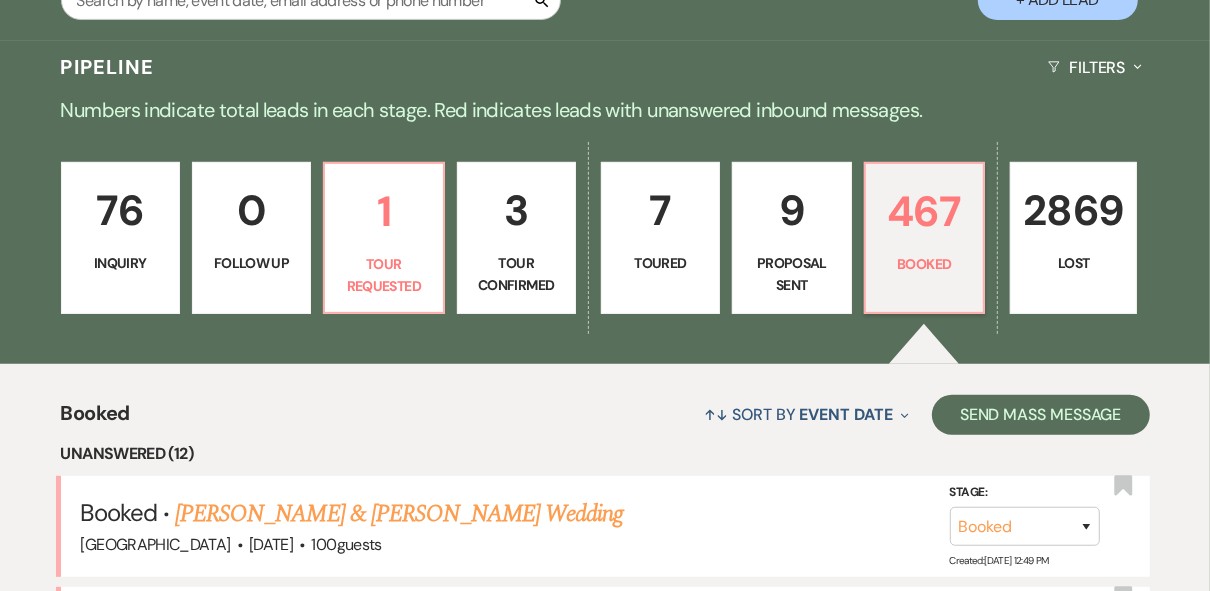 click on "Inquiry" at bounding box center (120, 263) 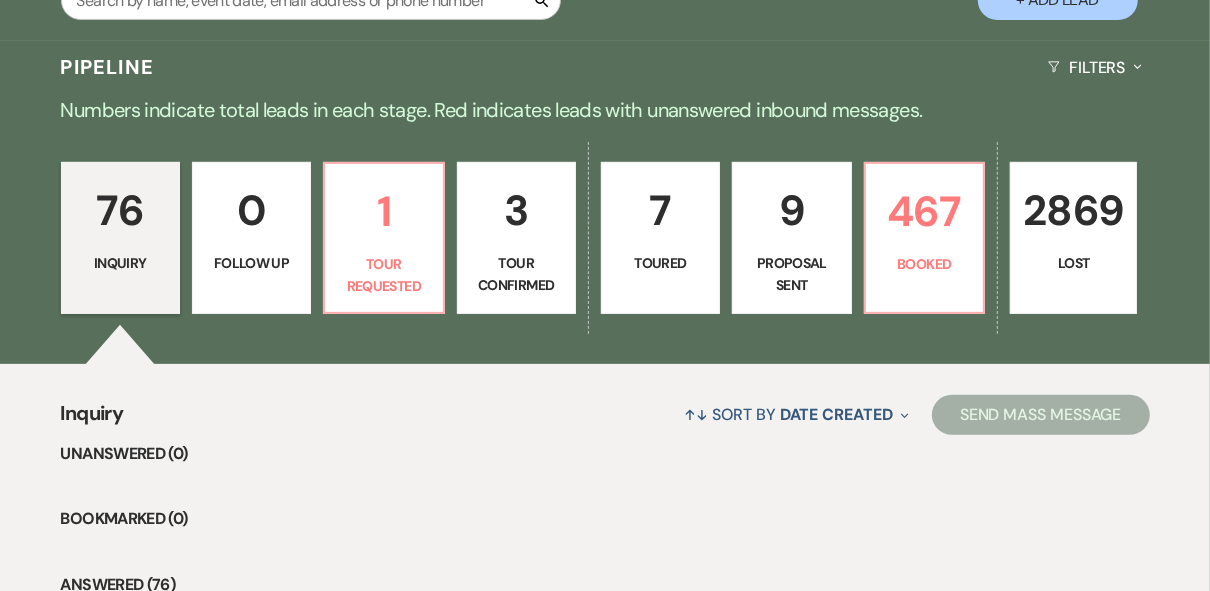 click on "Follow Up" at bounding box center (251, 263) 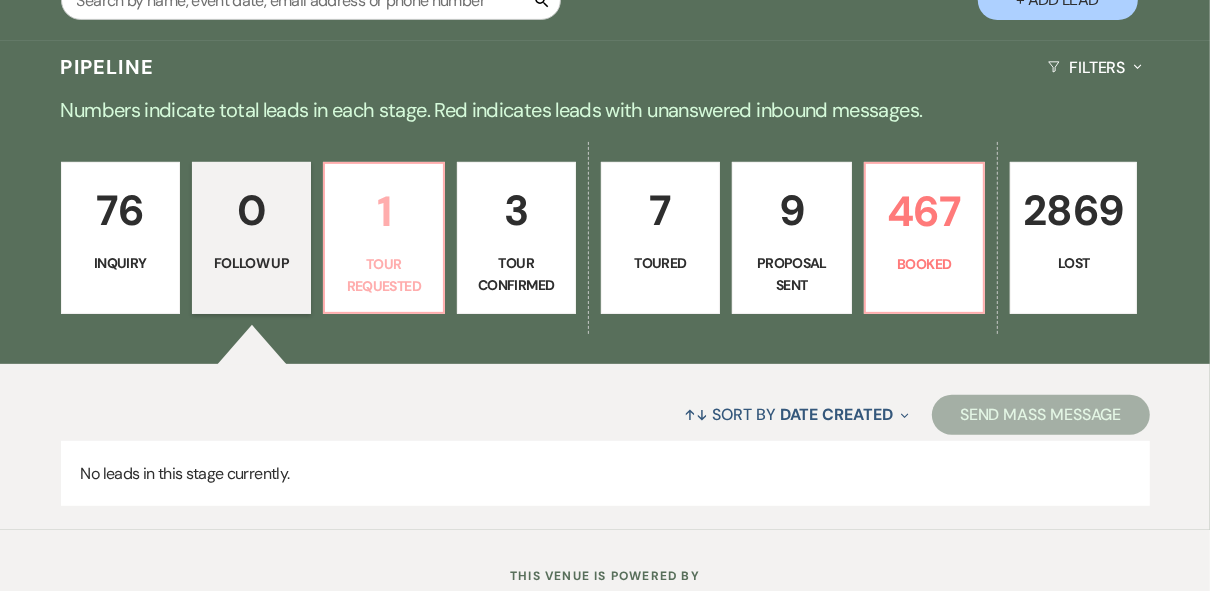 click on "1" at bounding box center (383, 211) 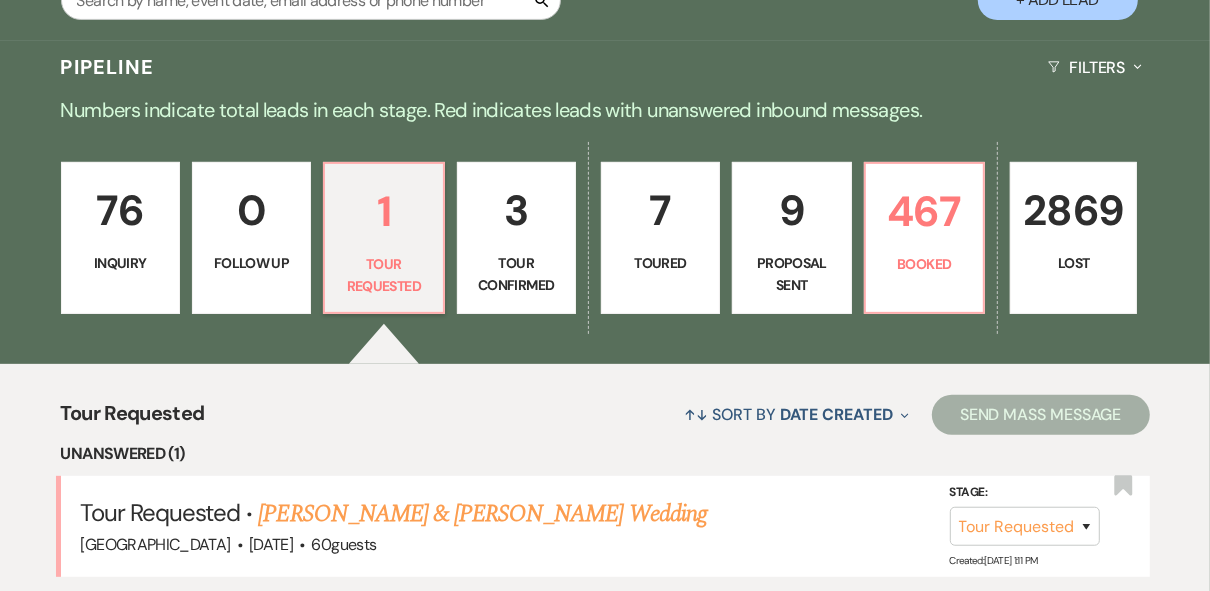 click on "Tour Confirmed" at bounding box center [516, 274] 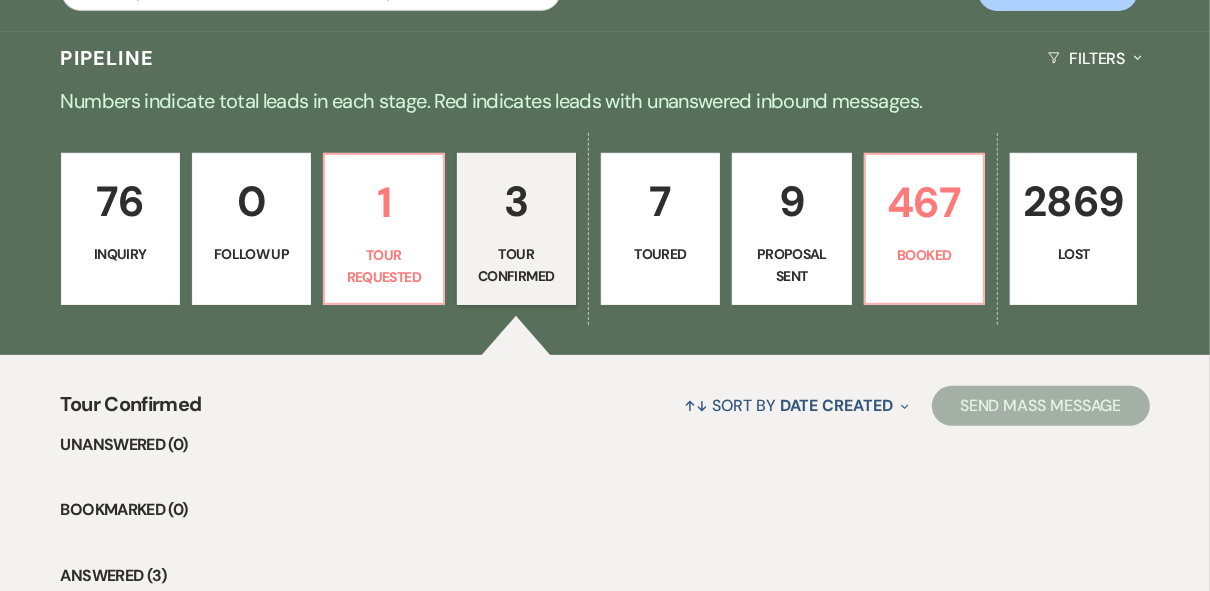 scroll, scrollTop: 400, scrollLeft: 0, axis: vertical 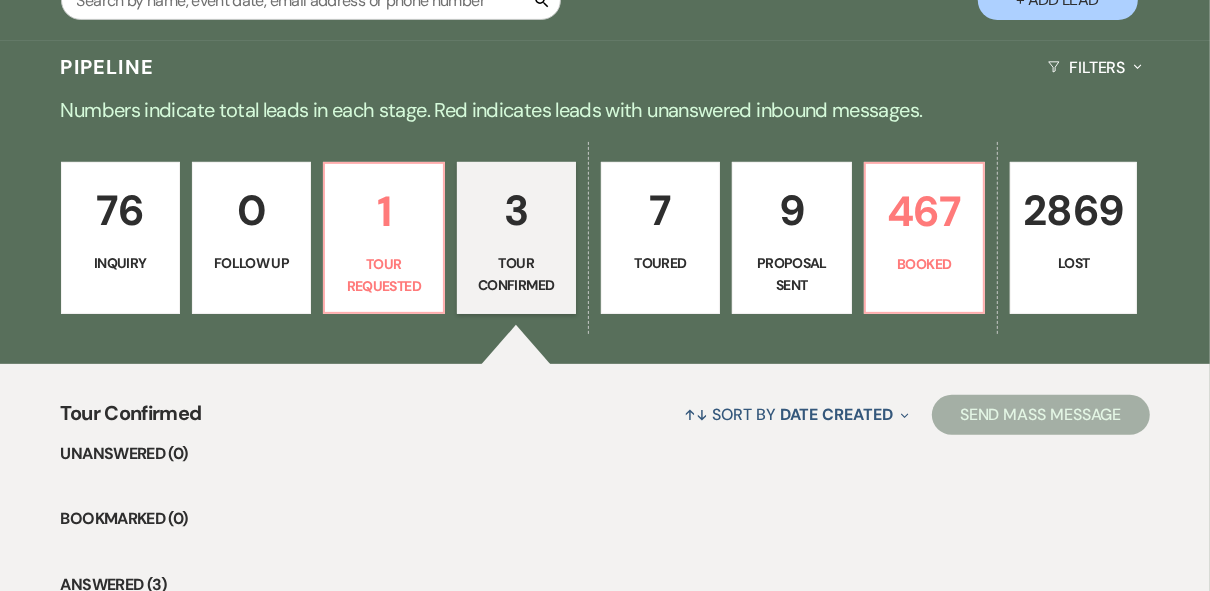 click on "7 Toured" at bounding box center [660, 238] 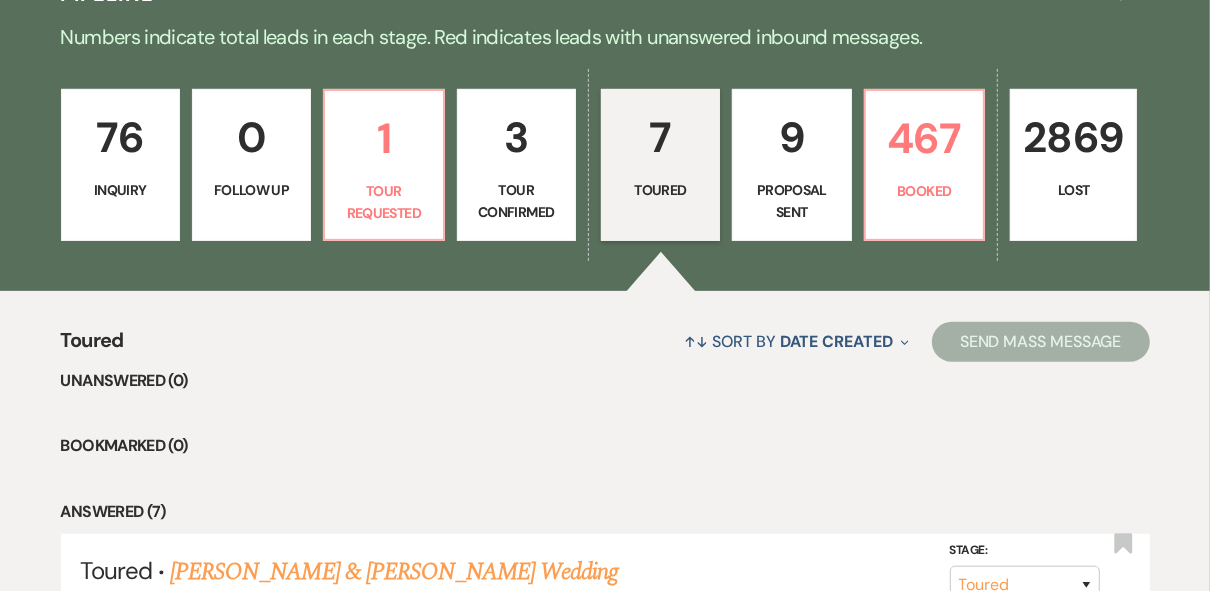 scroll, scrollTop: 480, scrollLeft: 0, axis: vertical 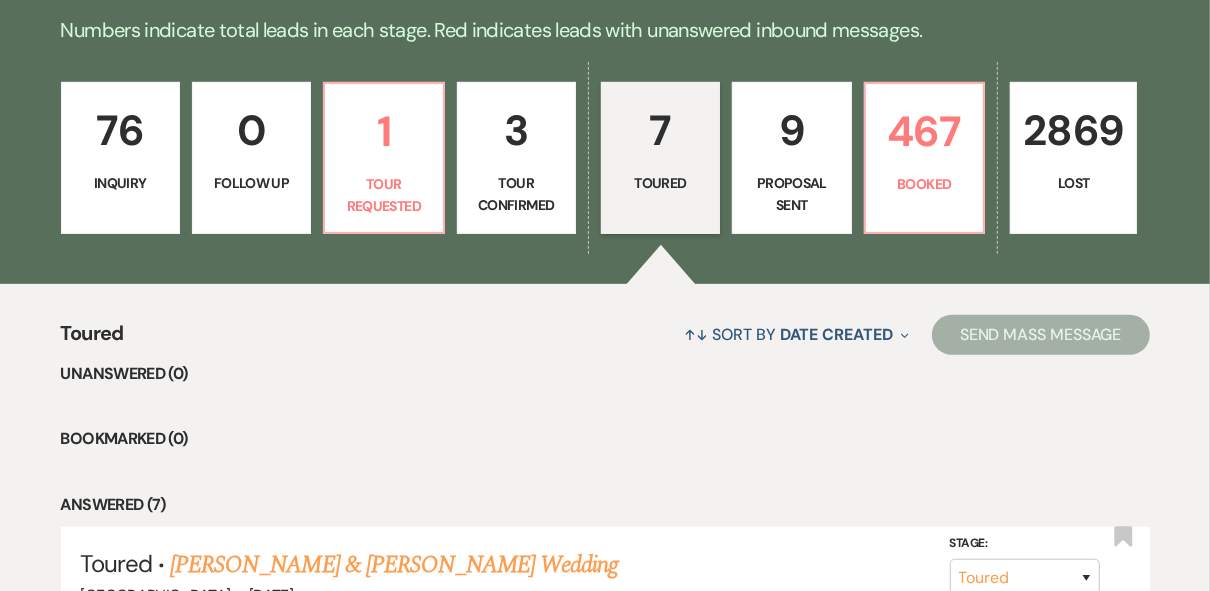 click on "Proposal Sent" at bounding box center (791, 194) 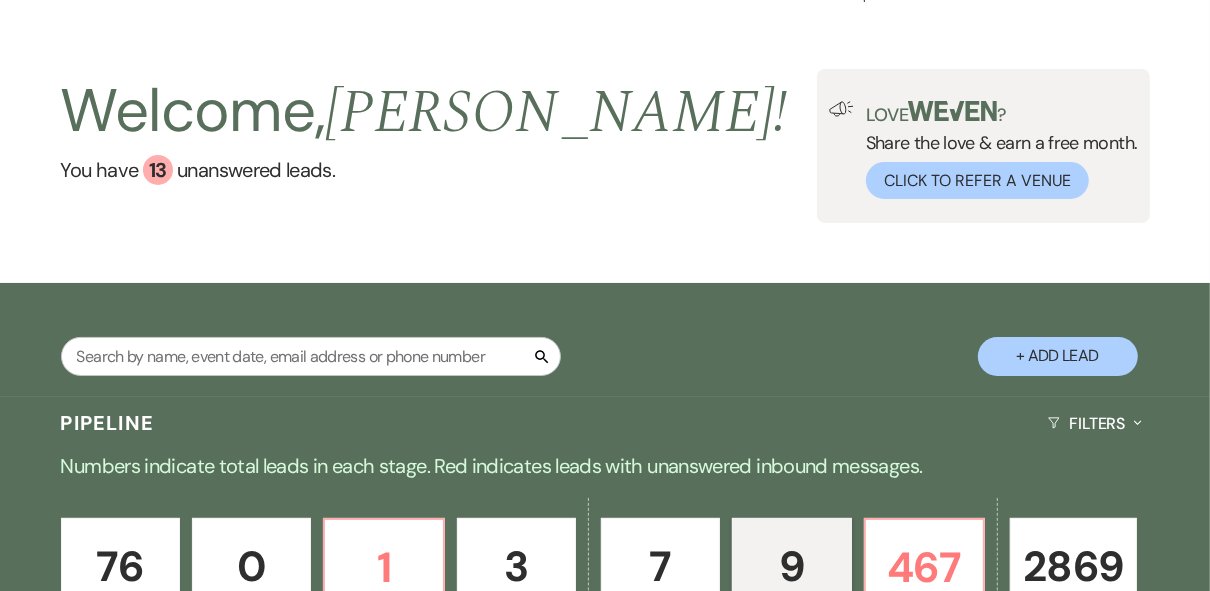 scroll, scrollTop: 0, scrollLeft: 0, axis: both 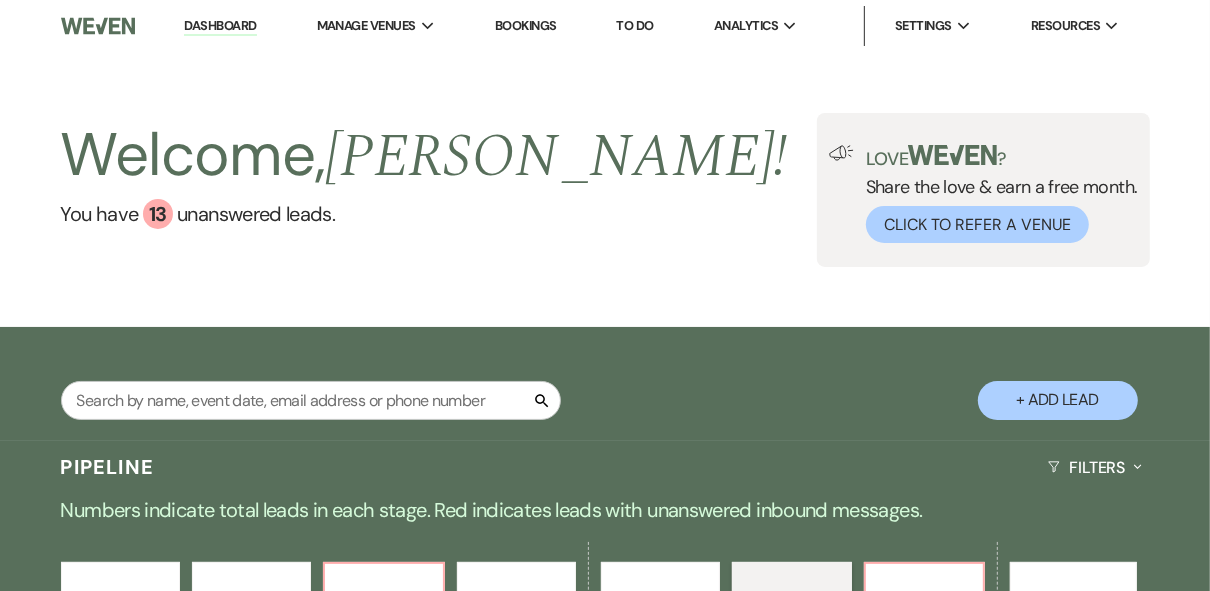 click on "Welcome,  [PERSON_NAME] ! You have   13   unanswered lead s . Love   ?
Share the love & earn a free month.     Click to Refer a Venue" at bounding box center [605, 190] 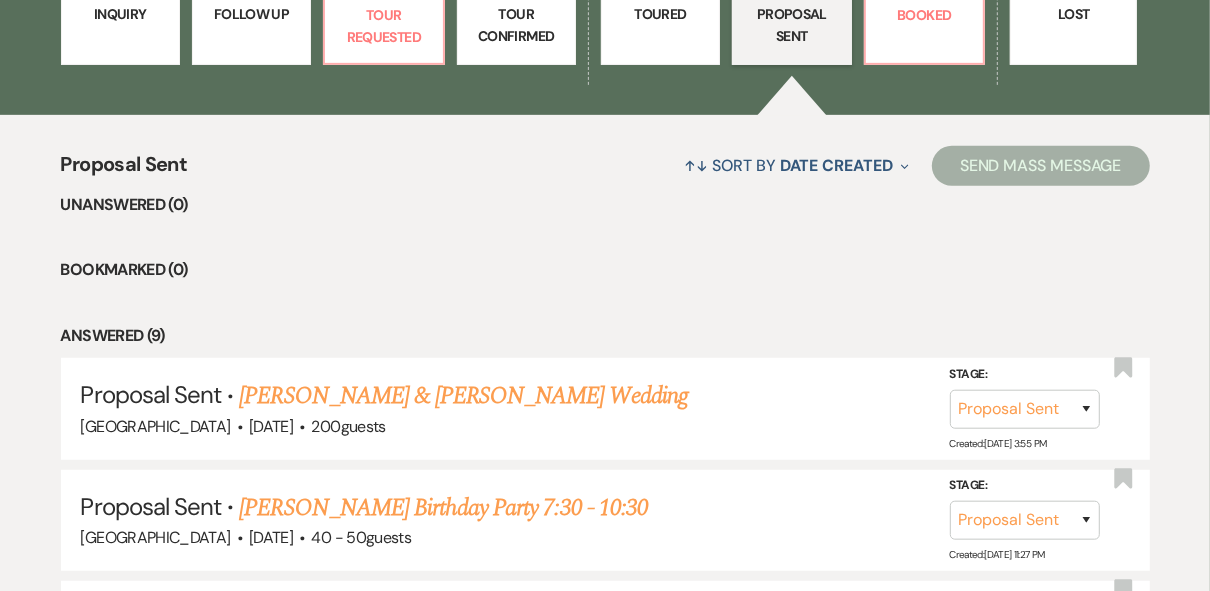 scroll, scrollTop: 480, scrollLeft: 0, axis: vertical 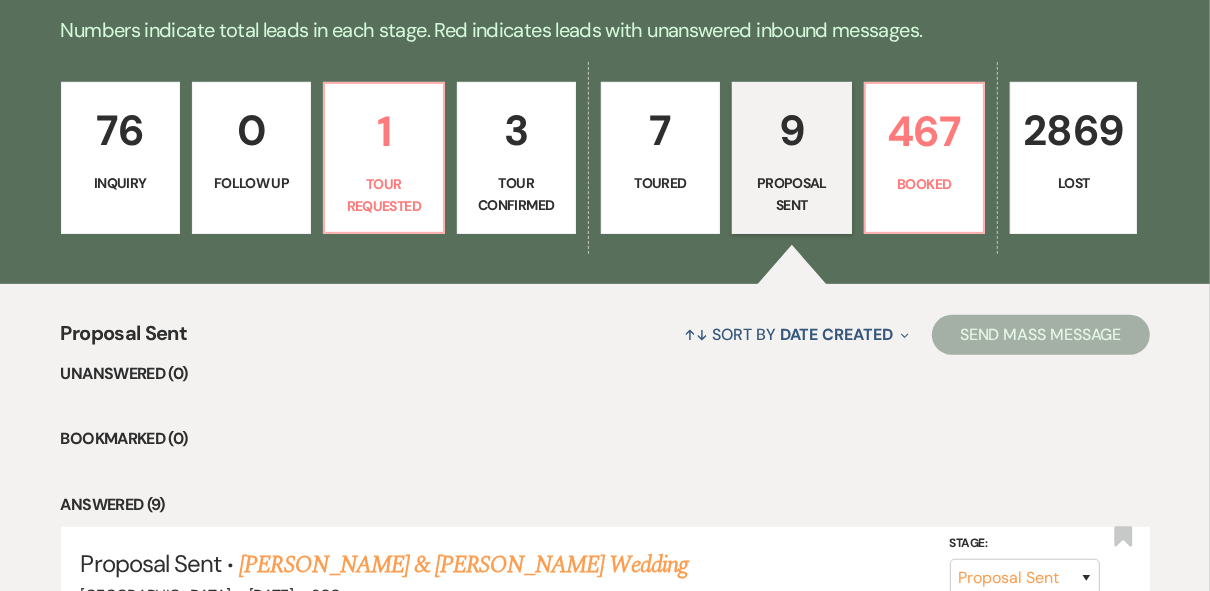 click on "Tour Confirmed" at bounding box center (516, 194) 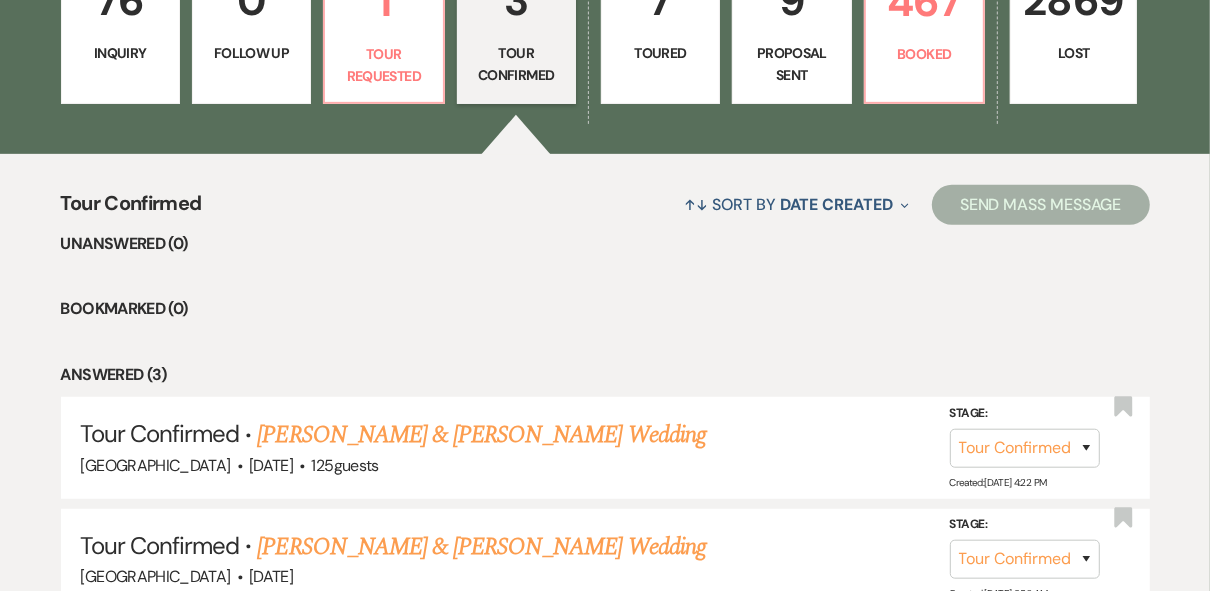 scroll, scrollTop: 720, scrollLeft: 0, axis: vertical 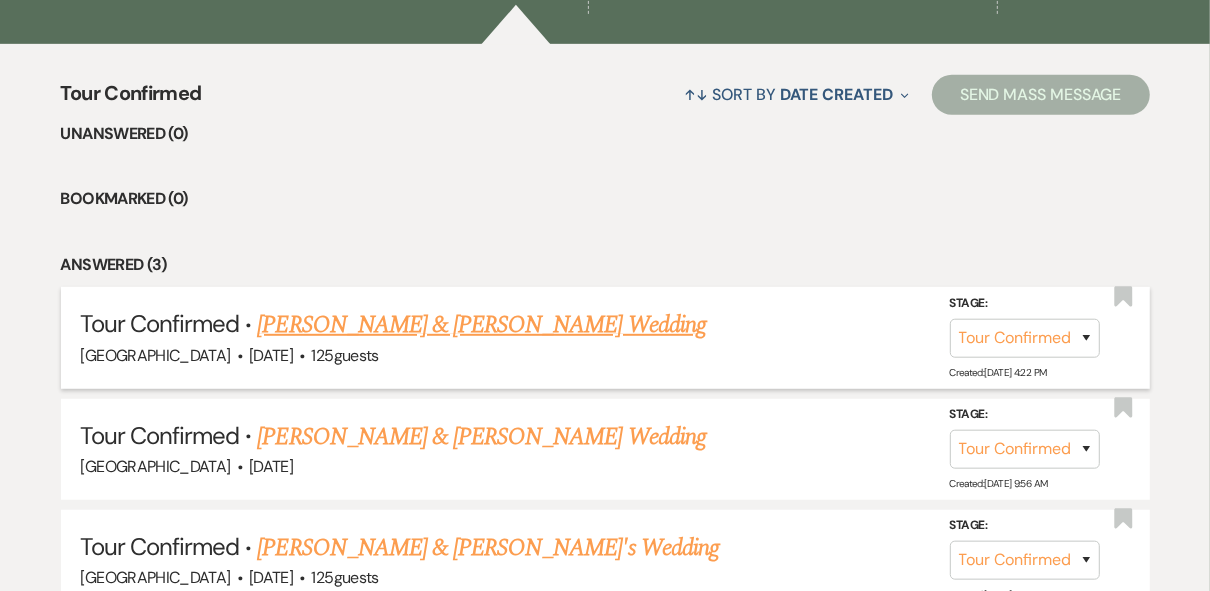 click on "[PERSON_NAME] & [PERSON_NAME] Wedding" at bounding box center [481, 325] 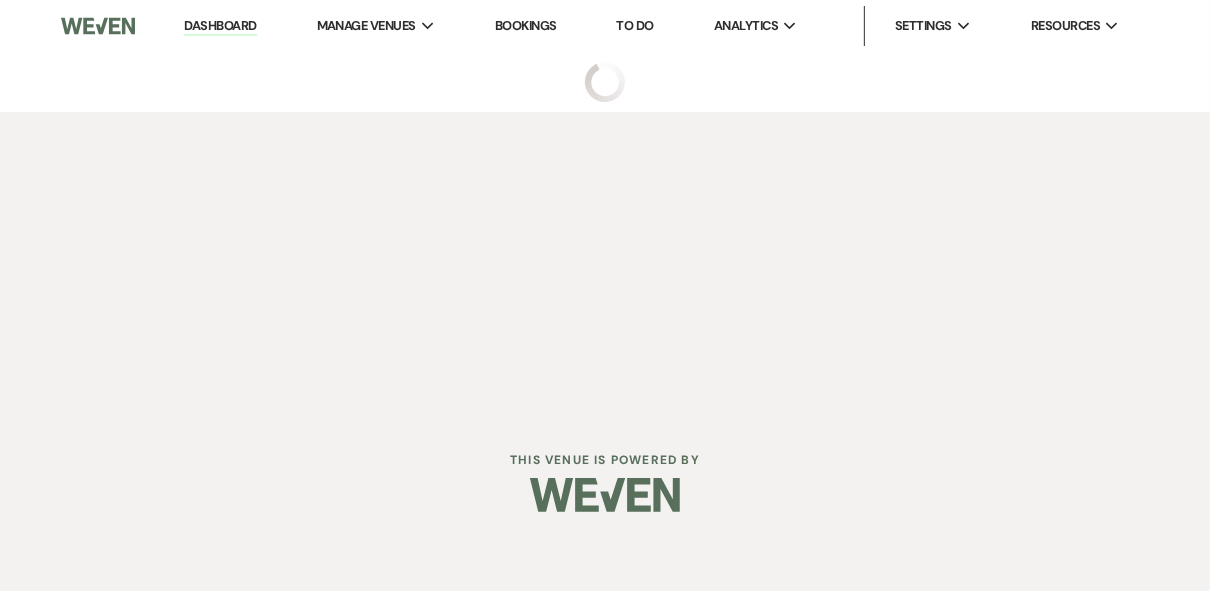 scroll, scrollTop: 0, scrollLeft: 0, axis: both 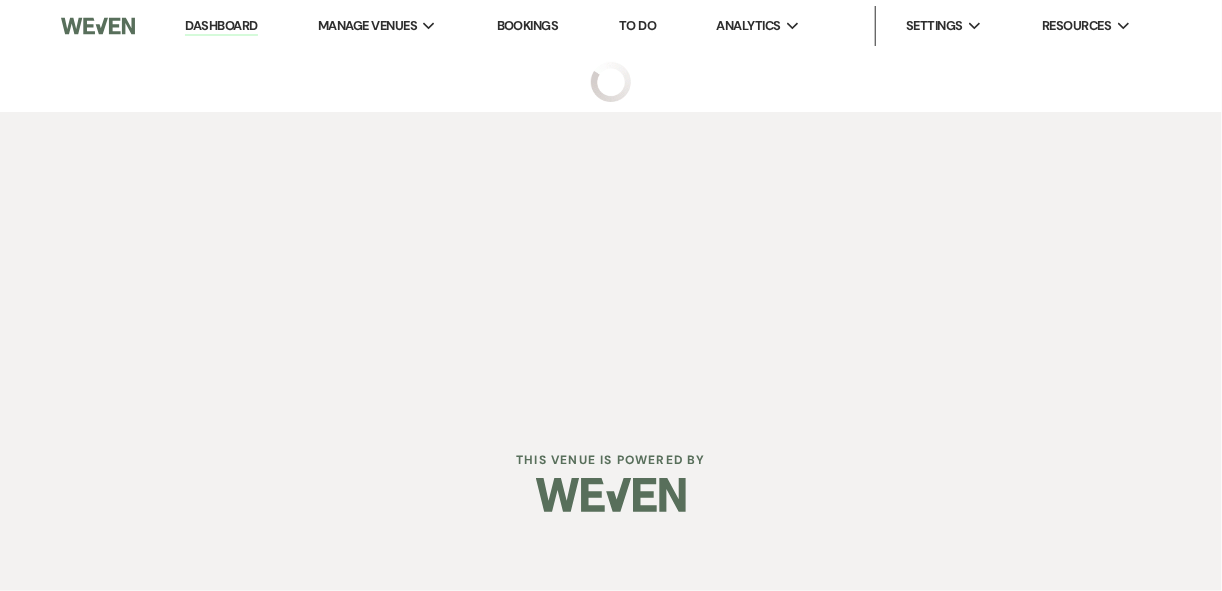 select on "4" 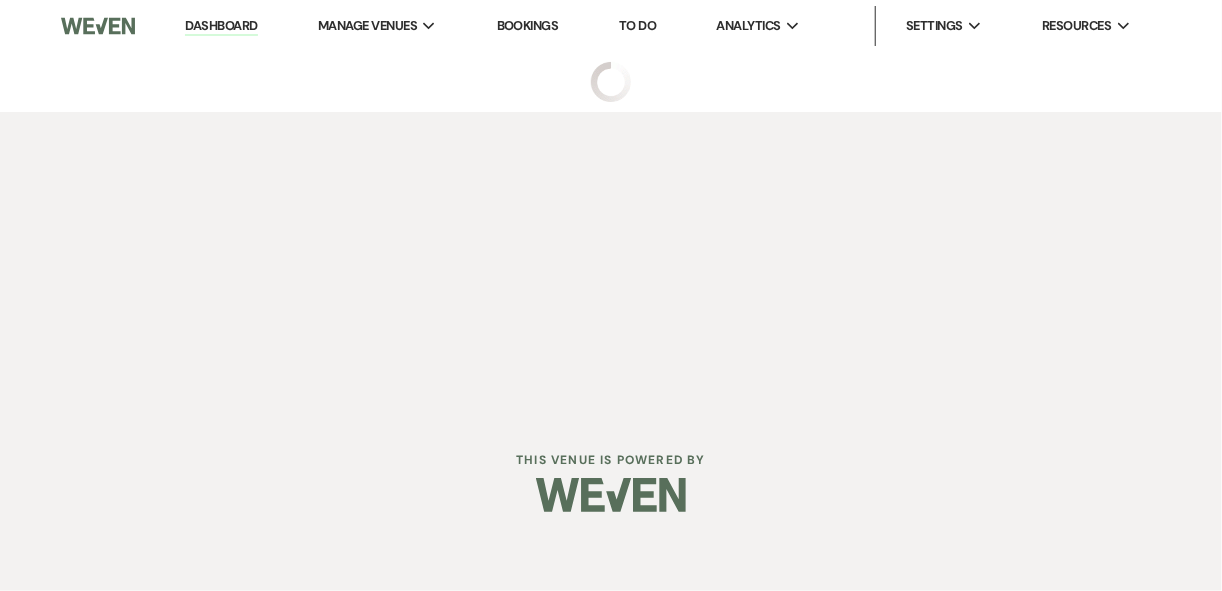 select on "5" 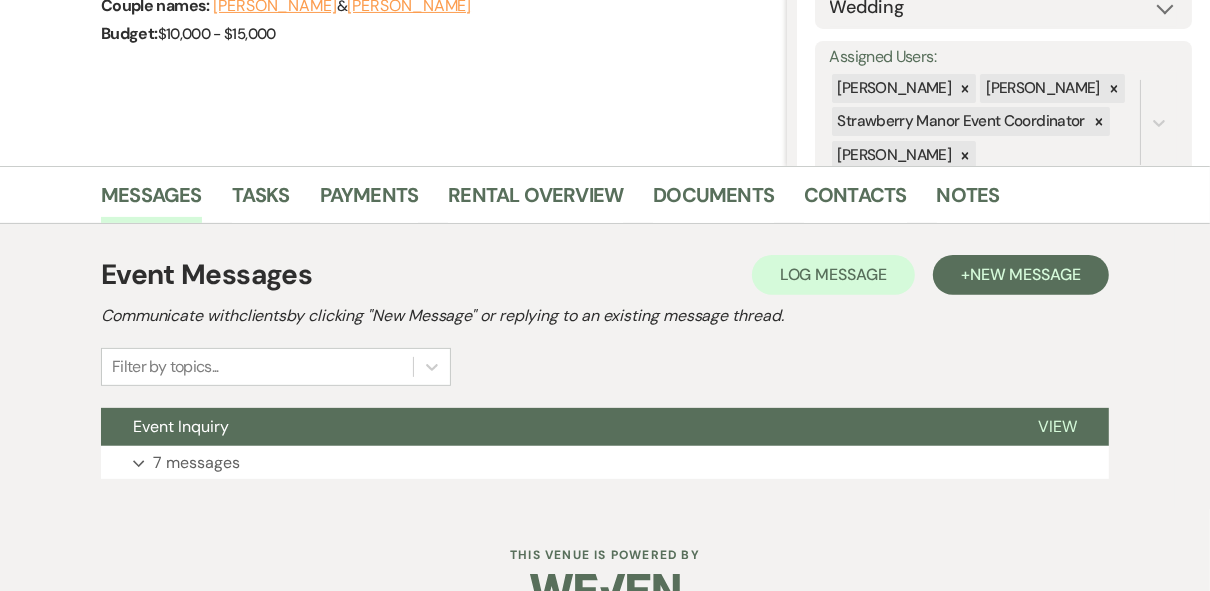 scroll, scrollTop: 382, scrollLeft: 0, axis: vertical 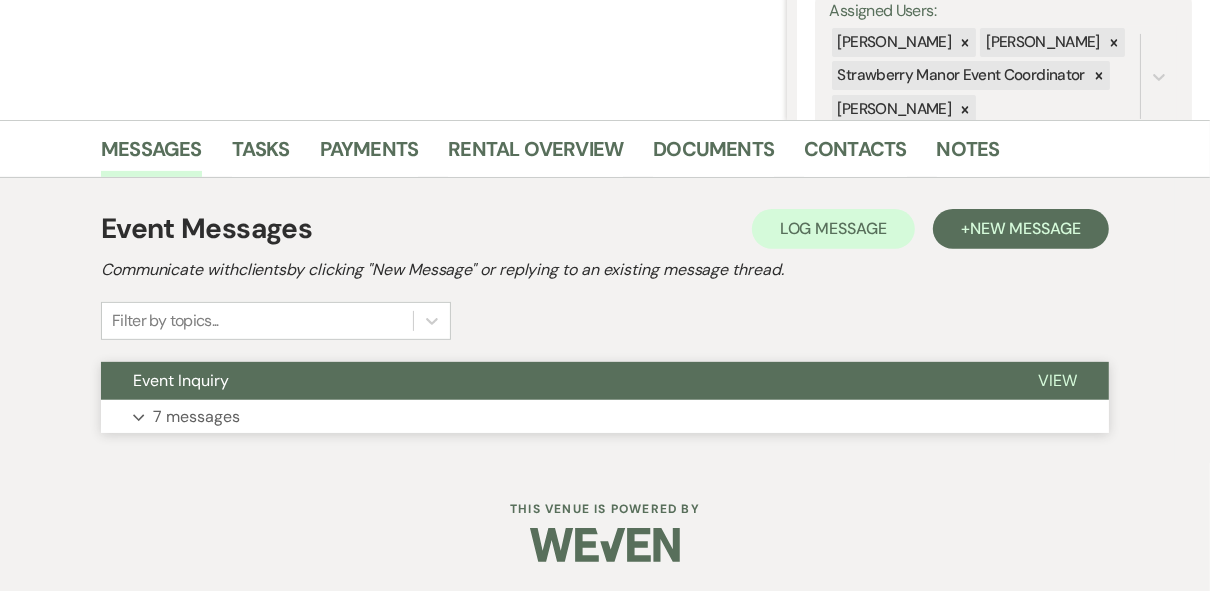click on "View" at bounding box center [1057, 380] 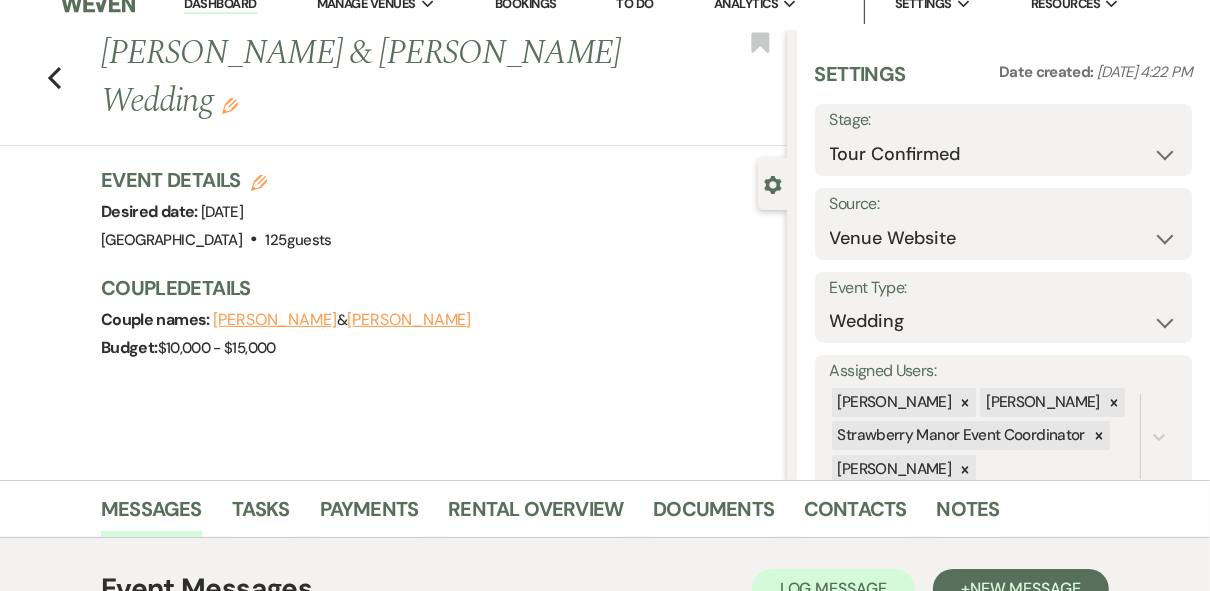 scroll, scrollTop: 0, scrollLeft: 0, axis: both 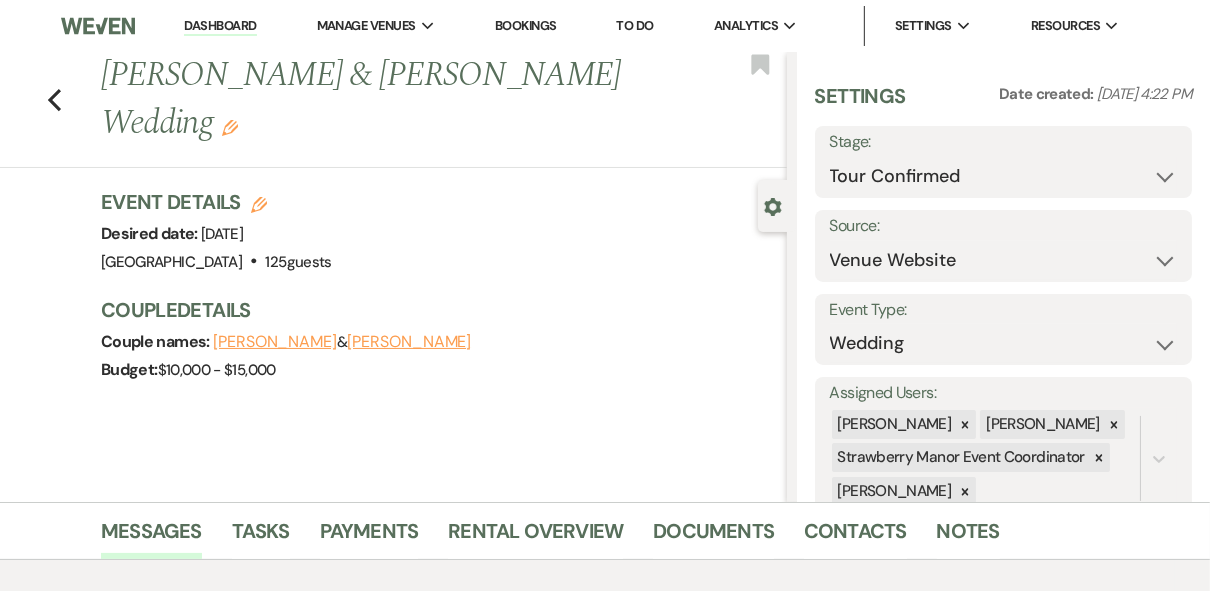 click on "Dashboard" at bounding box center (220, 26) 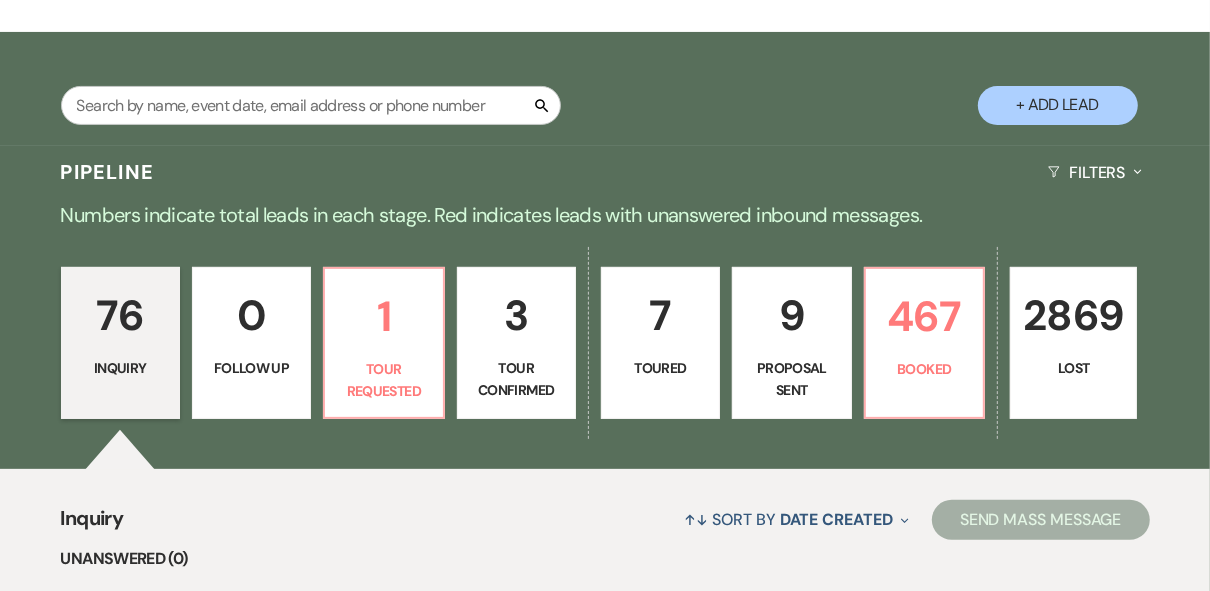 scroll, scrollTop: 320, scrollLeft: 0, axis: vertical 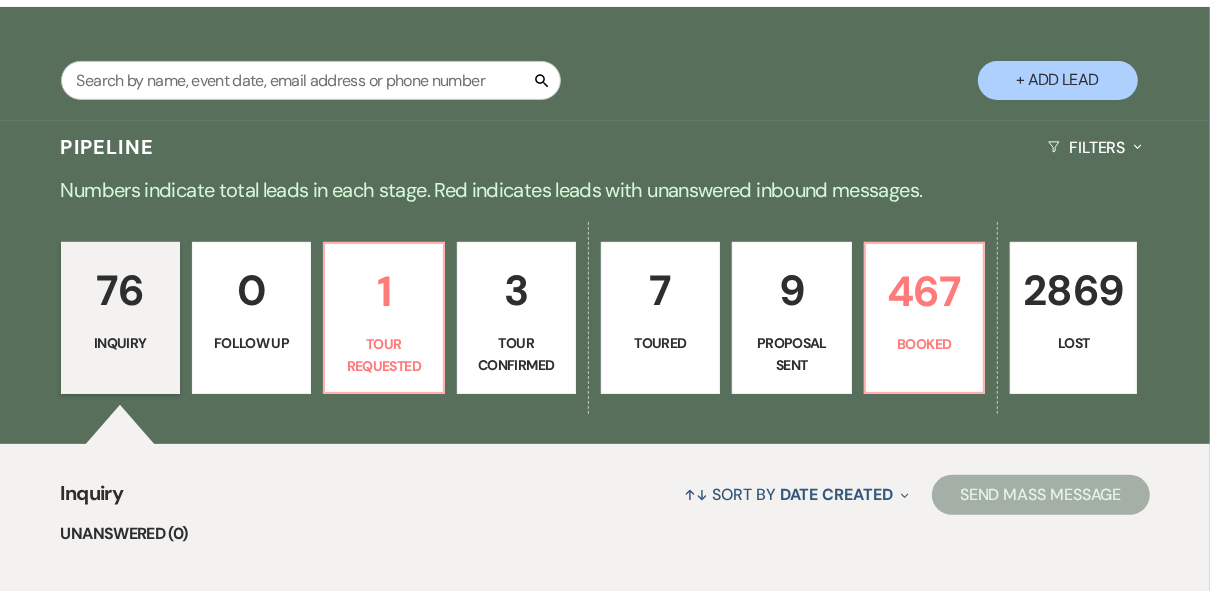 click on "7 Toured" at bounding box center (660, 318) 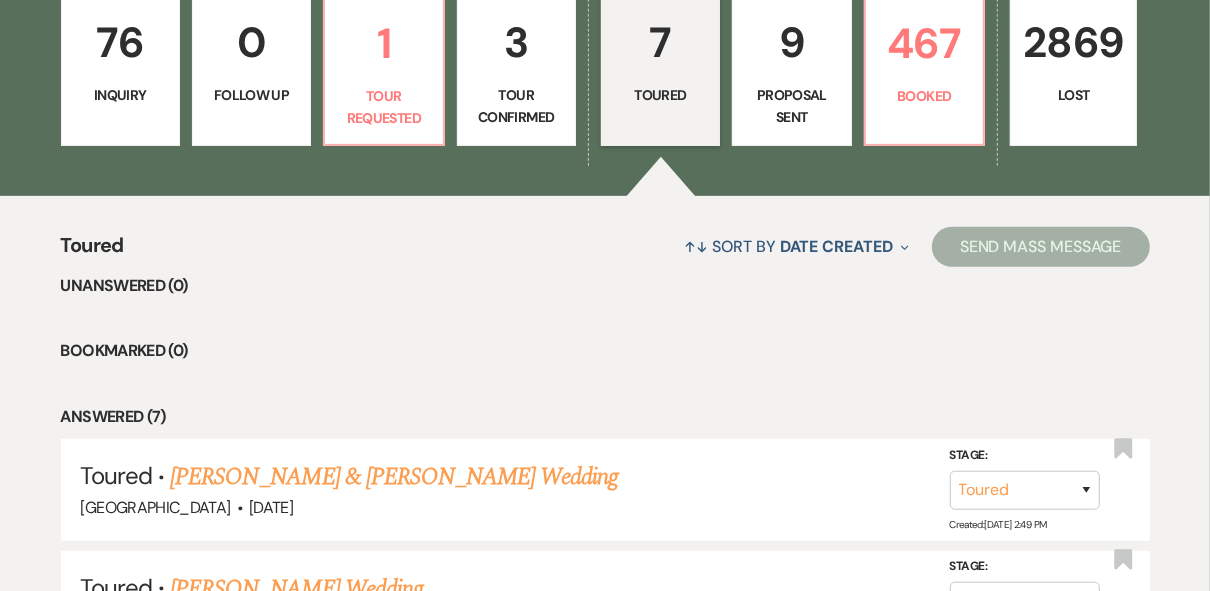 scroll, scrollTop: 480, scrollLeft: 0, axis: vertical 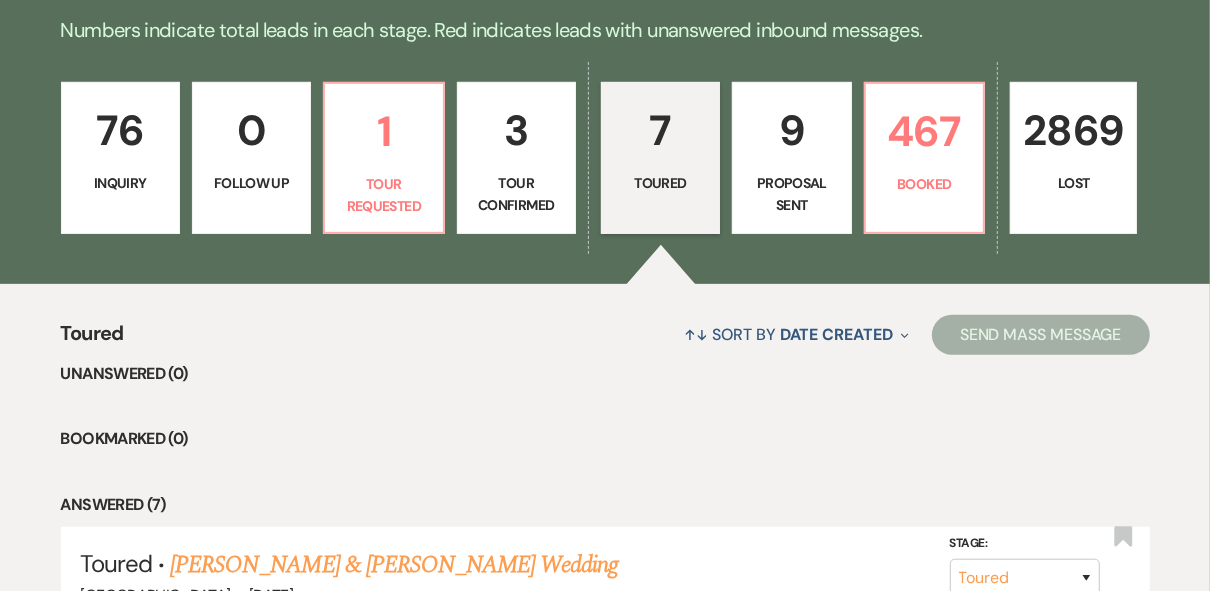 click on "9 Proposal Sent" at bounding box center (791, 158) 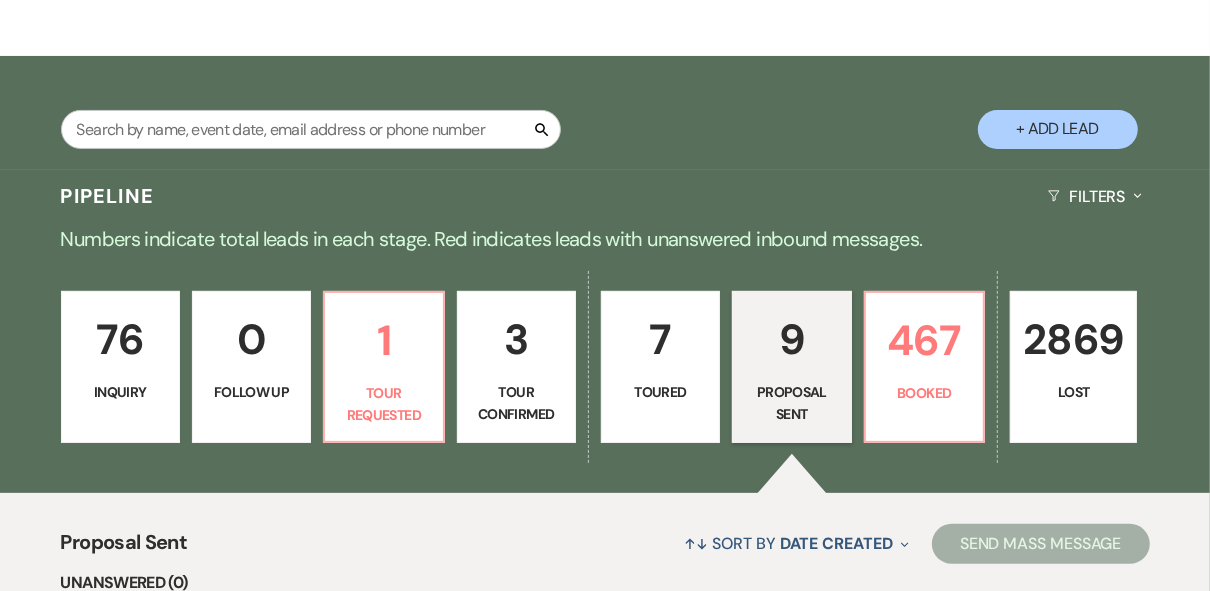 scroll, scrollTop: 160, scrollLeft: 0, axis: vertical 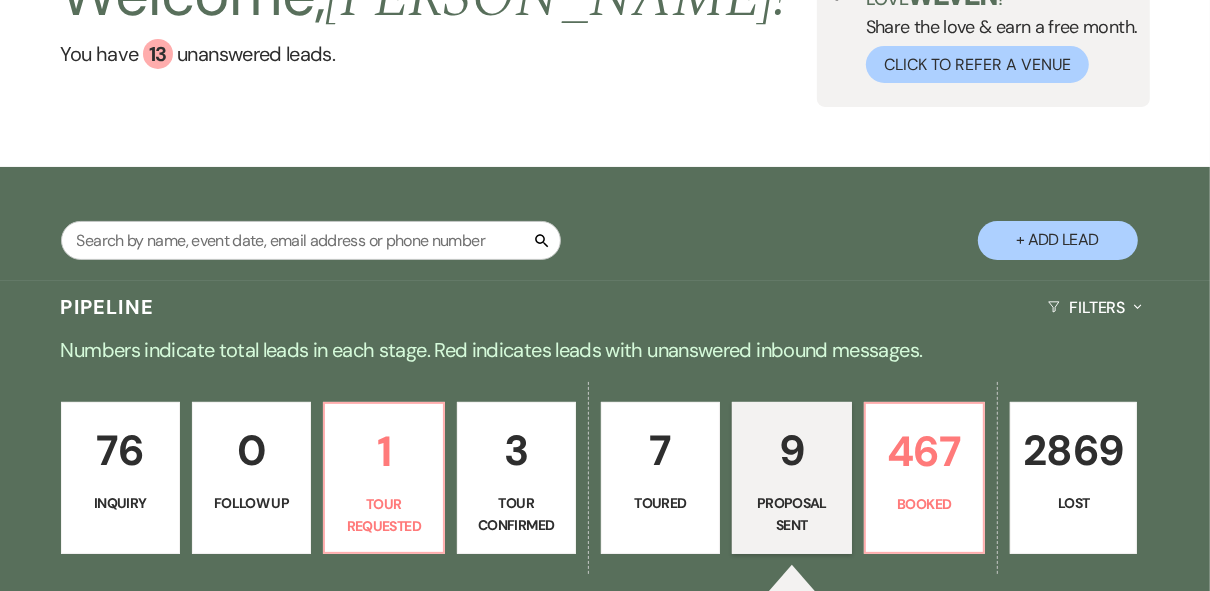 drag, startPoint x: 779, startPoint y: 272, endPoint x: 614, endPoint y: 197, distance: 181.2457 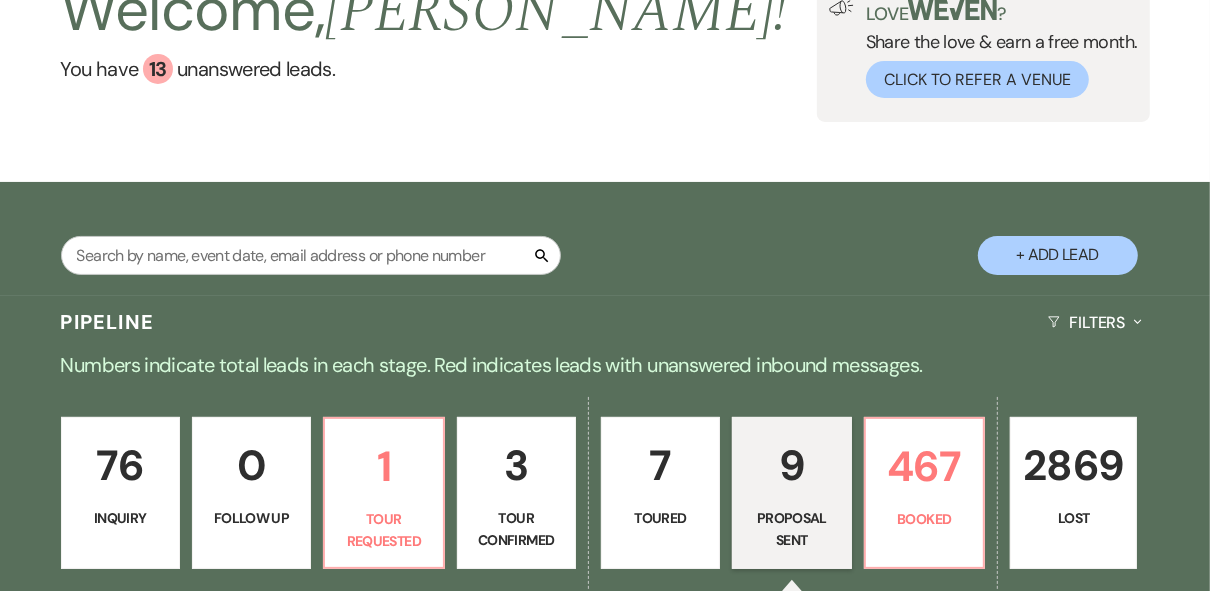 scroll, scrollTop: 0, scrollLeft: 0, axis: both 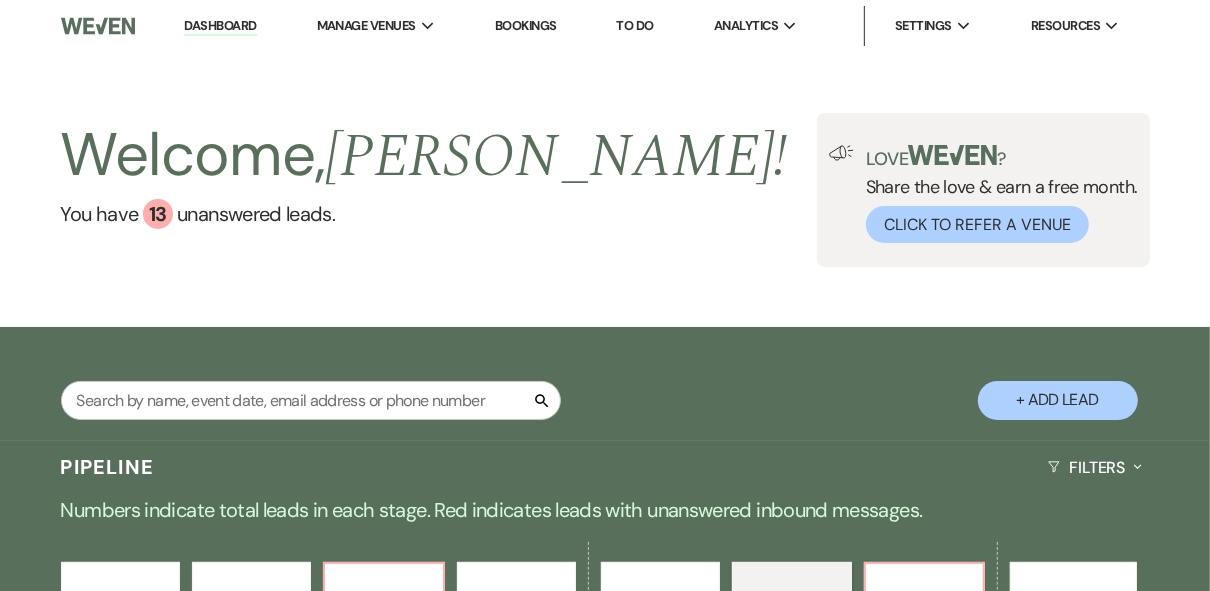 click on "Welcome,  [PERSON_NAME] ! You have   13   unanswered lead s . Love   ?
Share the love & earn a free month.     Click to Refer a Venue" at bounding box center [605, 190] 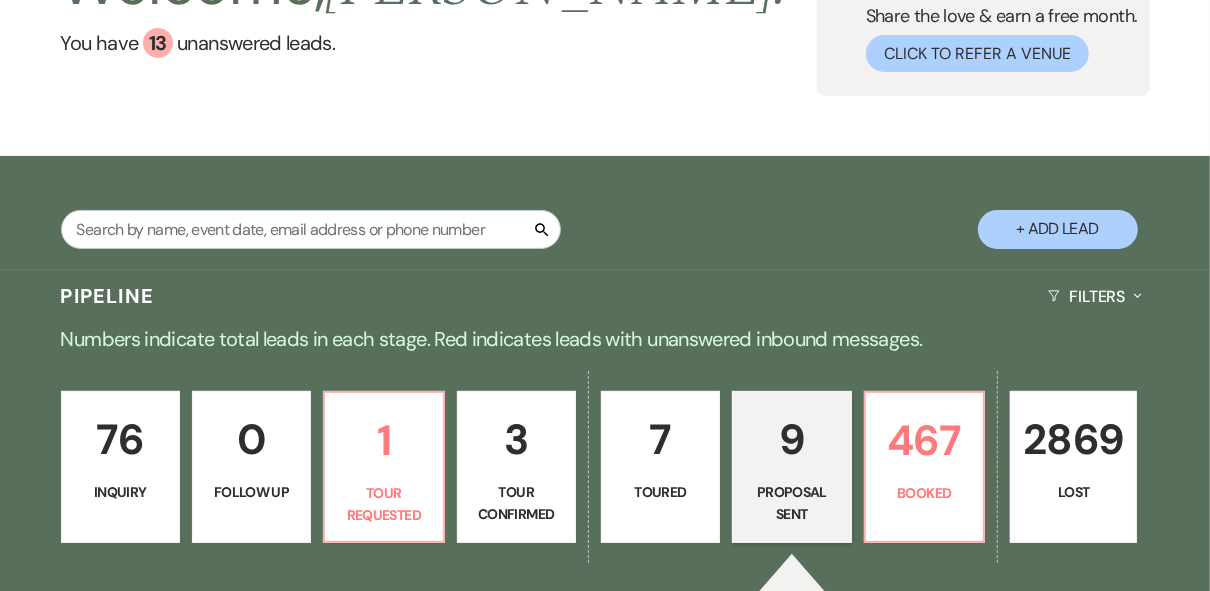 scroll, scrollTop: 0, scrollLeft: 0, axis: both 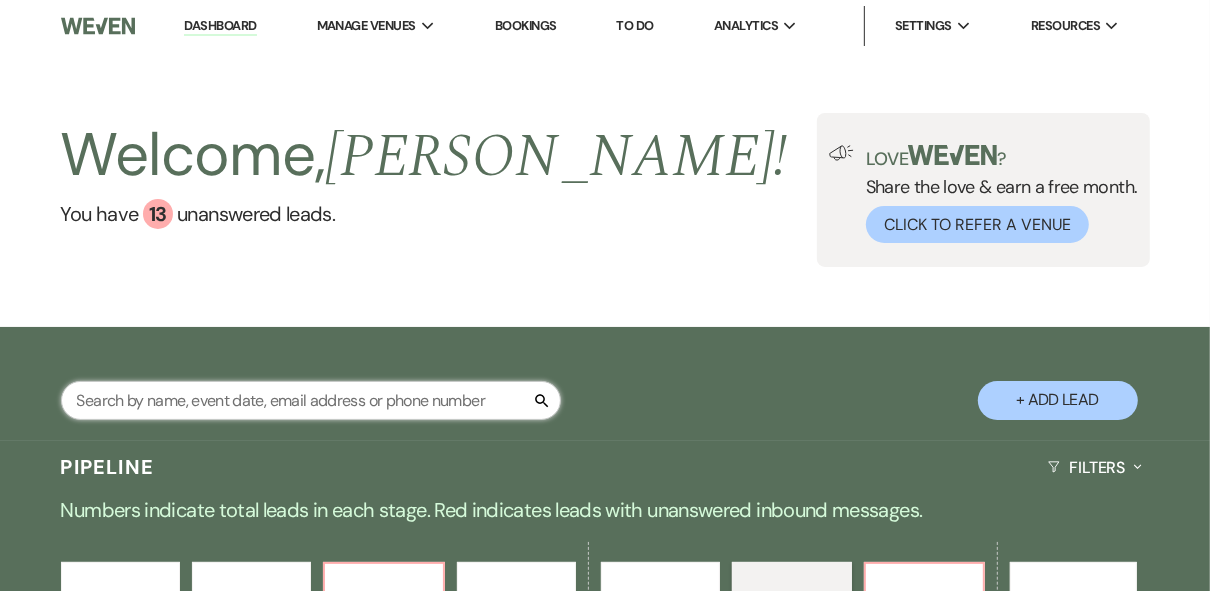 click at bounding box center (311, 400) 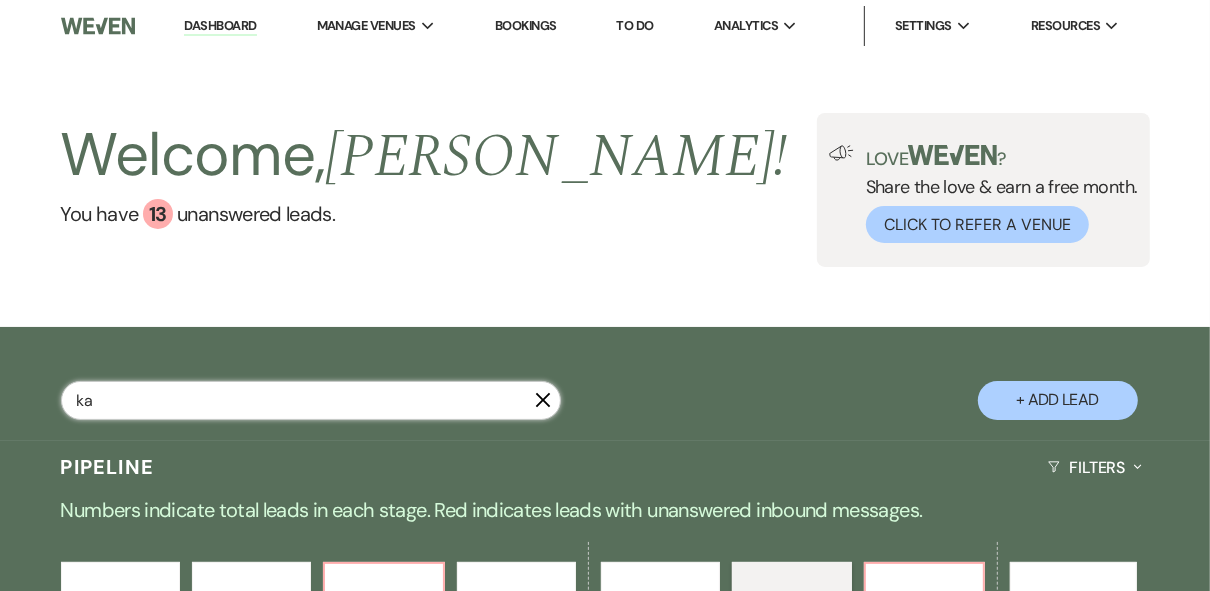 type on "[PERSON_NAME]" 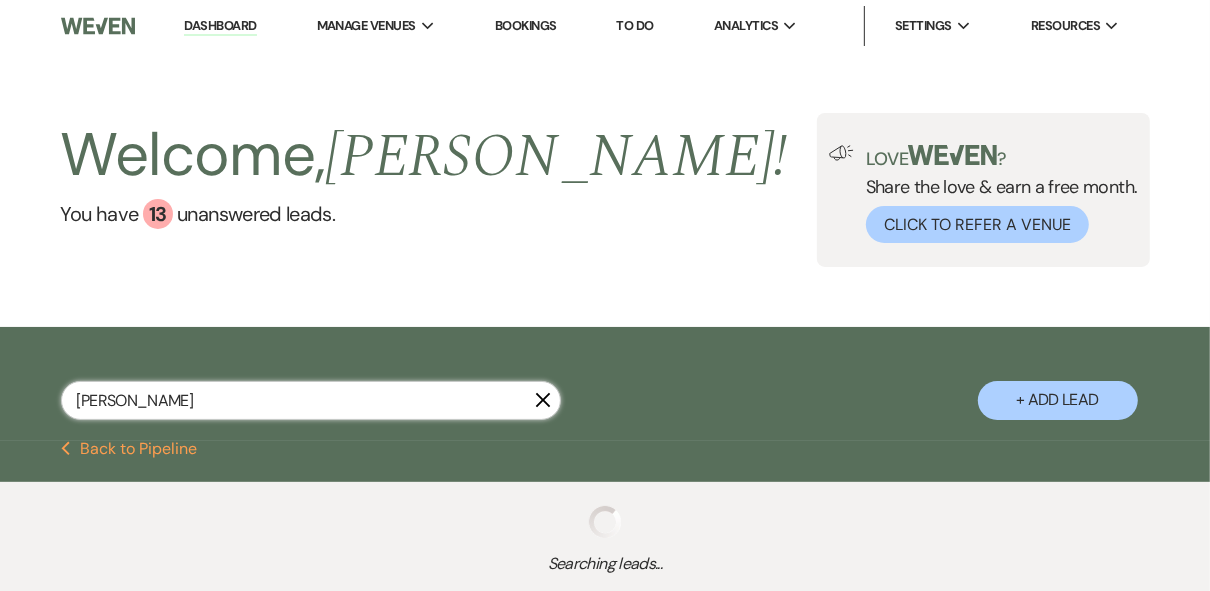 select on "4" 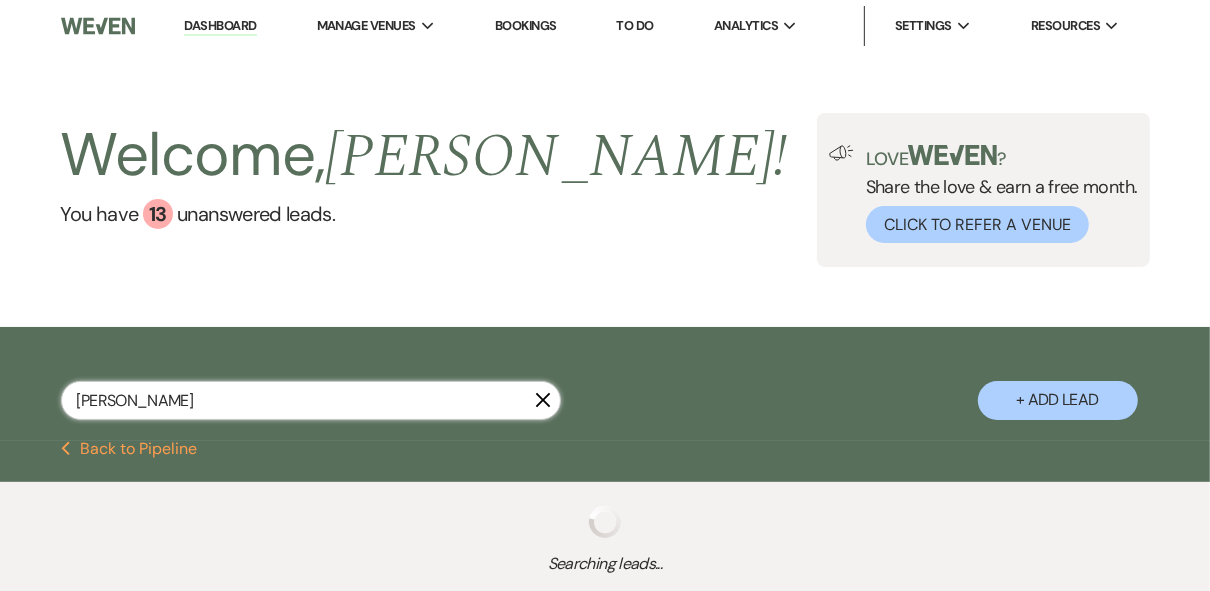 select on "6" 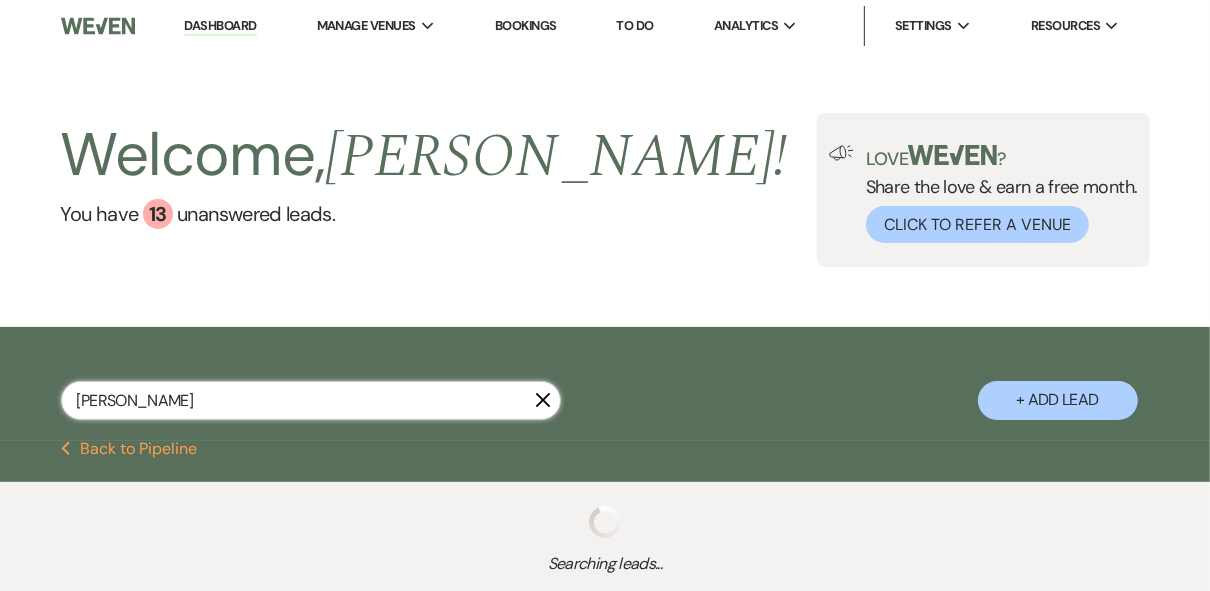 select on "8" 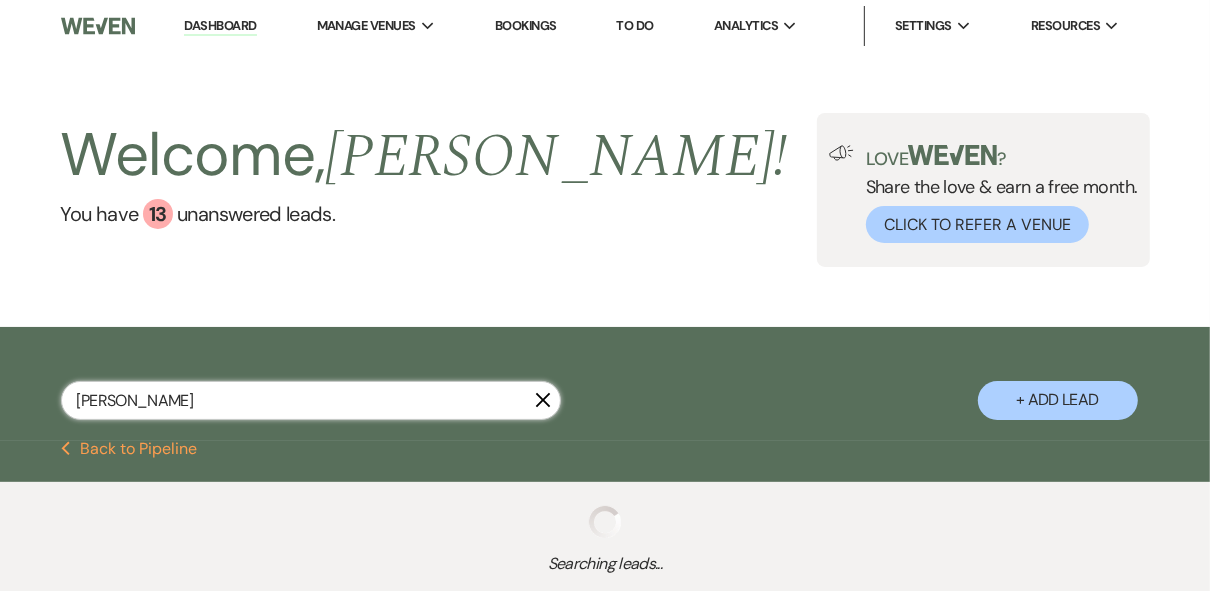 select on "5" 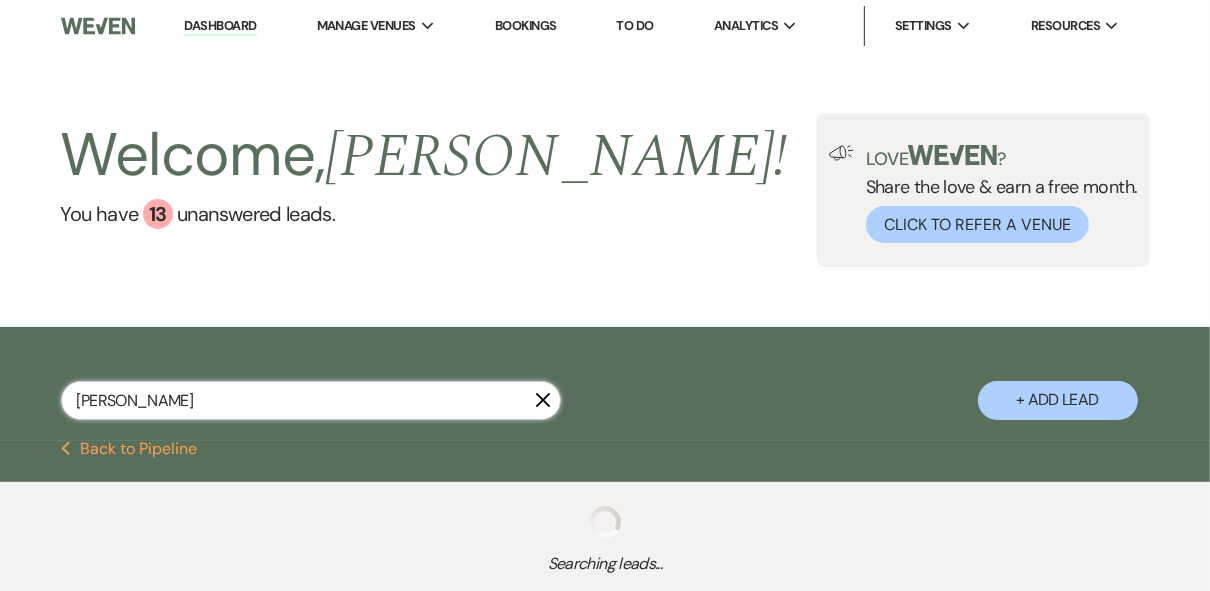 select on "8" 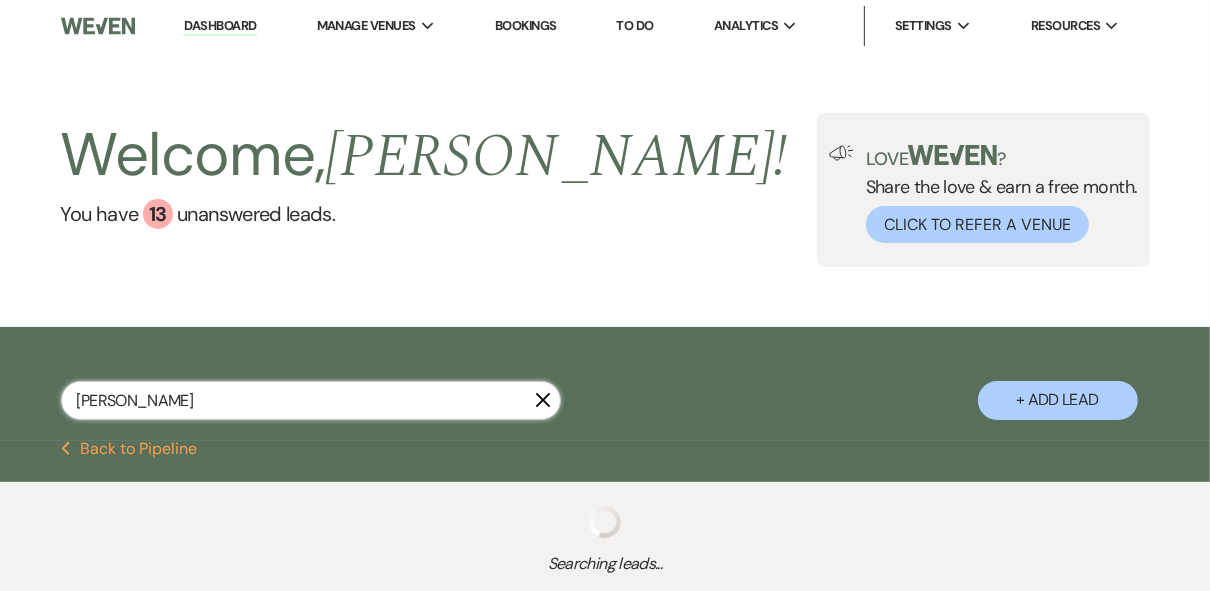 select on "5" 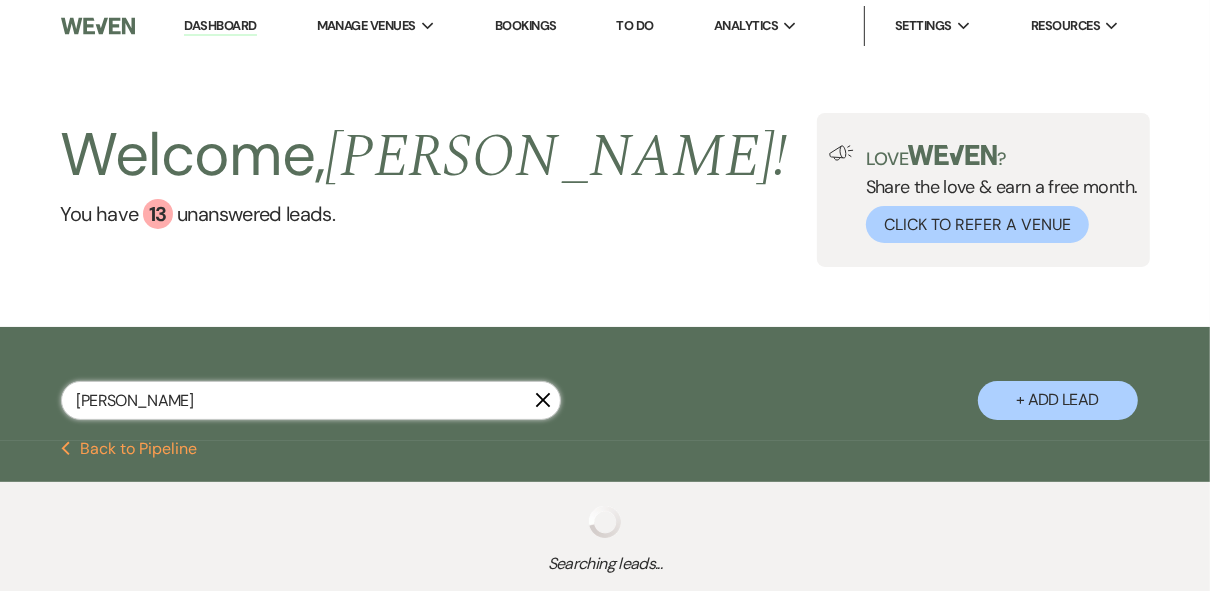 select on "8" 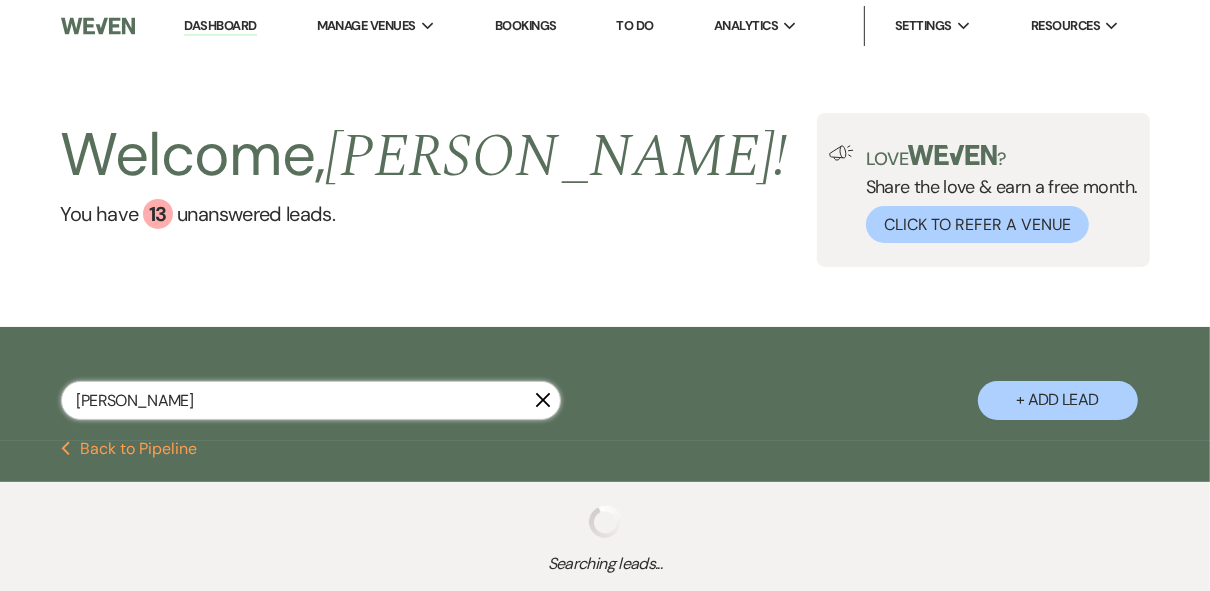 select on "5" 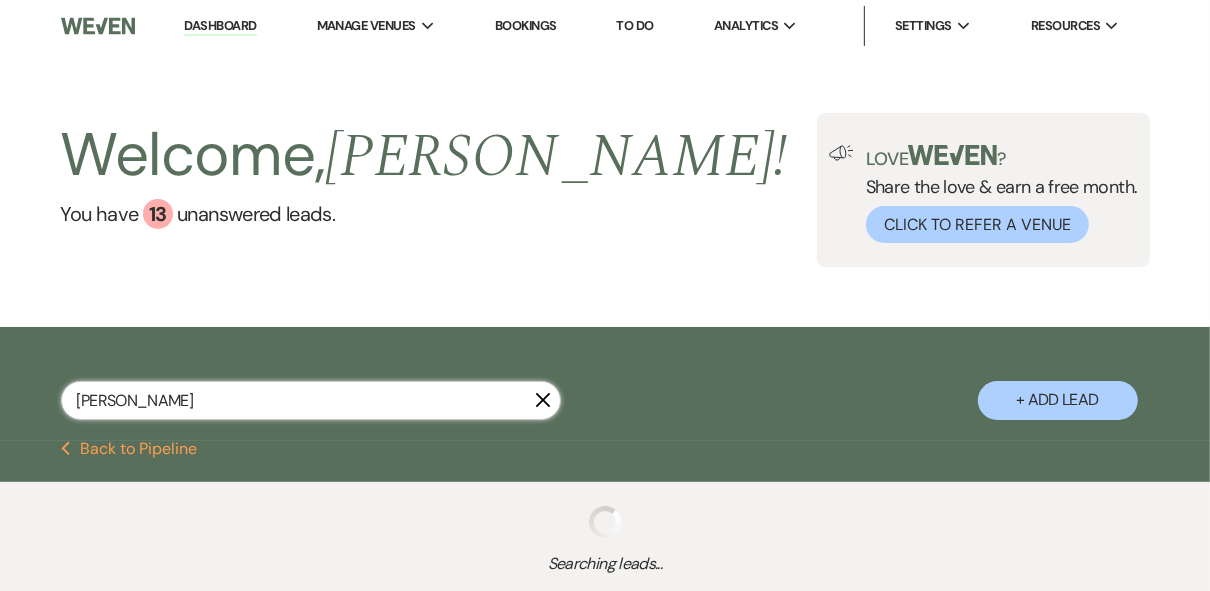 select on "8" 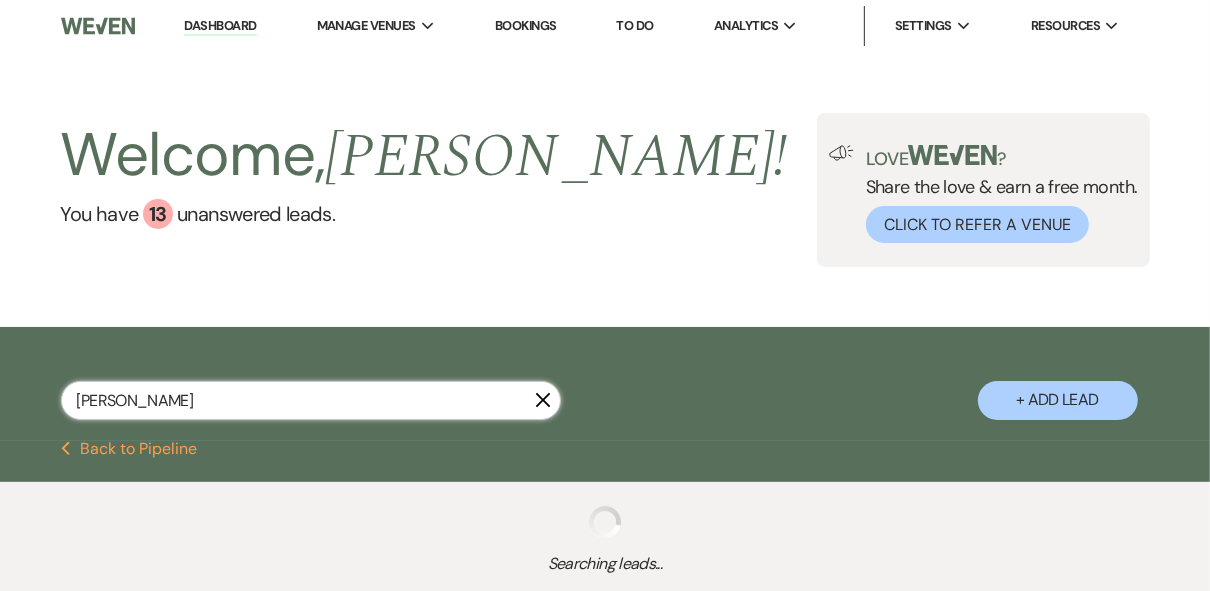 select on "5" 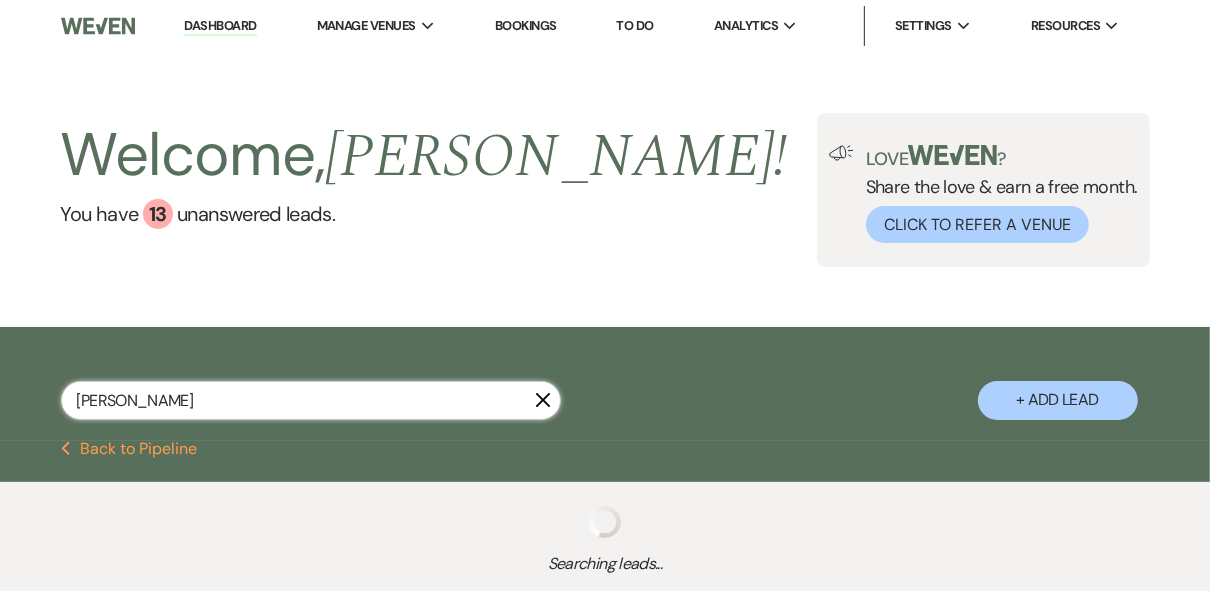 select on "8" 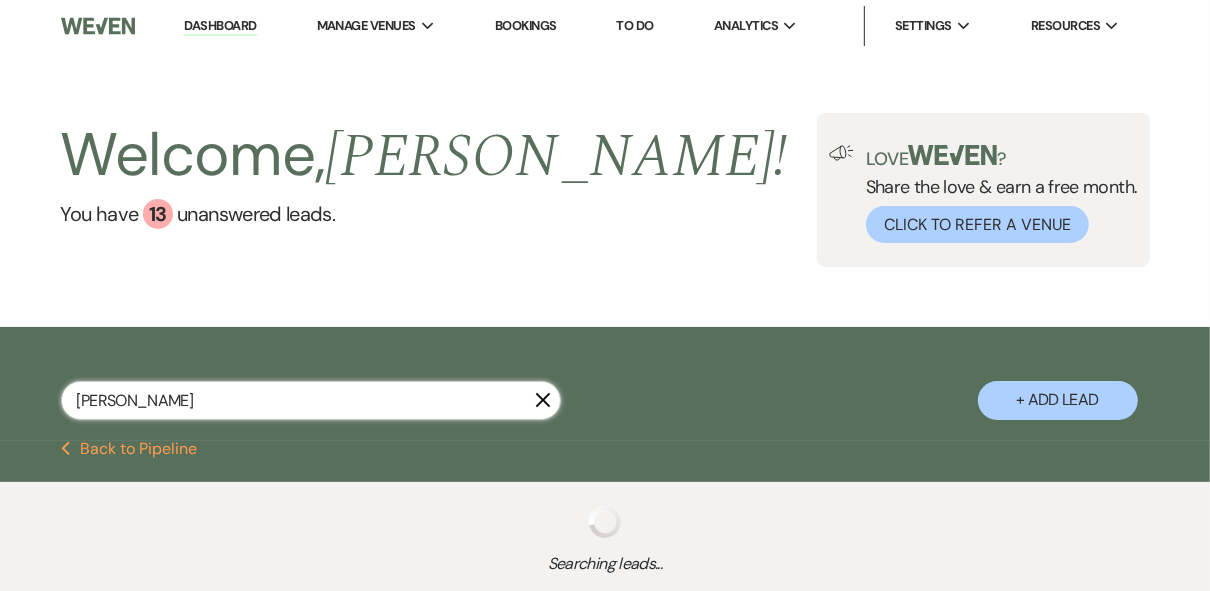 select on "5" 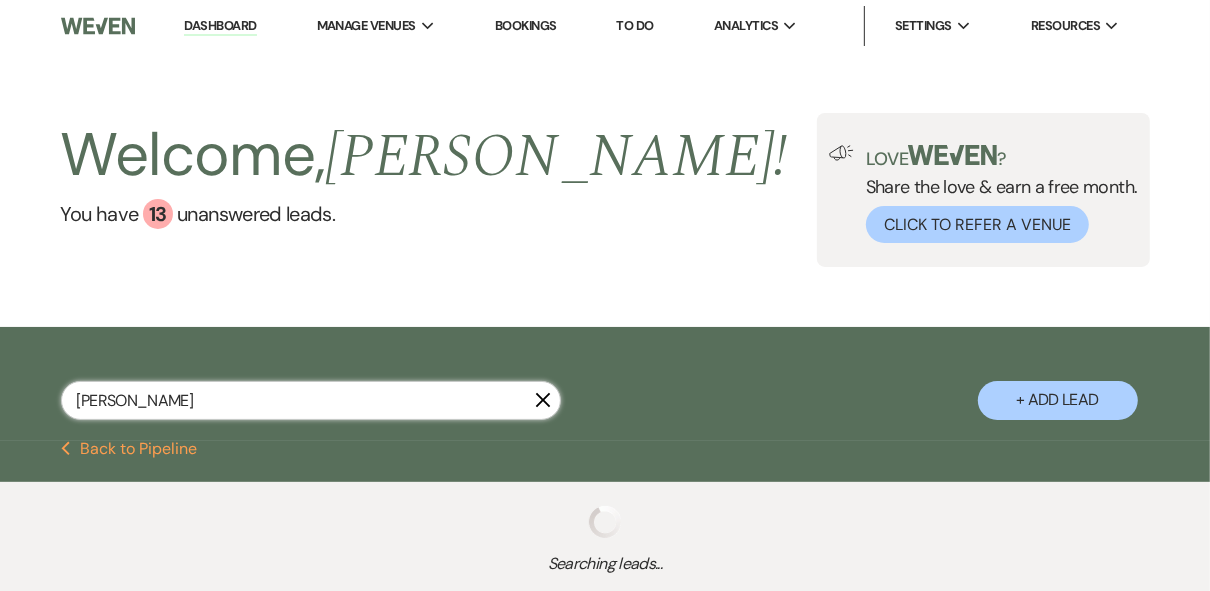 select on "8" 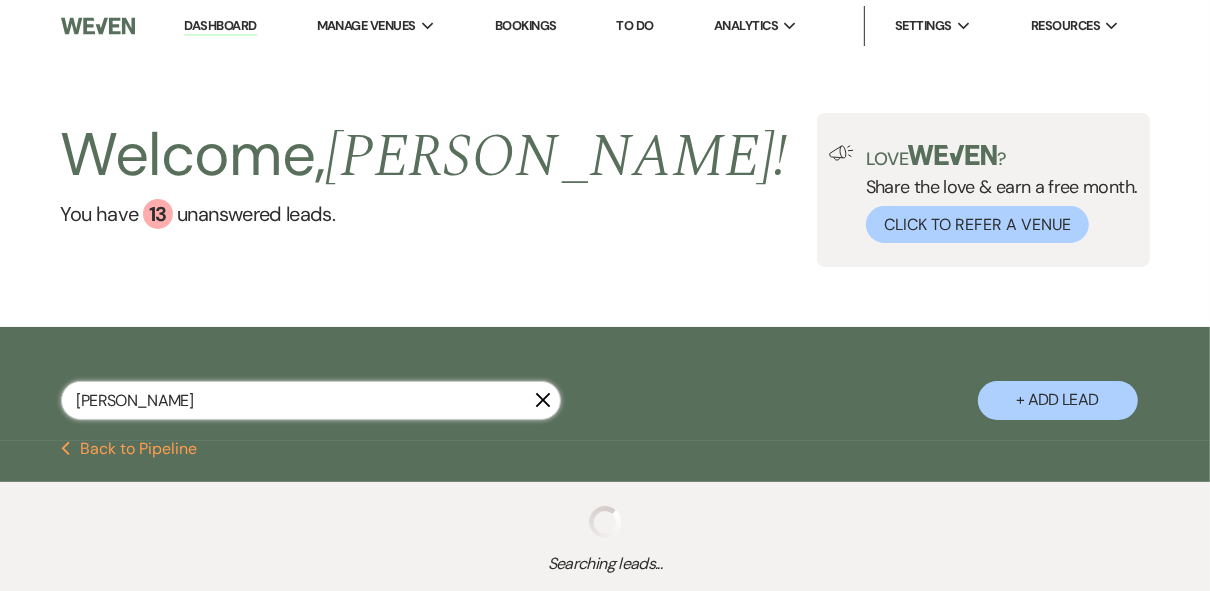 select on "5" 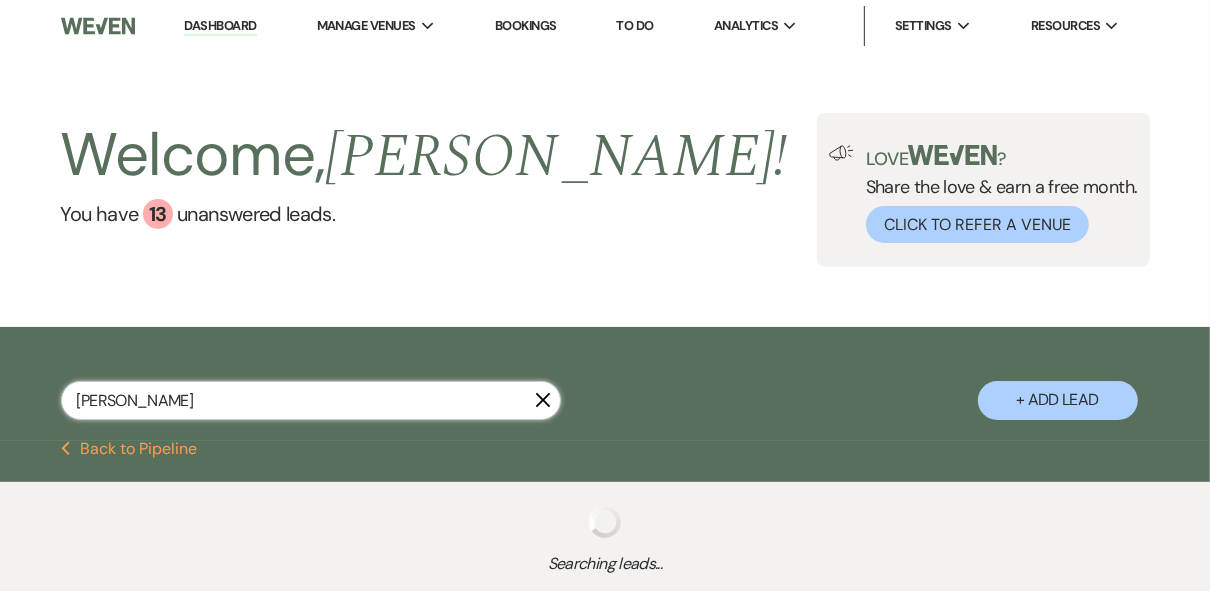select on "8" 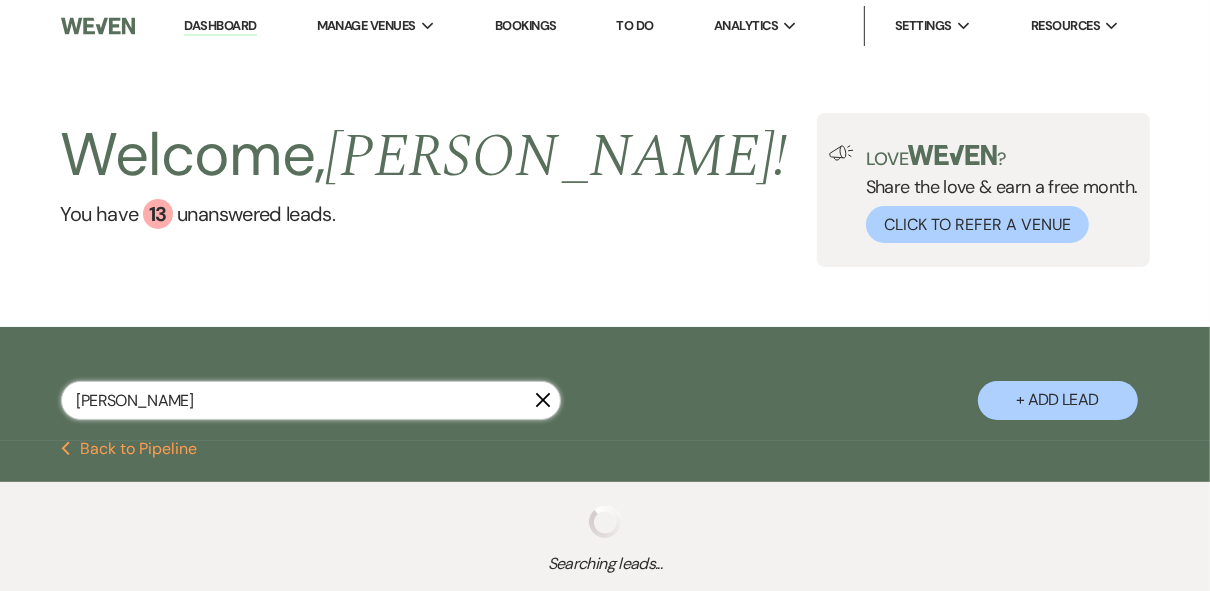 select on "5" 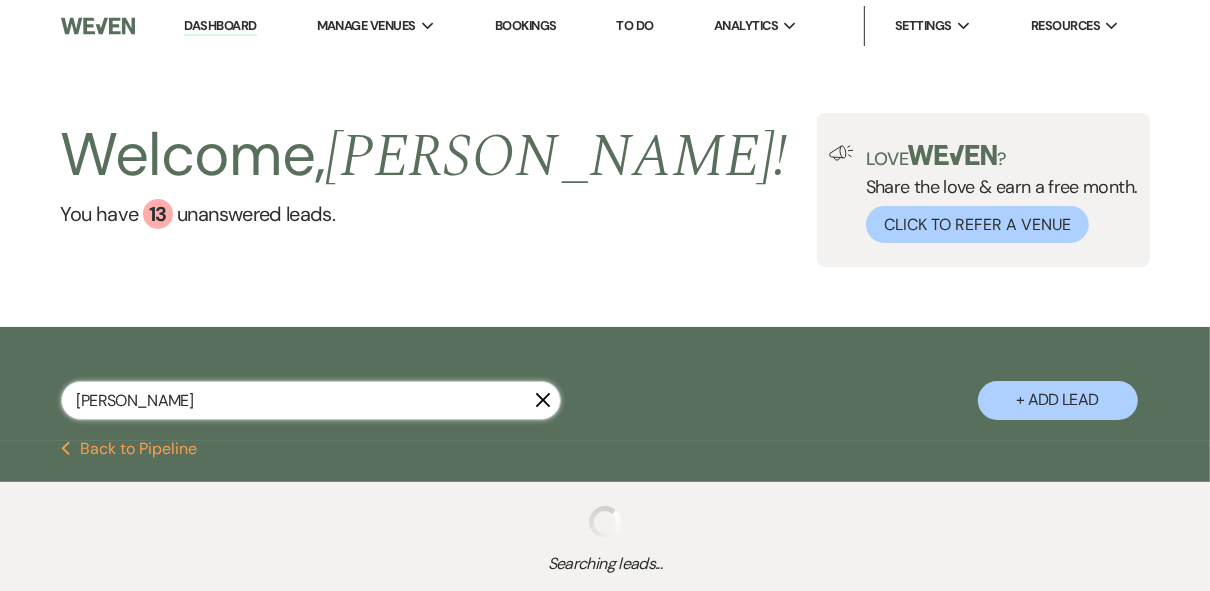 select on "8" 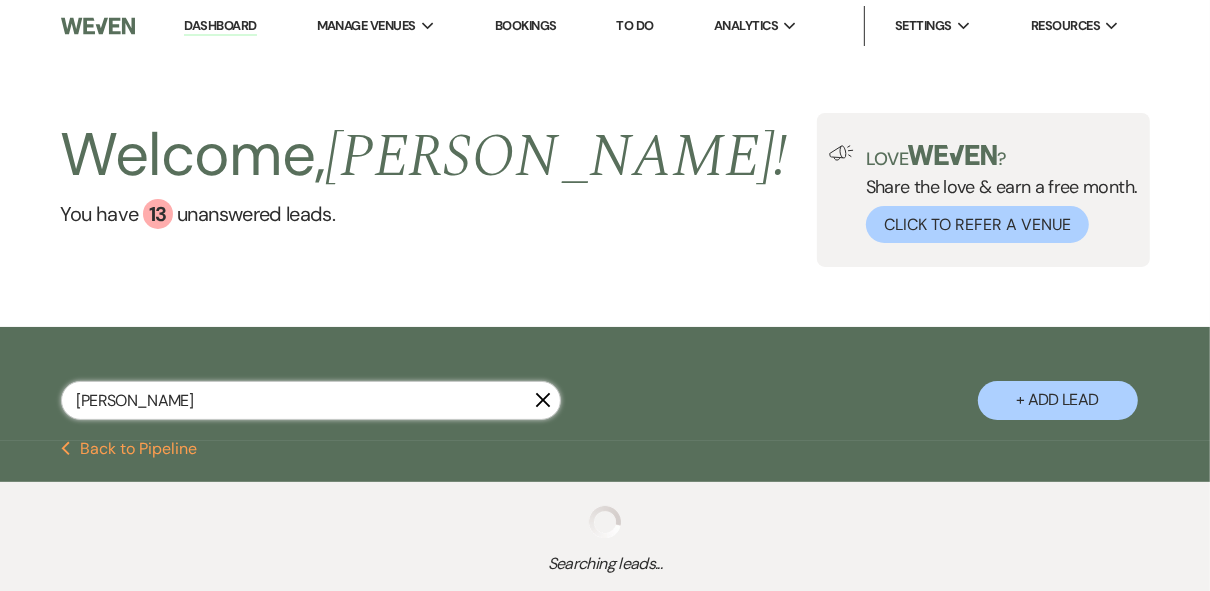 select on "5" 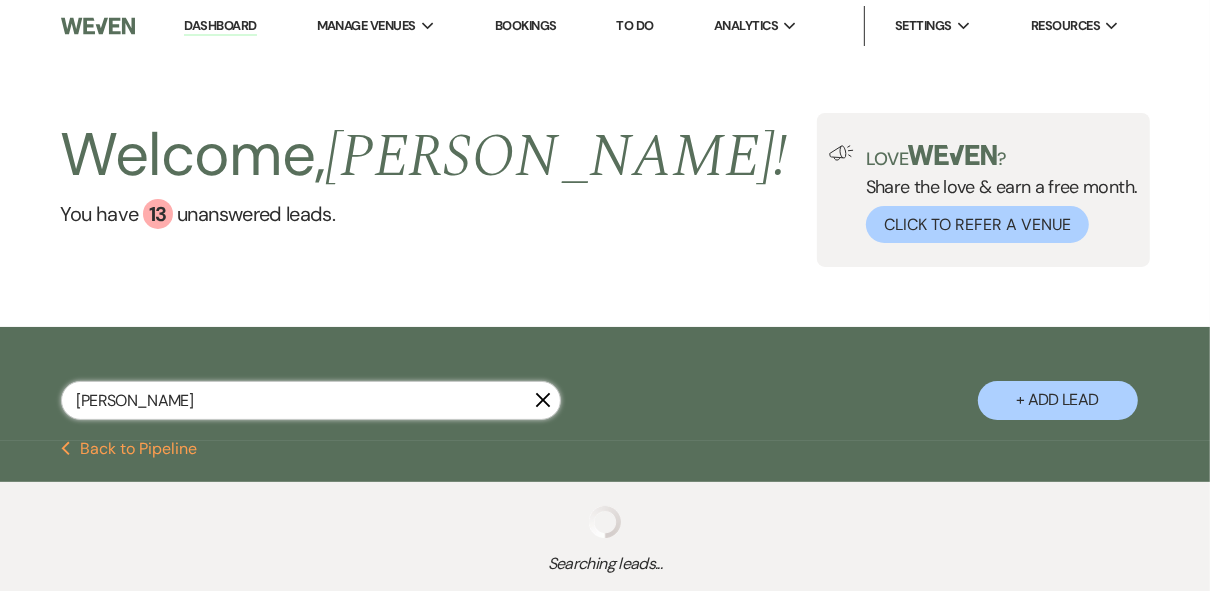 select on "8" 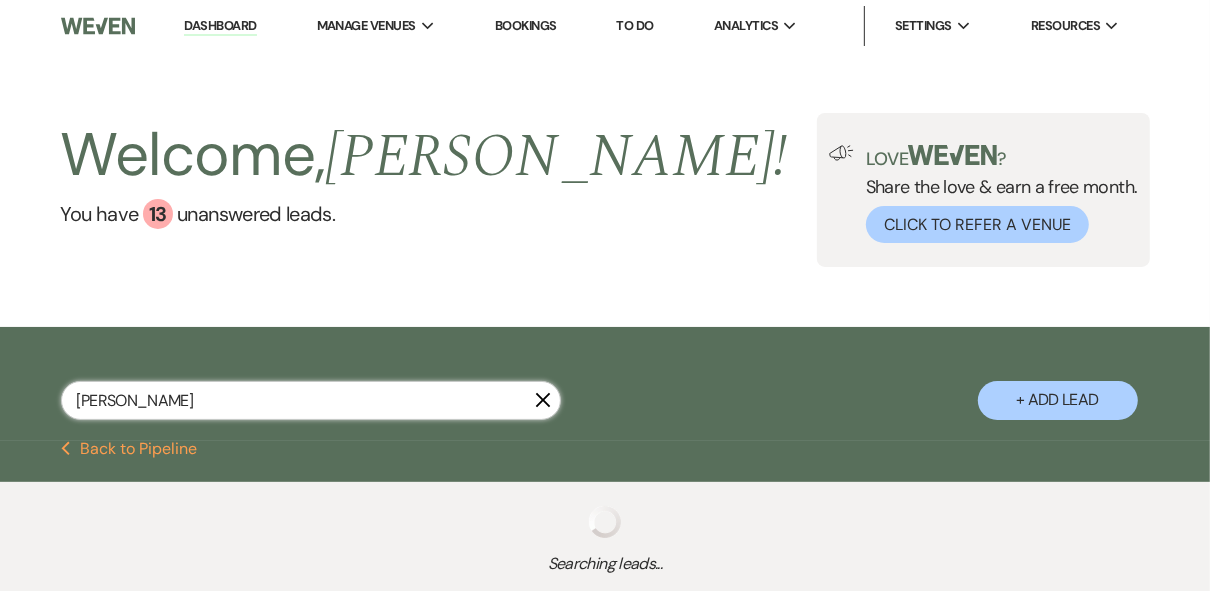 select on "5" 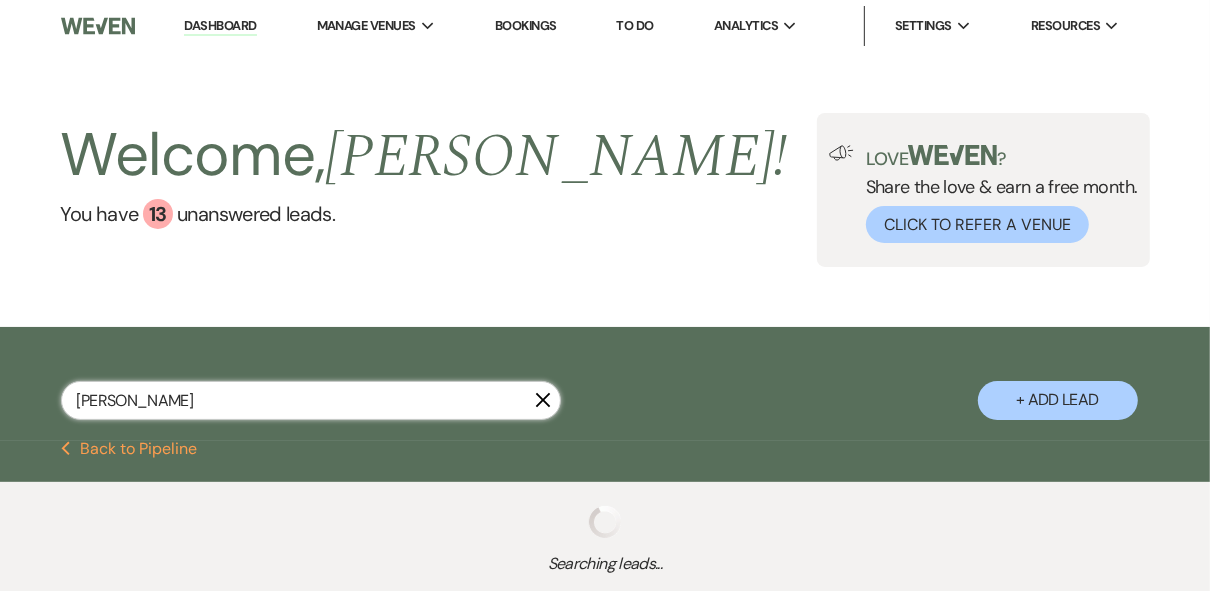 select on "8" 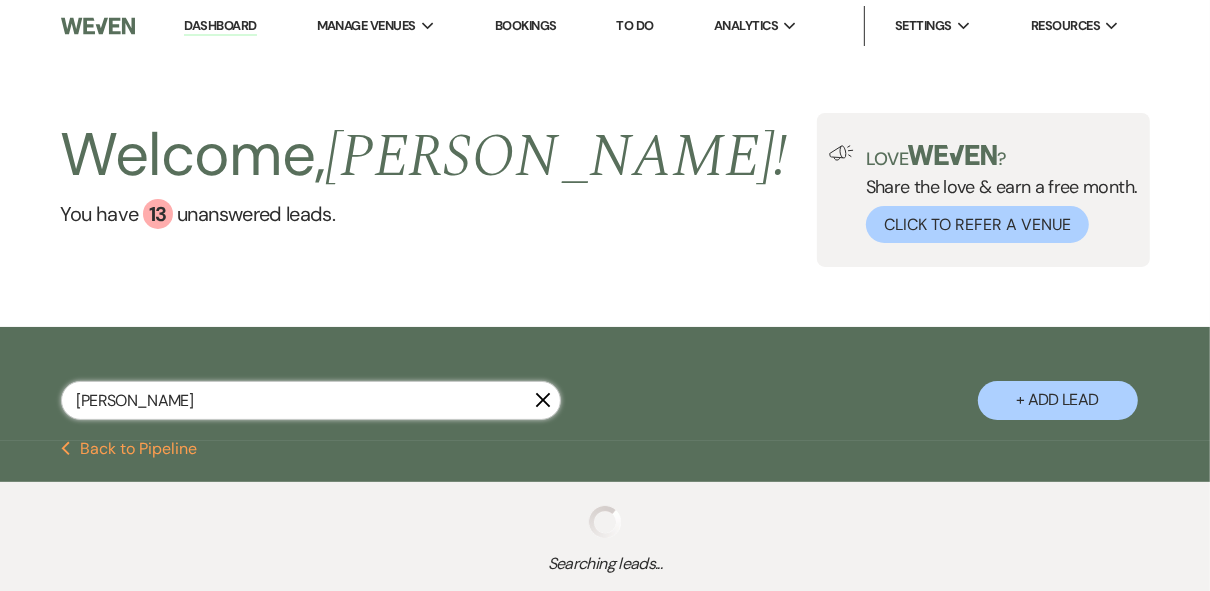 select on "5" 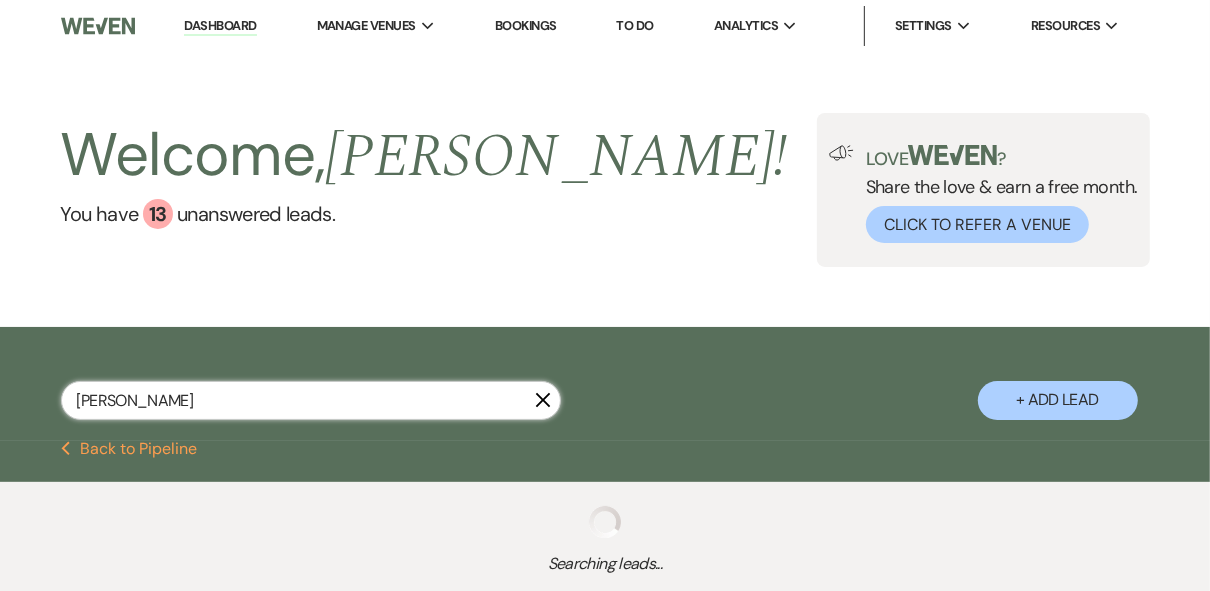 select on "8" 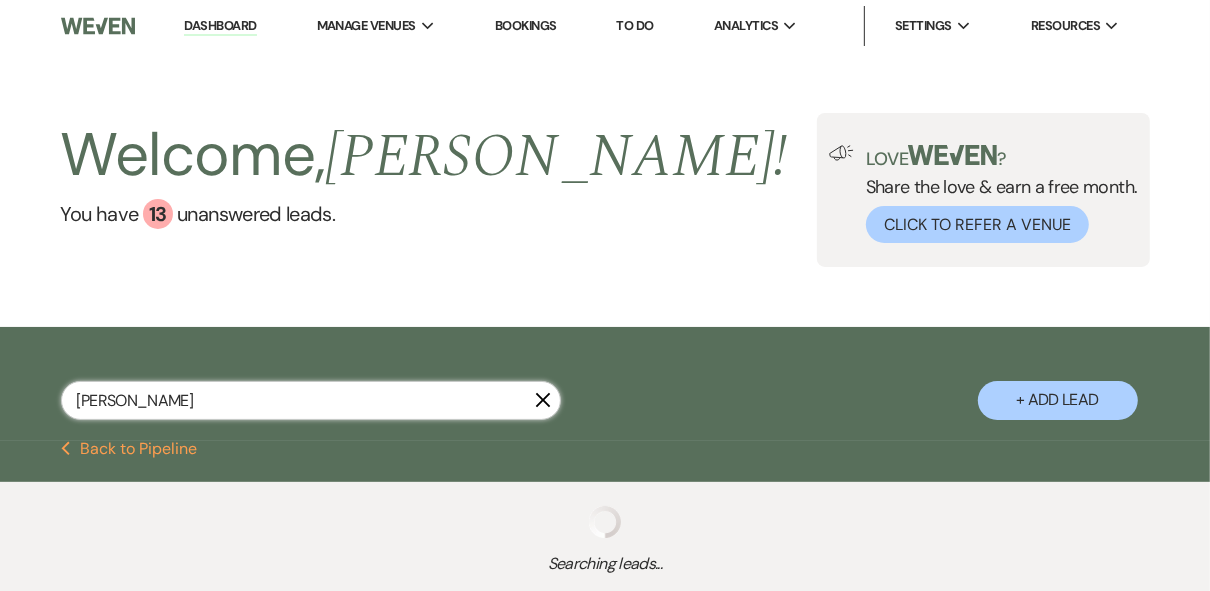 select on "5" 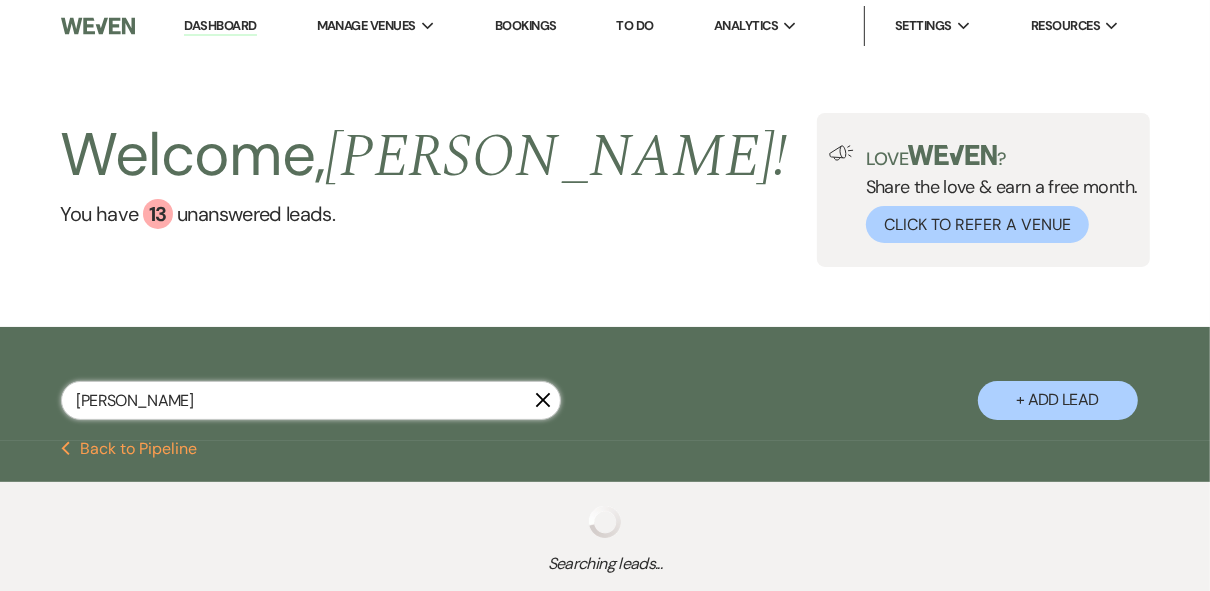 select on "8" 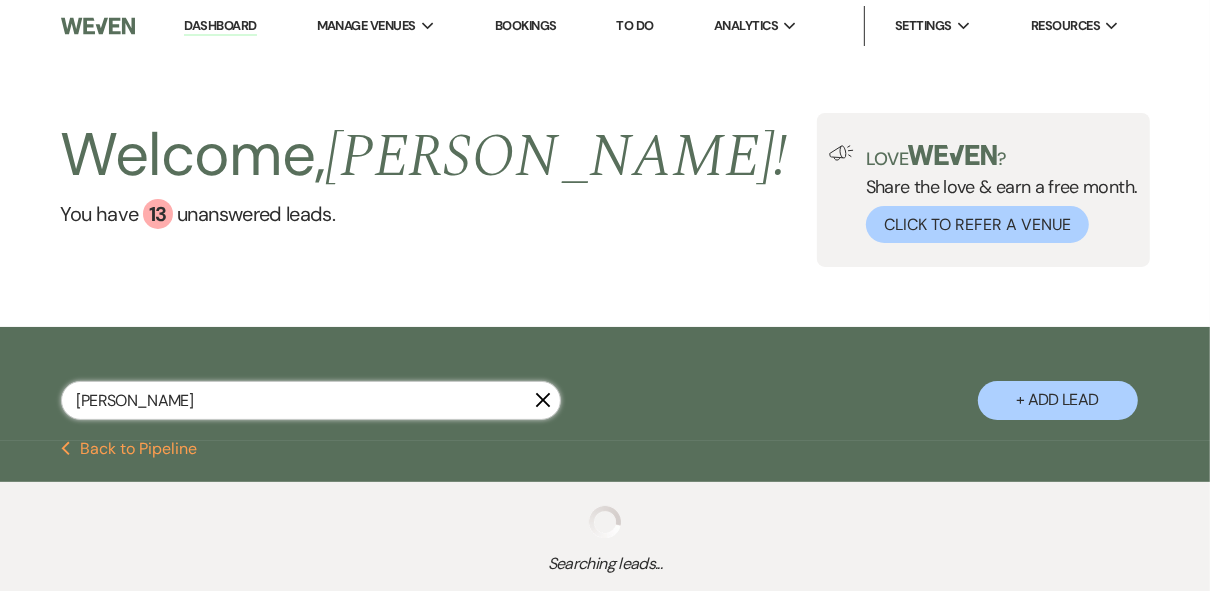 select on "5" 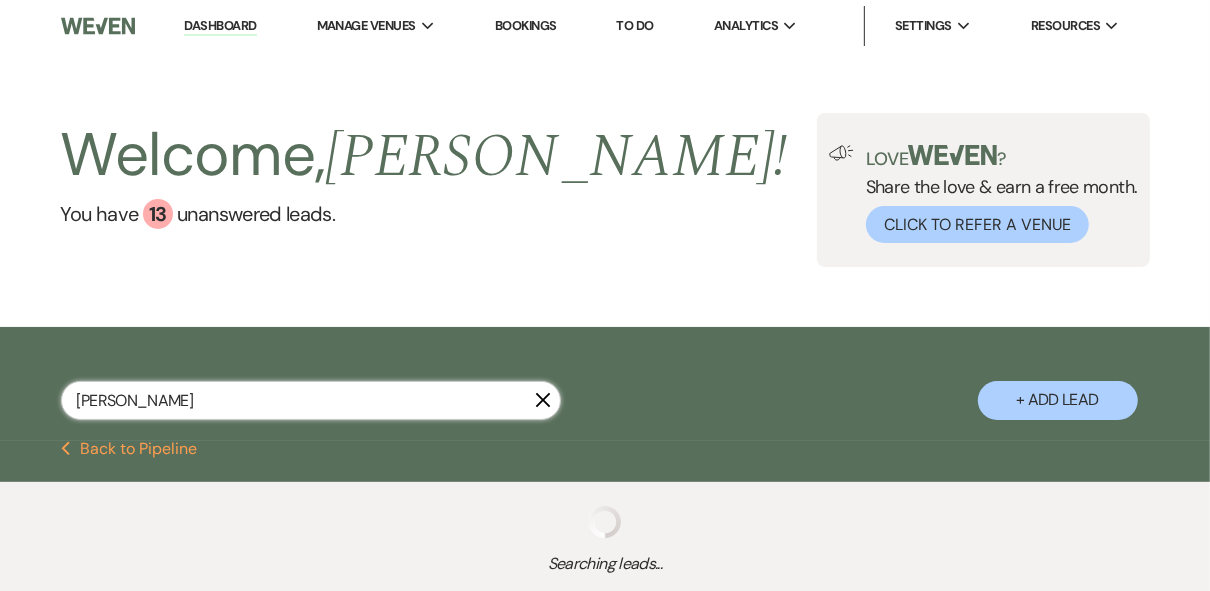 select on "8" 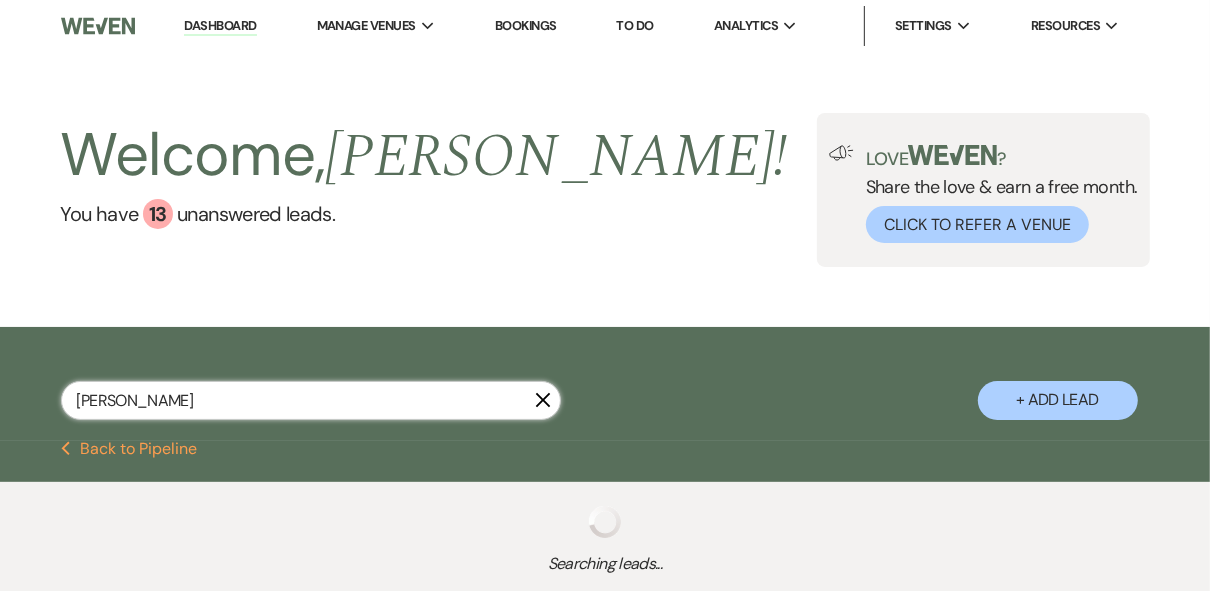 select on "5" 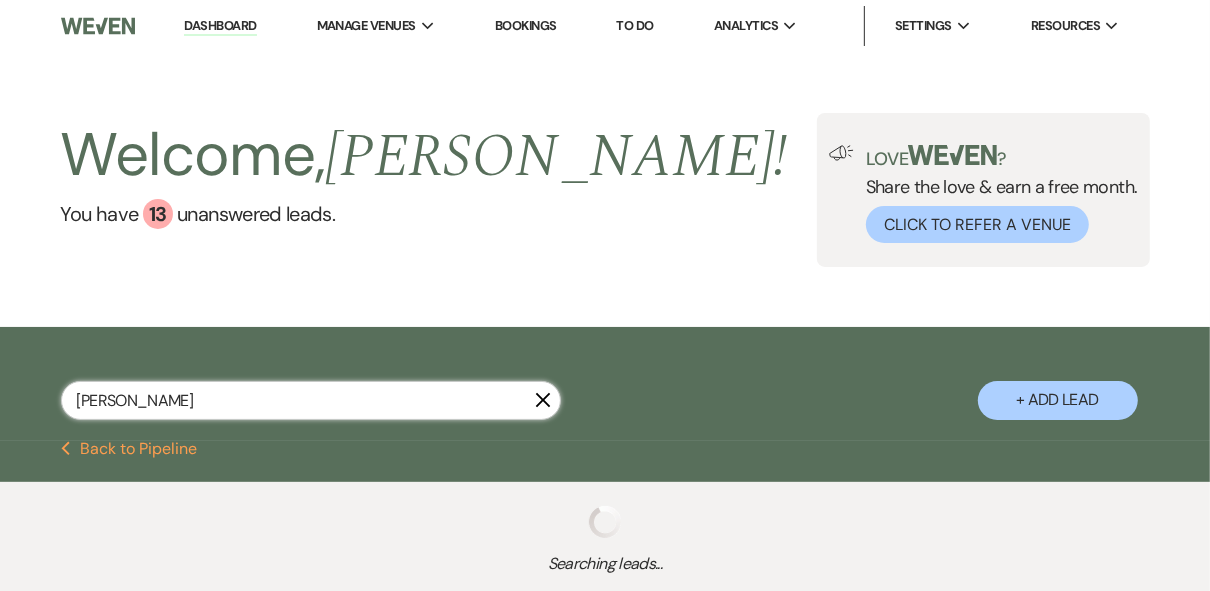 select on "8" 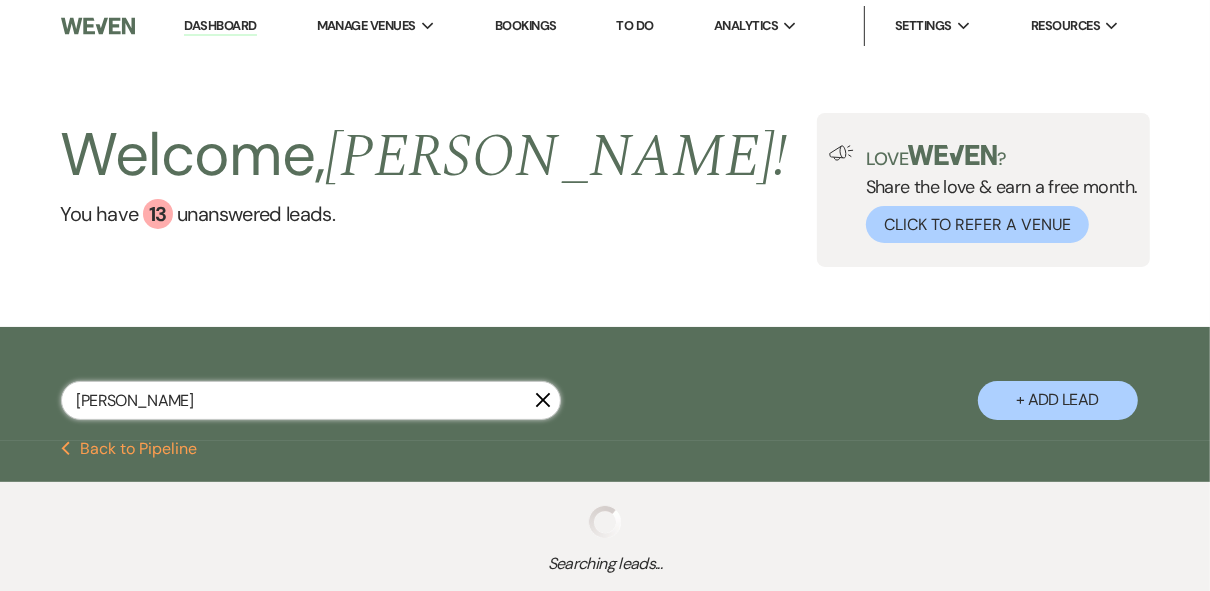 select on "5" 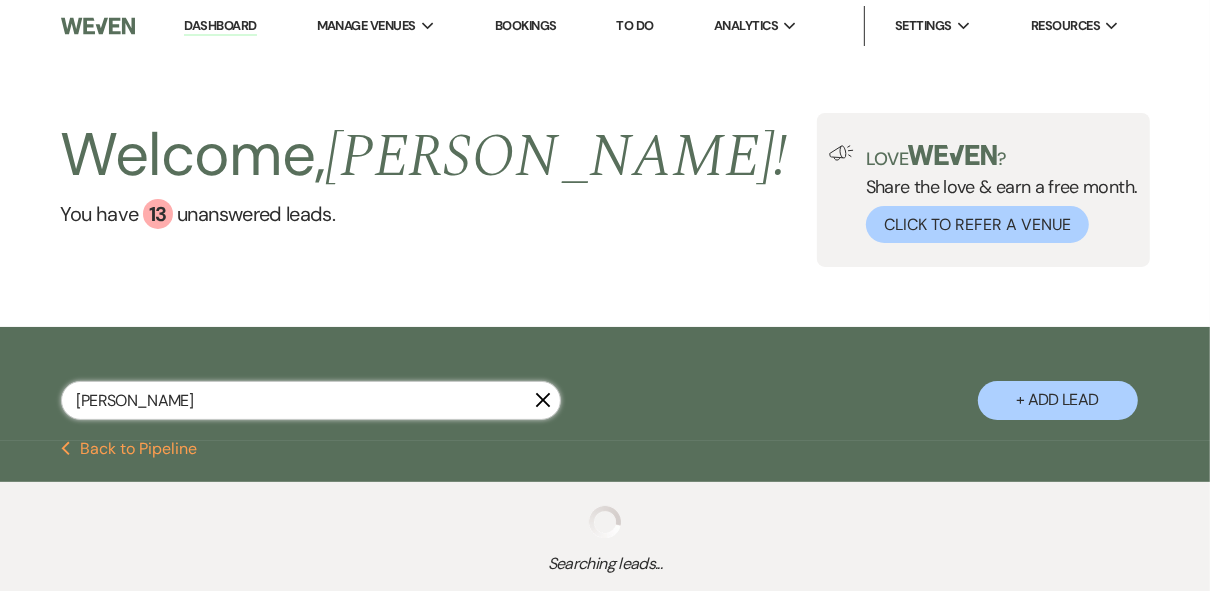 select on "8" 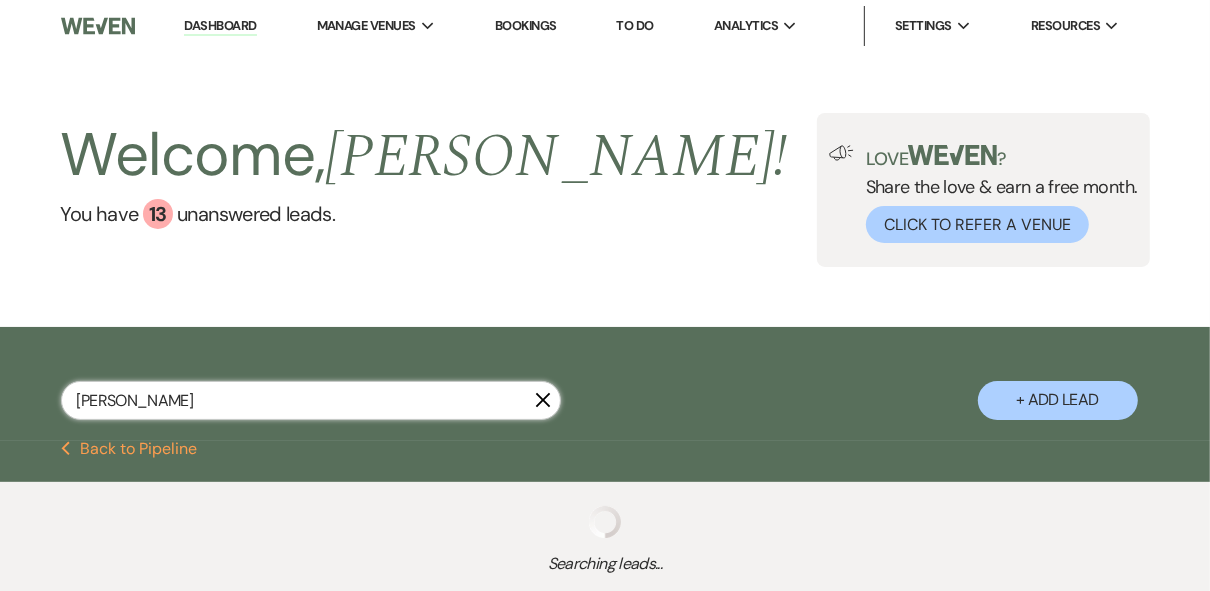 select on "5" 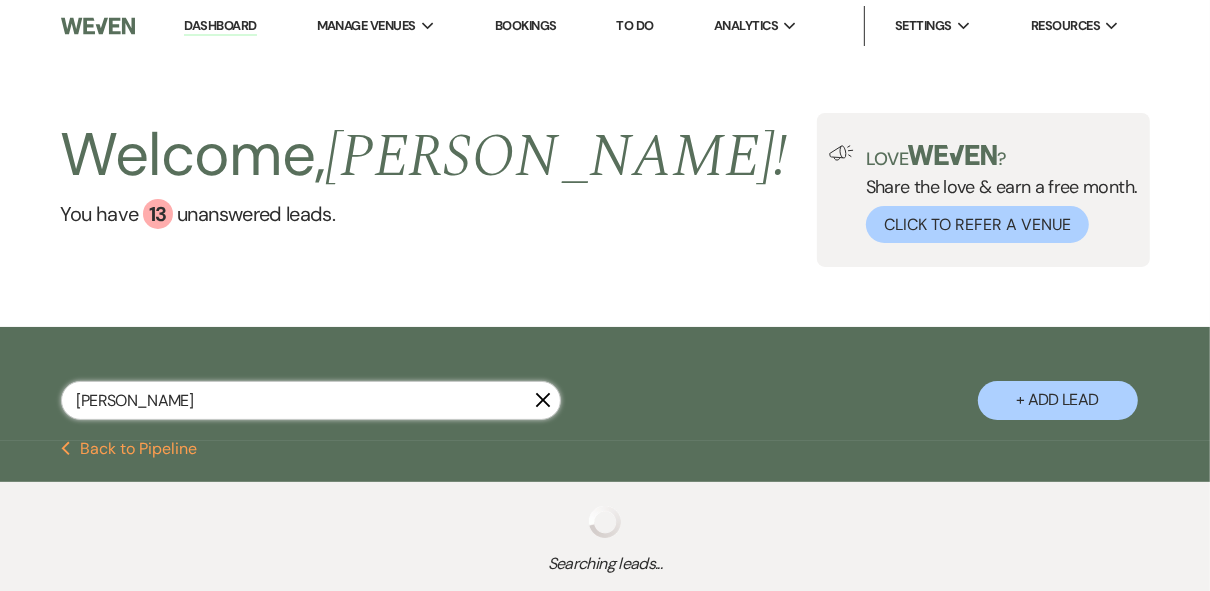 select on "8" 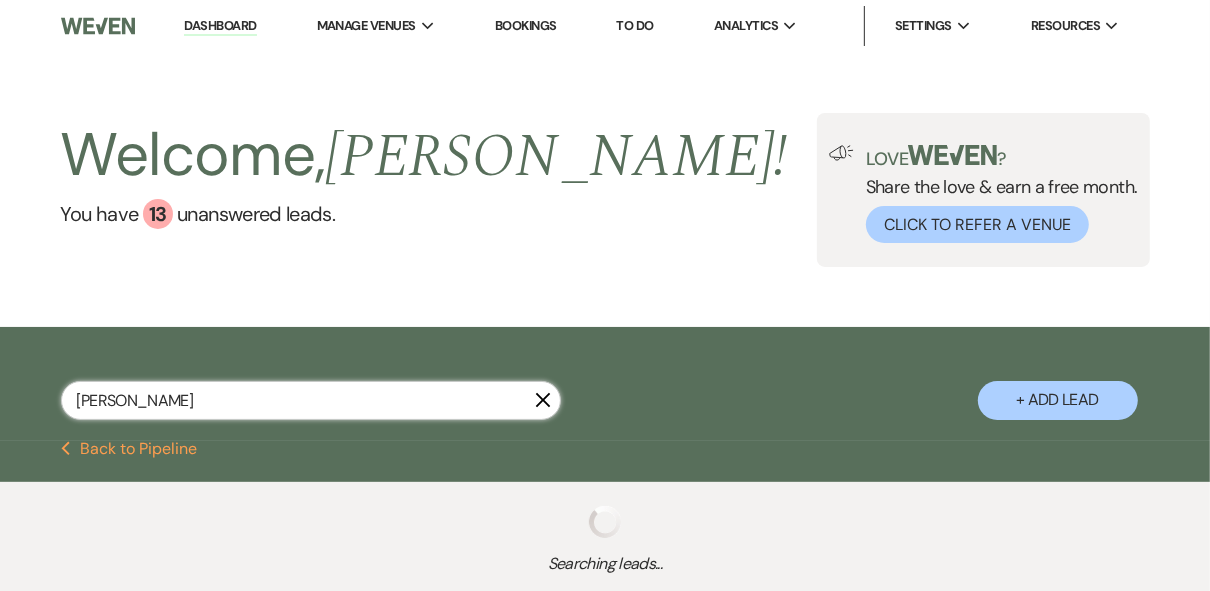 select on "5" 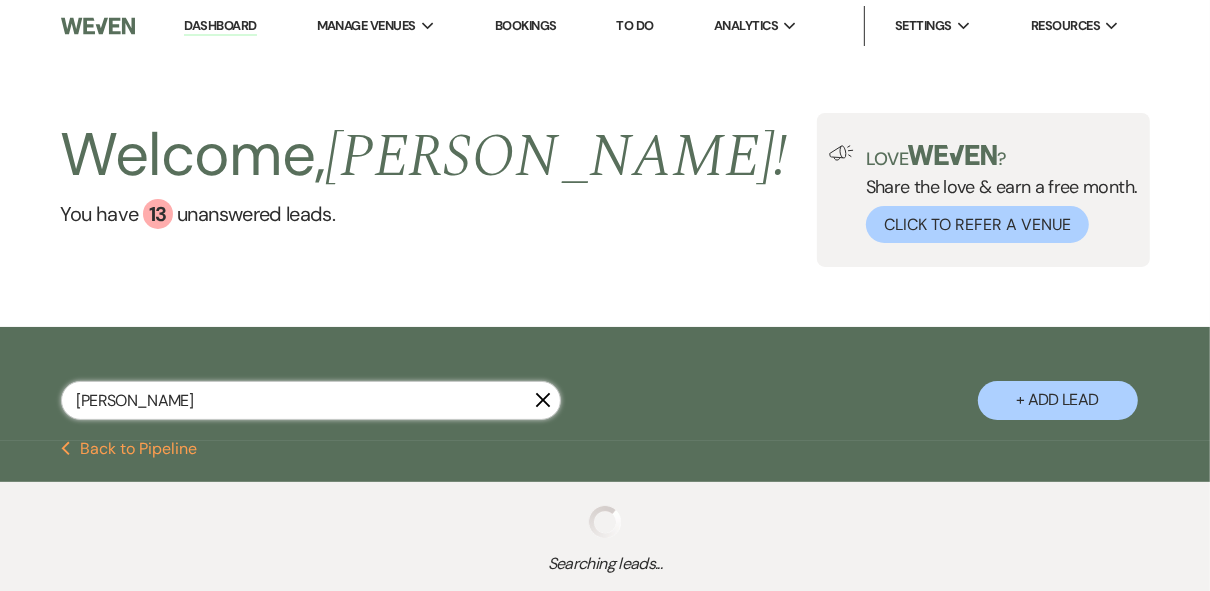 select on "8" 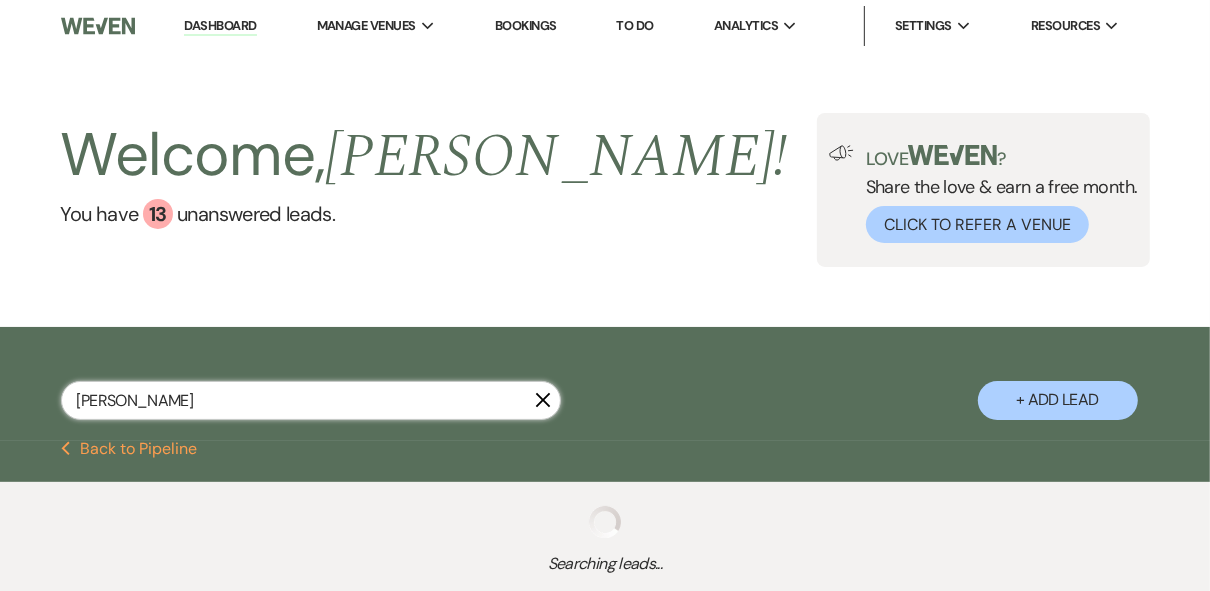 select on "5" 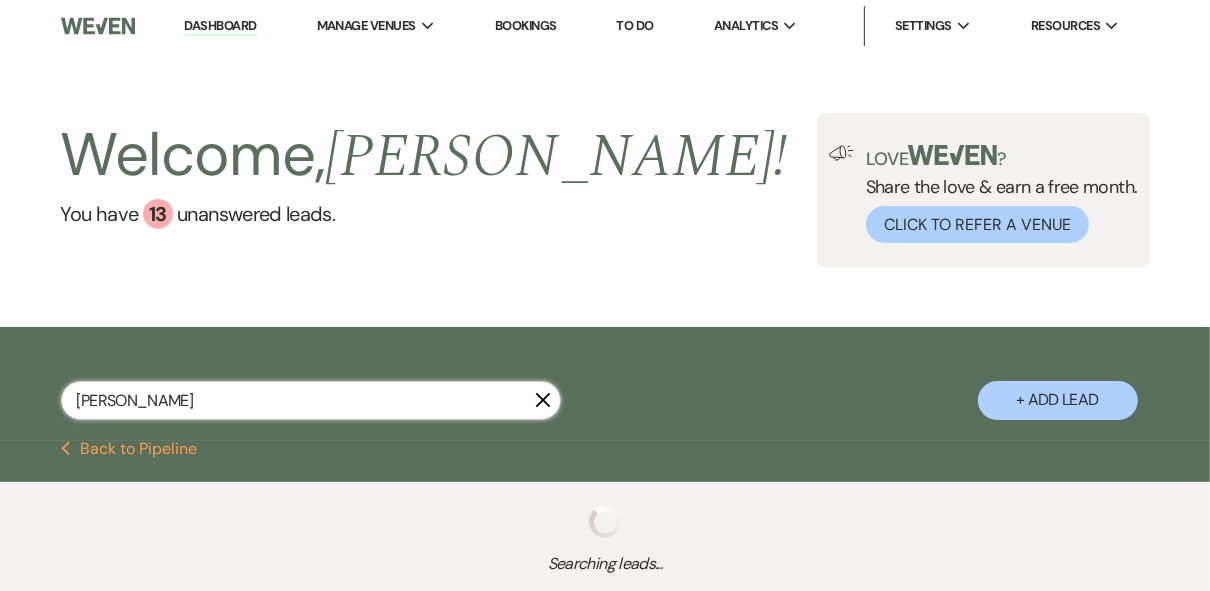 select on "8" 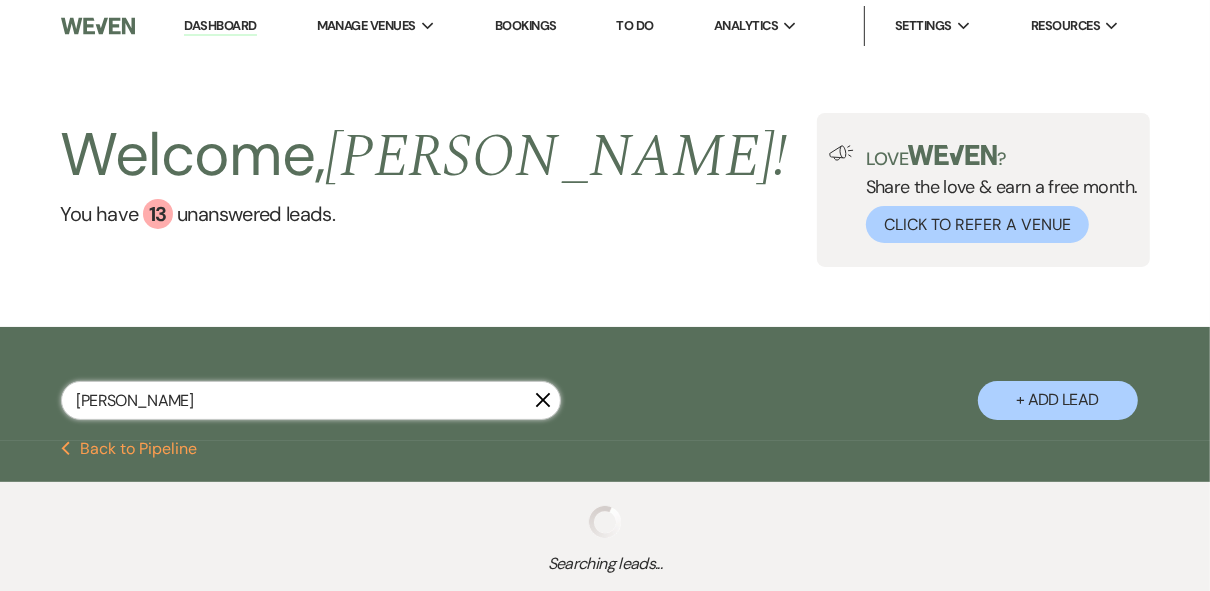 select on "5" 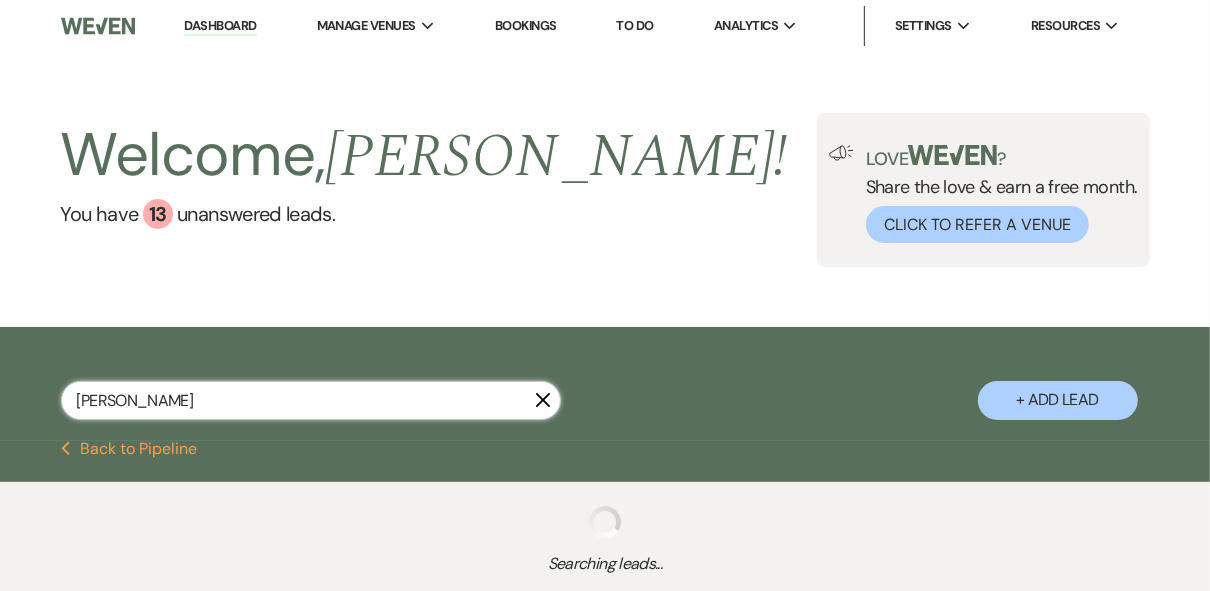 select on "8" 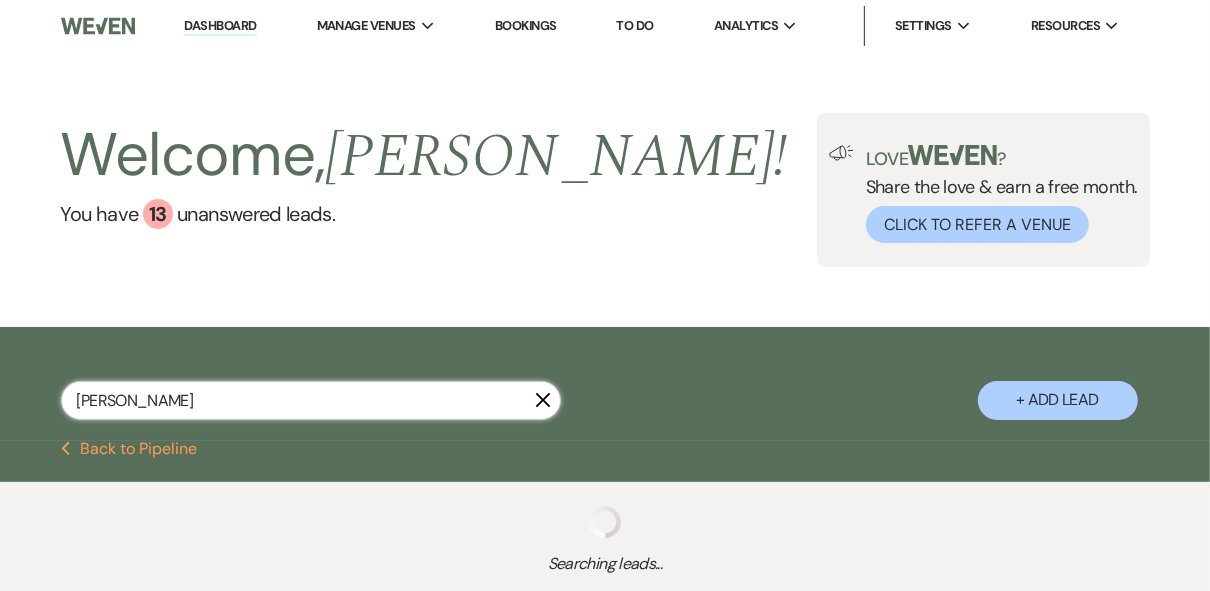 select on "5" 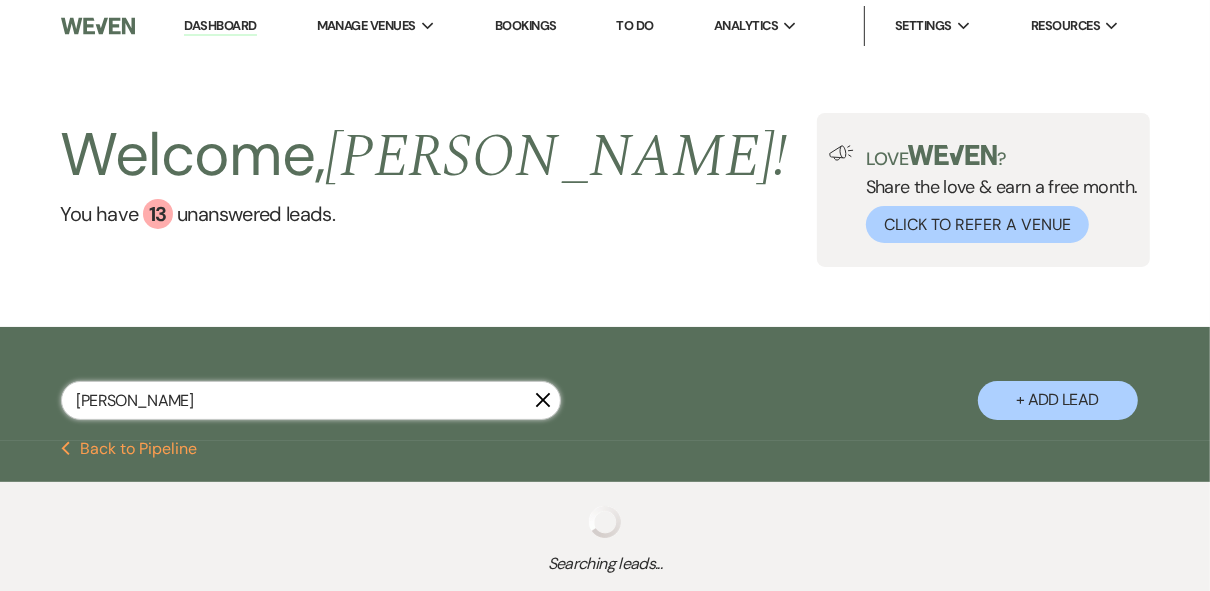 select on "8" 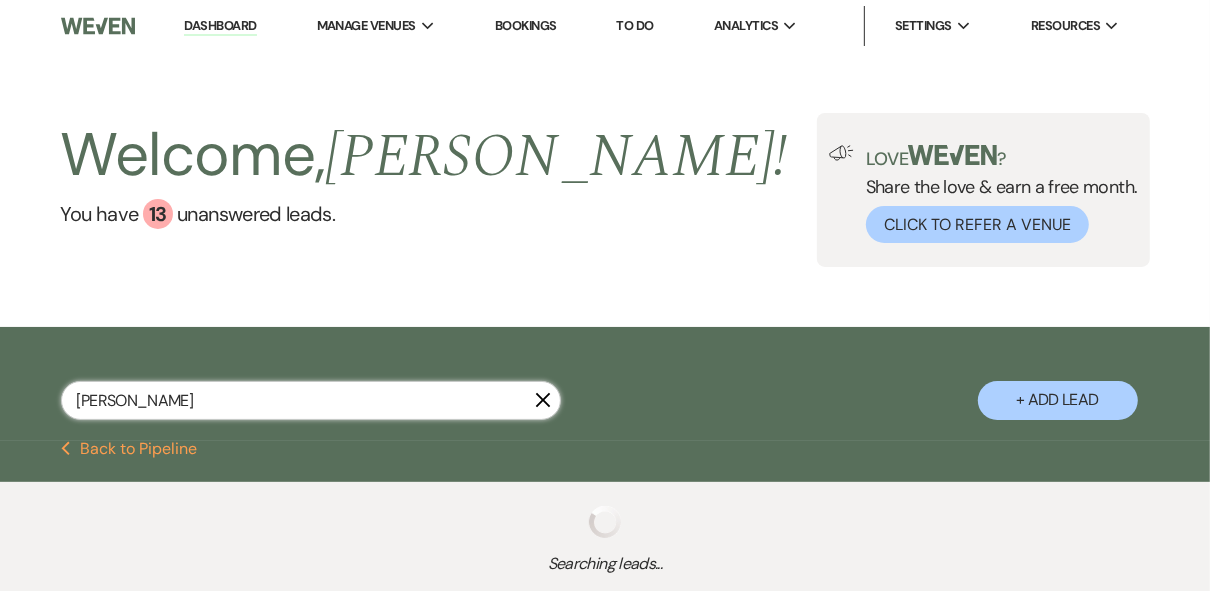 select on "8" 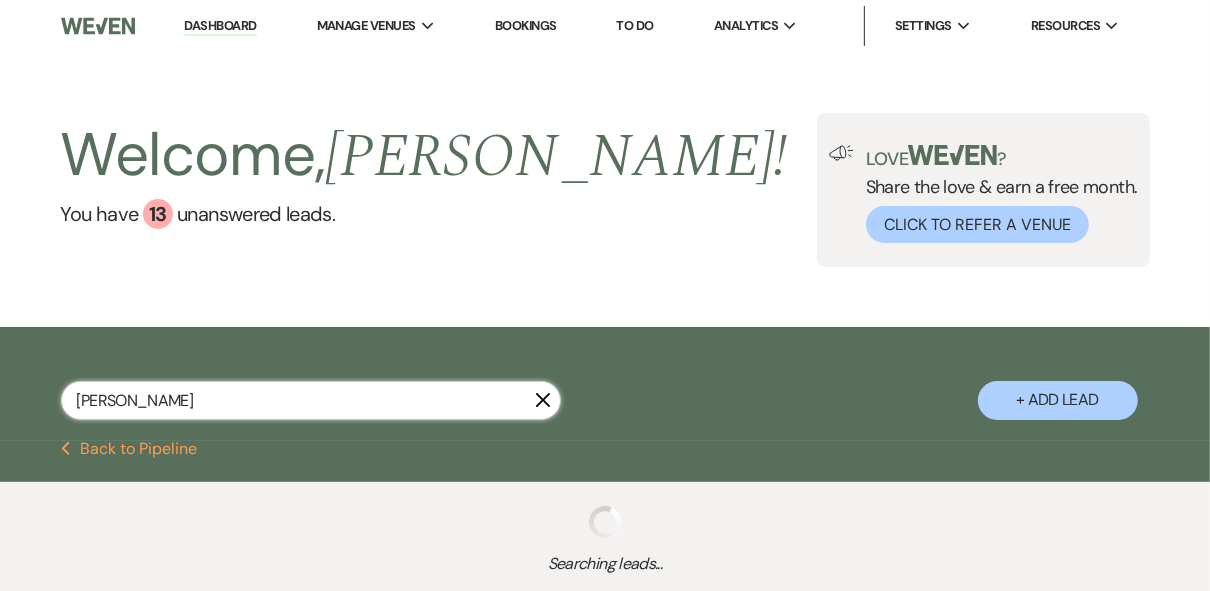 select on "8" 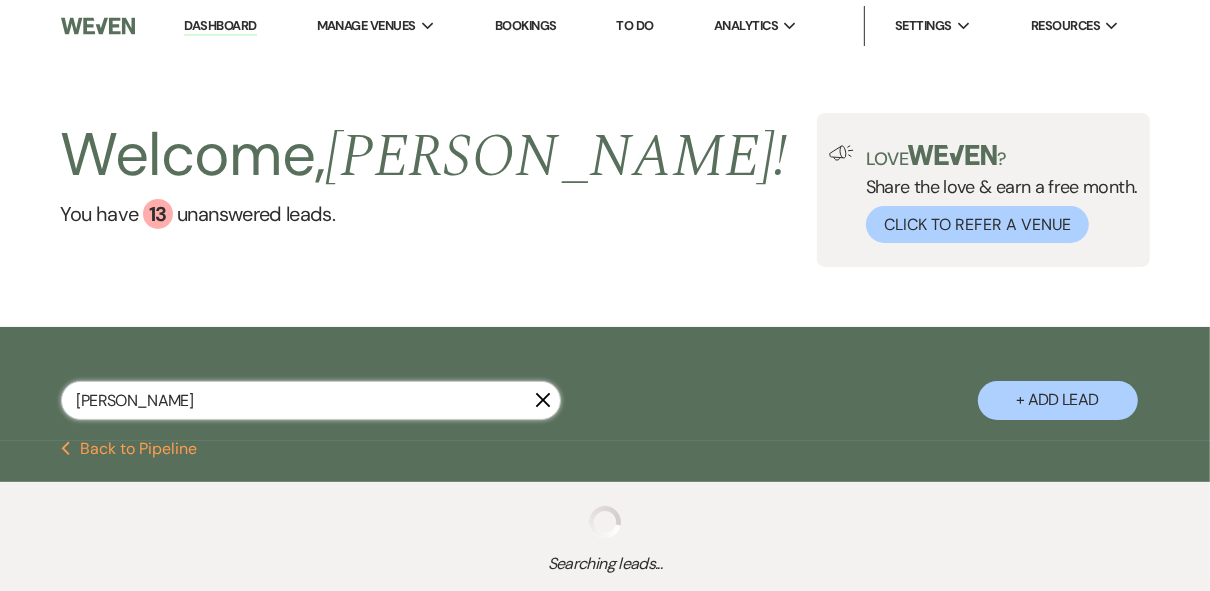select on "5" 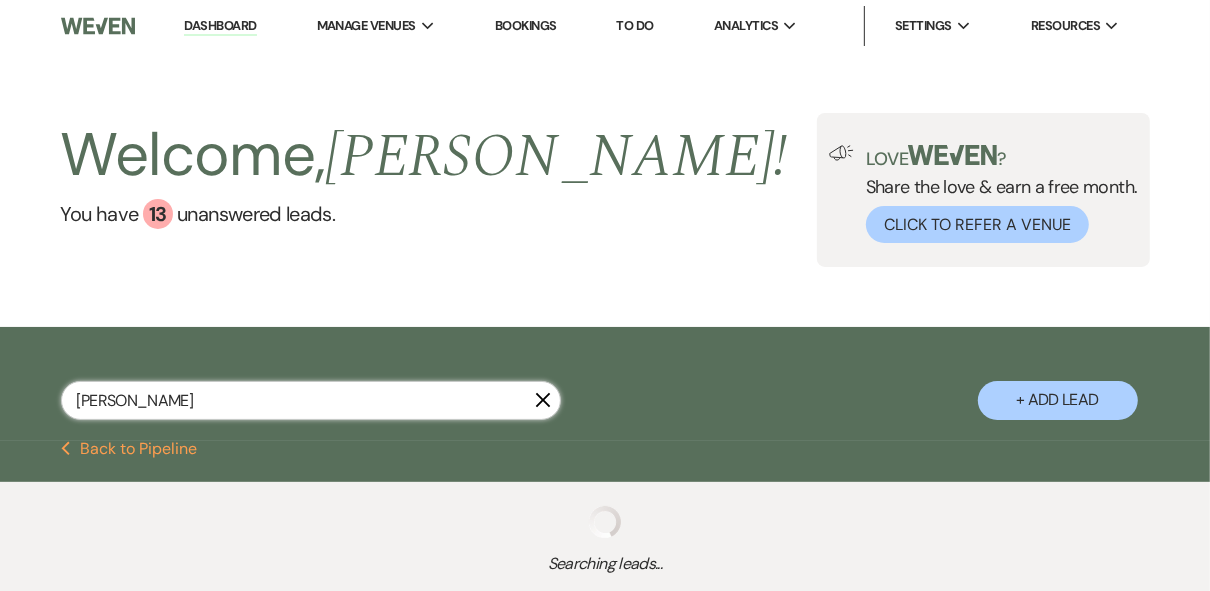 select on "8" 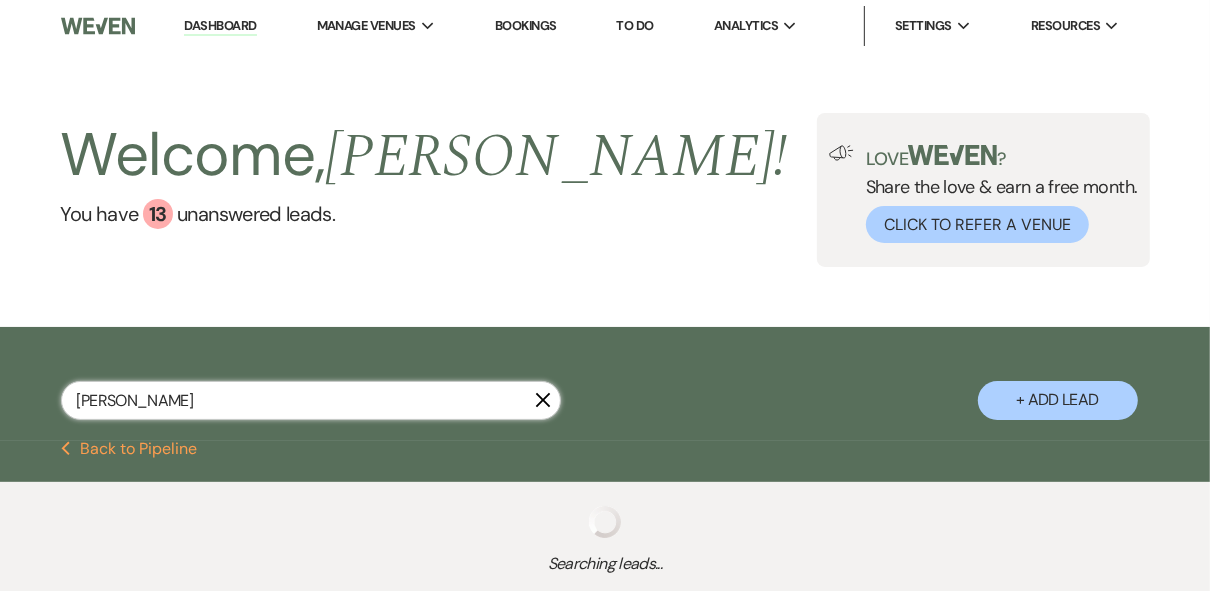 select on "5" 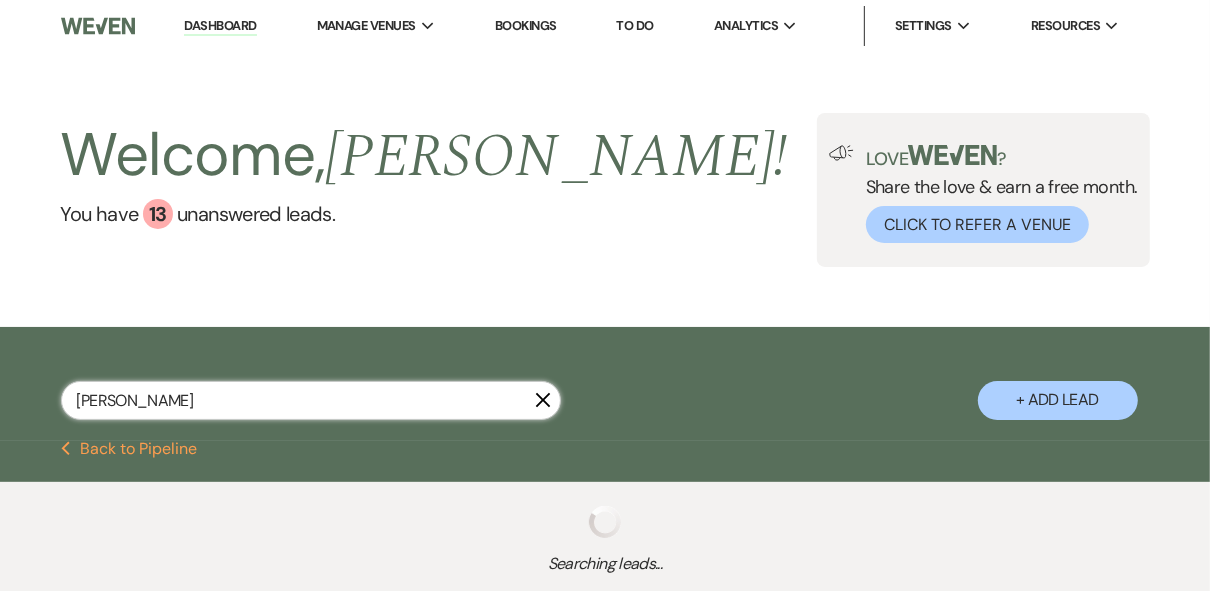 select on "8" 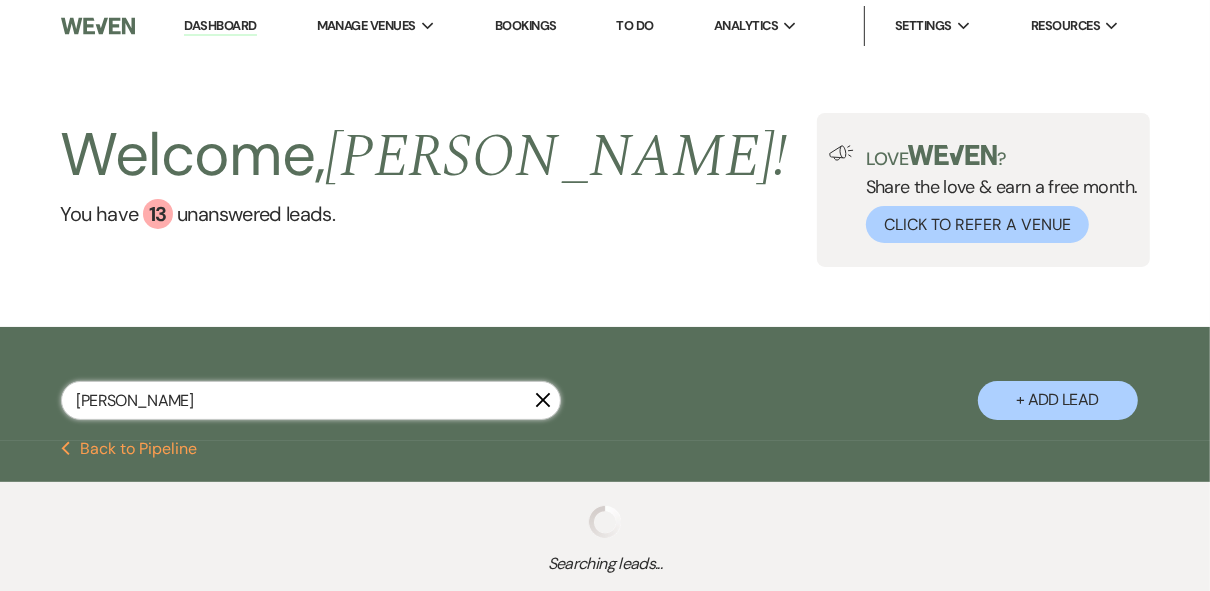 select on "5" 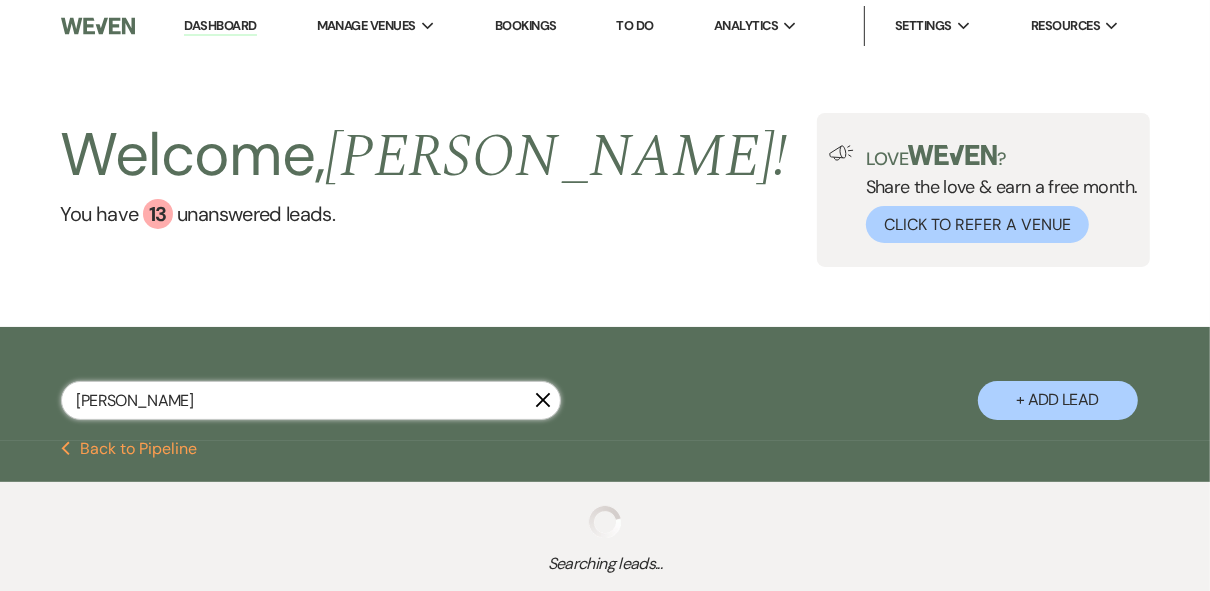 select on "8" 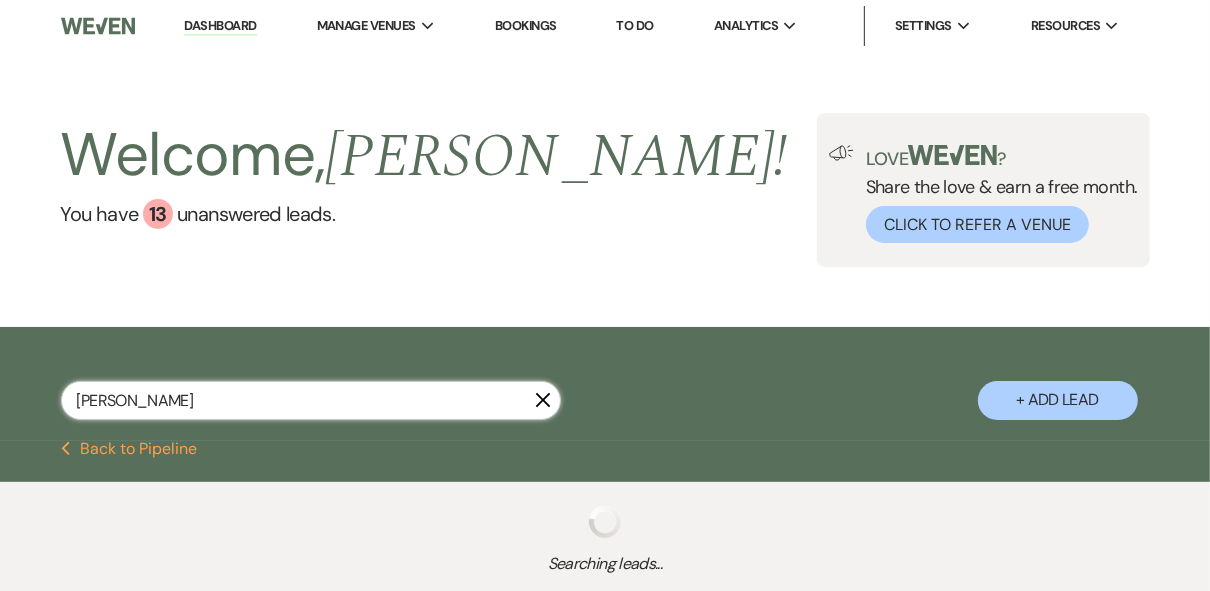 select on "5" 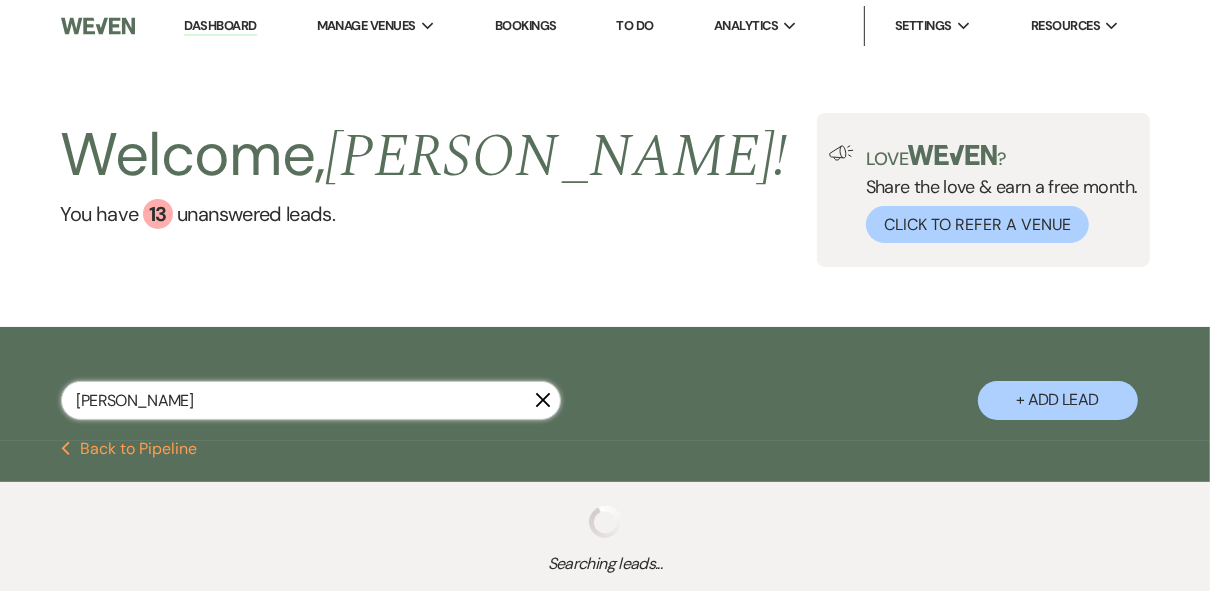 select on "8" 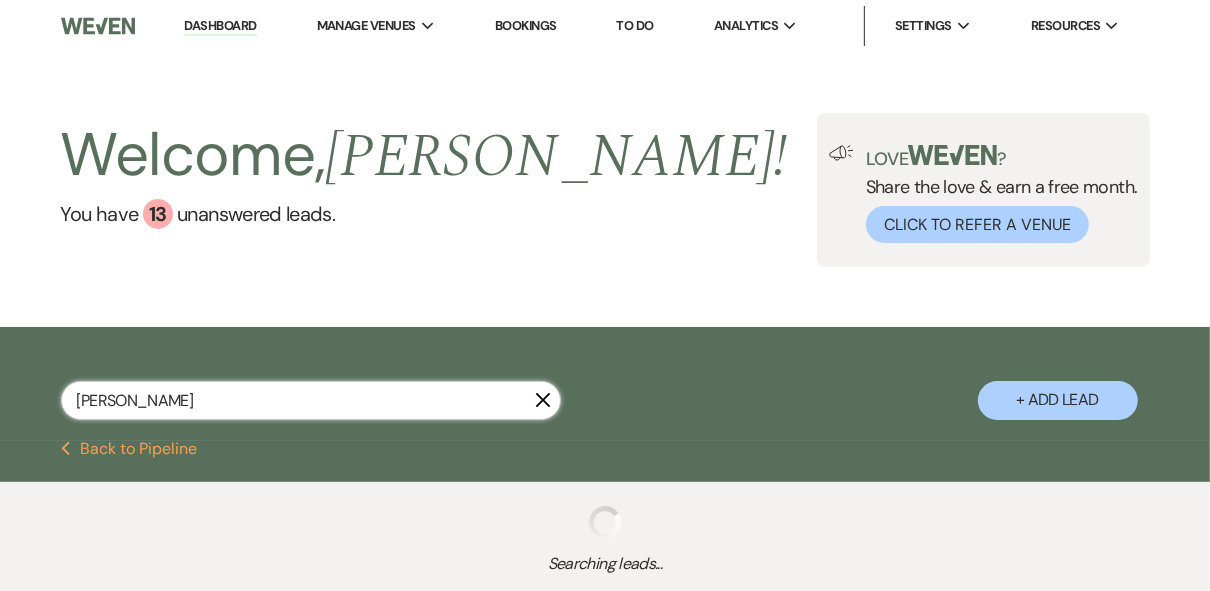select on "5" 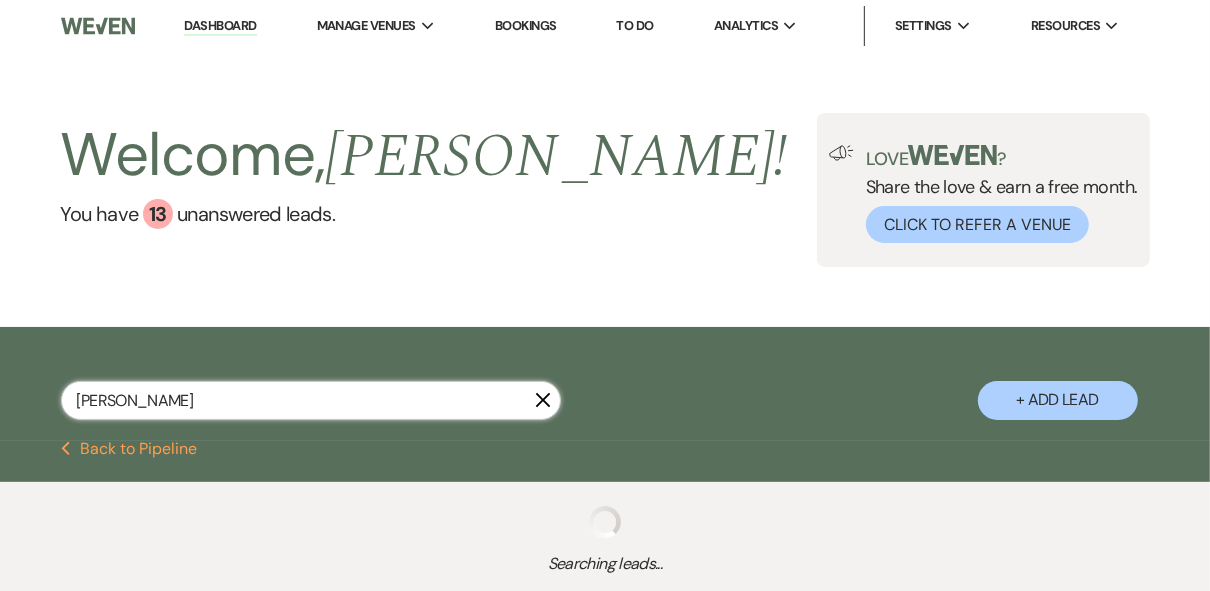 select on "8" 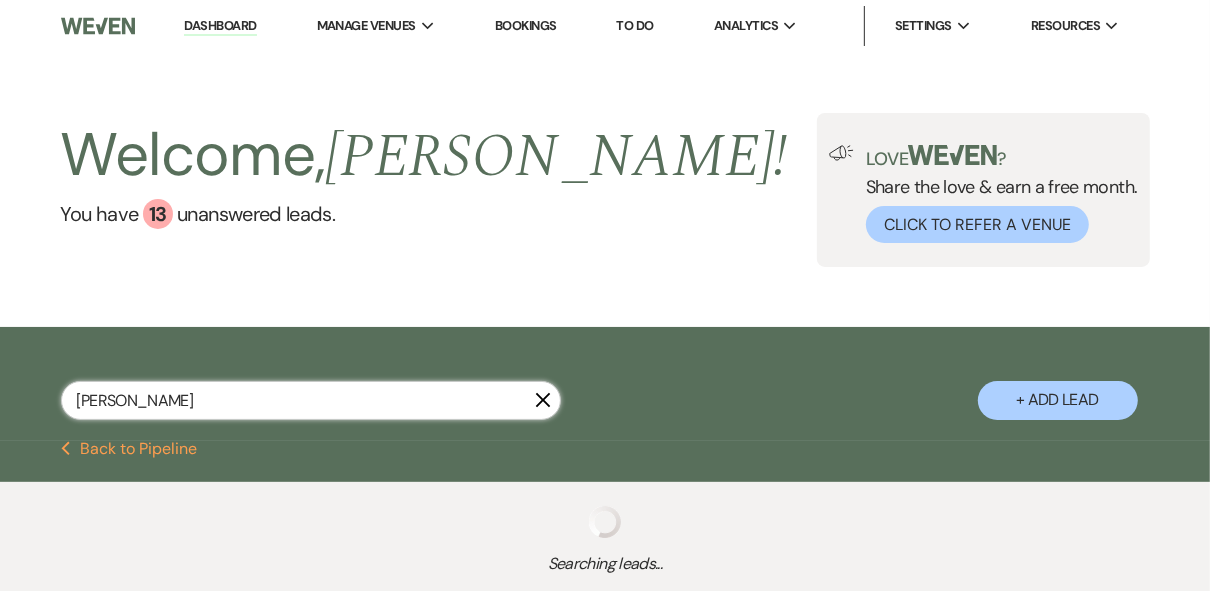 select on "5" 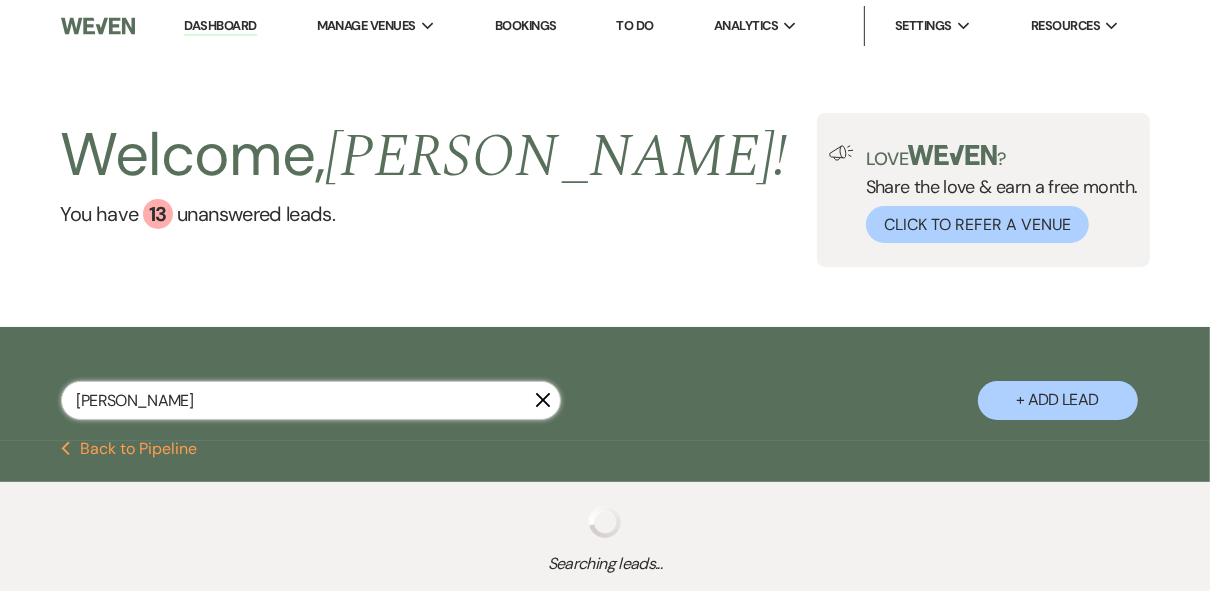 select on "8" 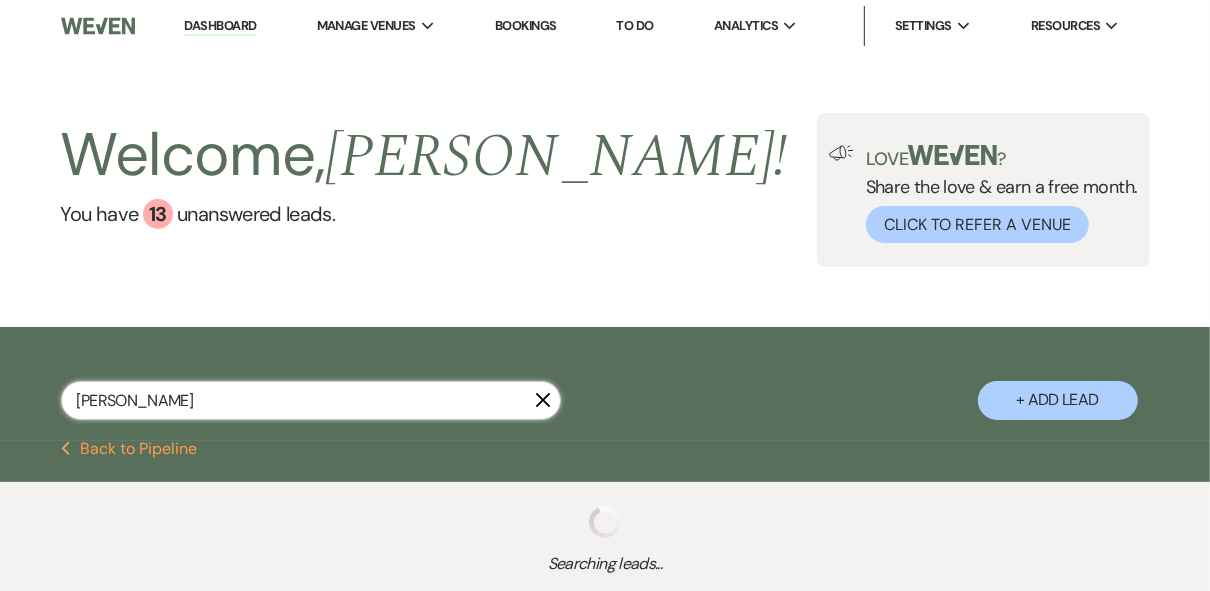 select on "5" 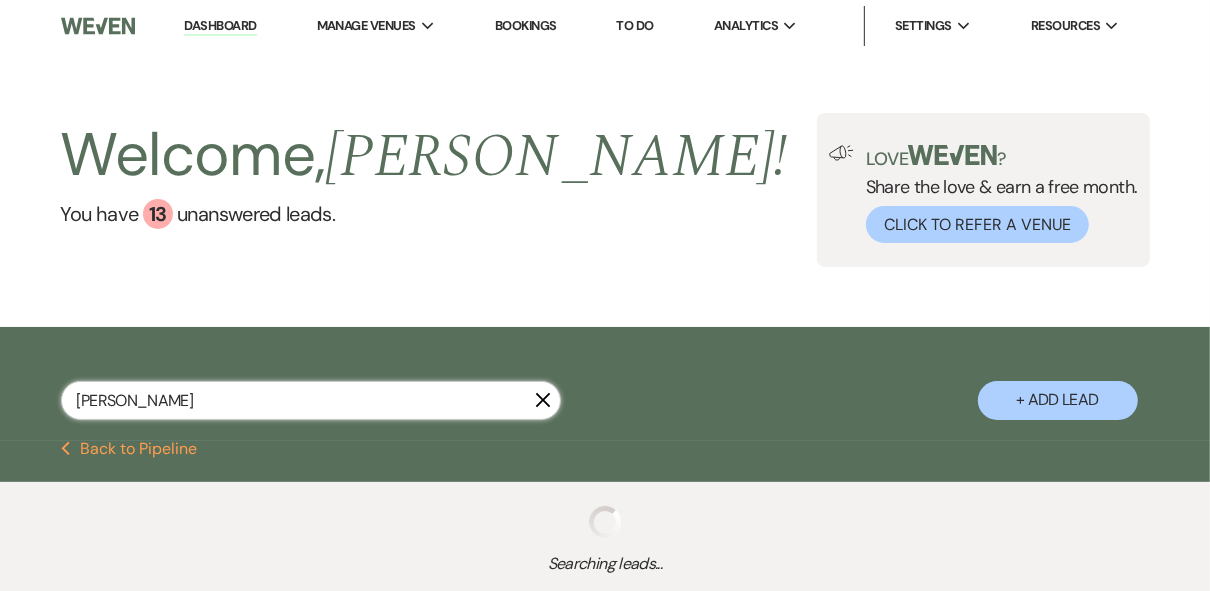 select on "8" 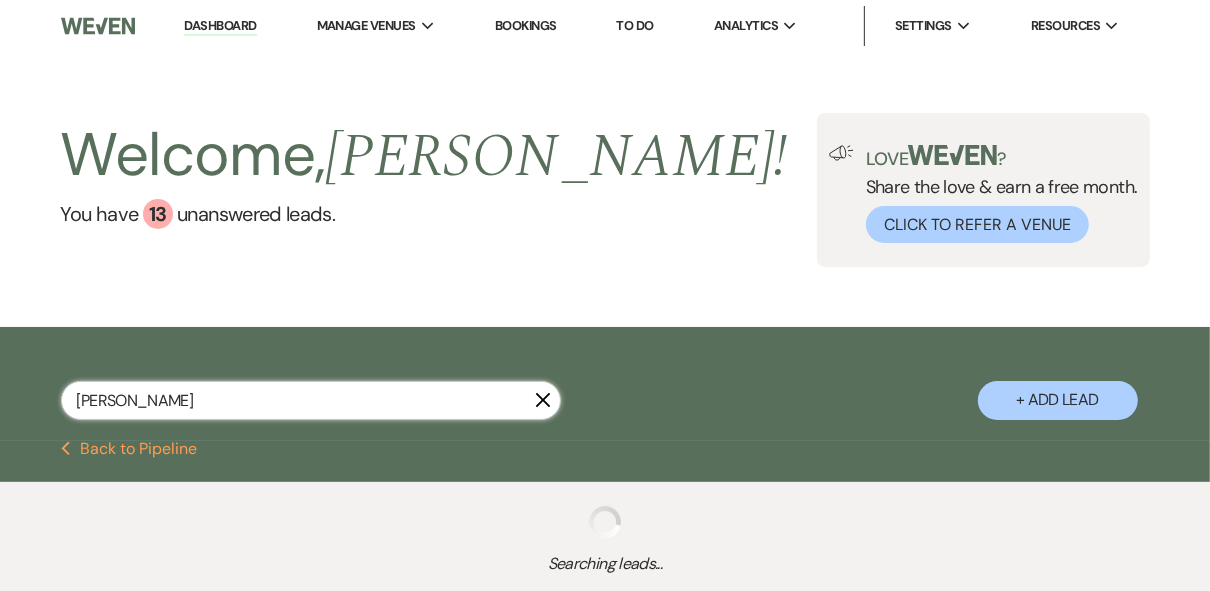 select on "5" 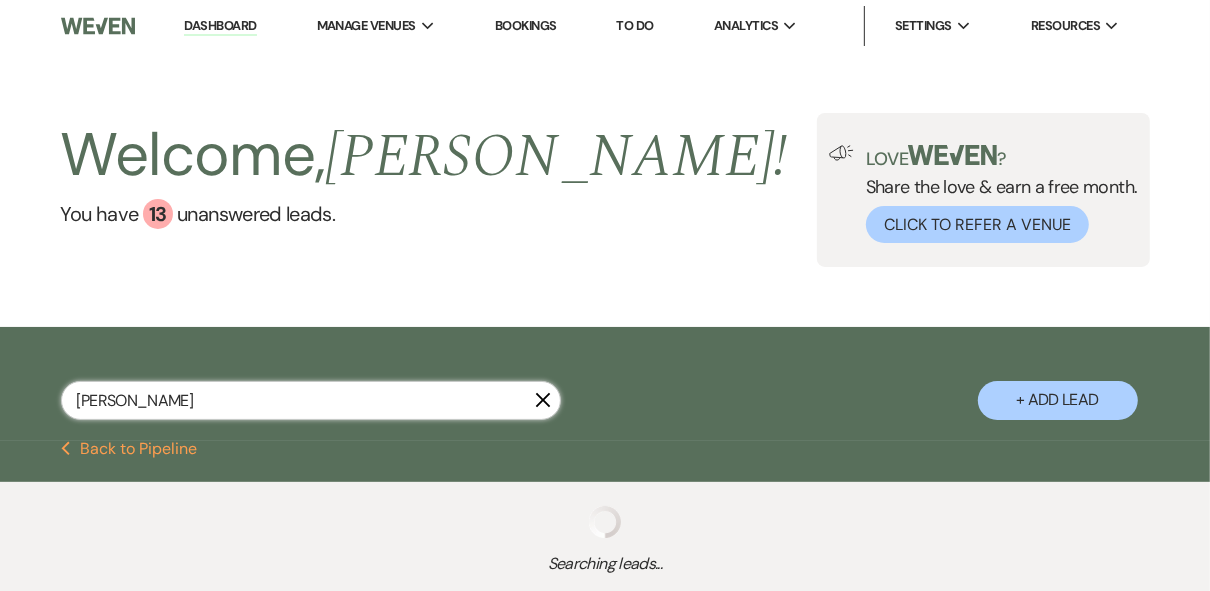 select on "8" 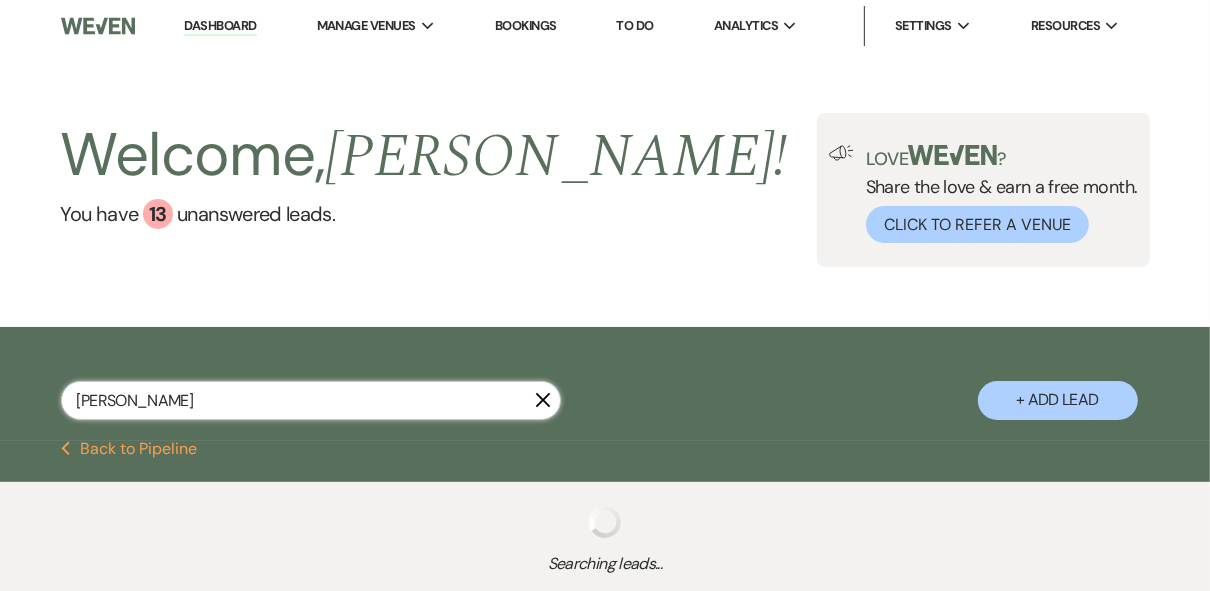 select on "5" 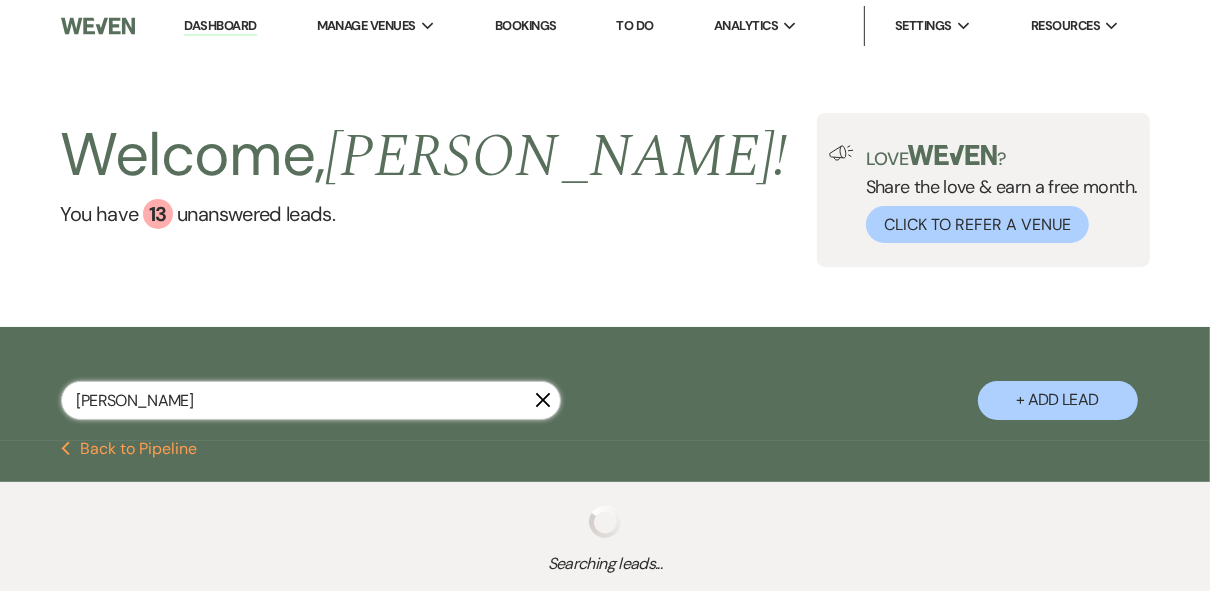 select on "8" 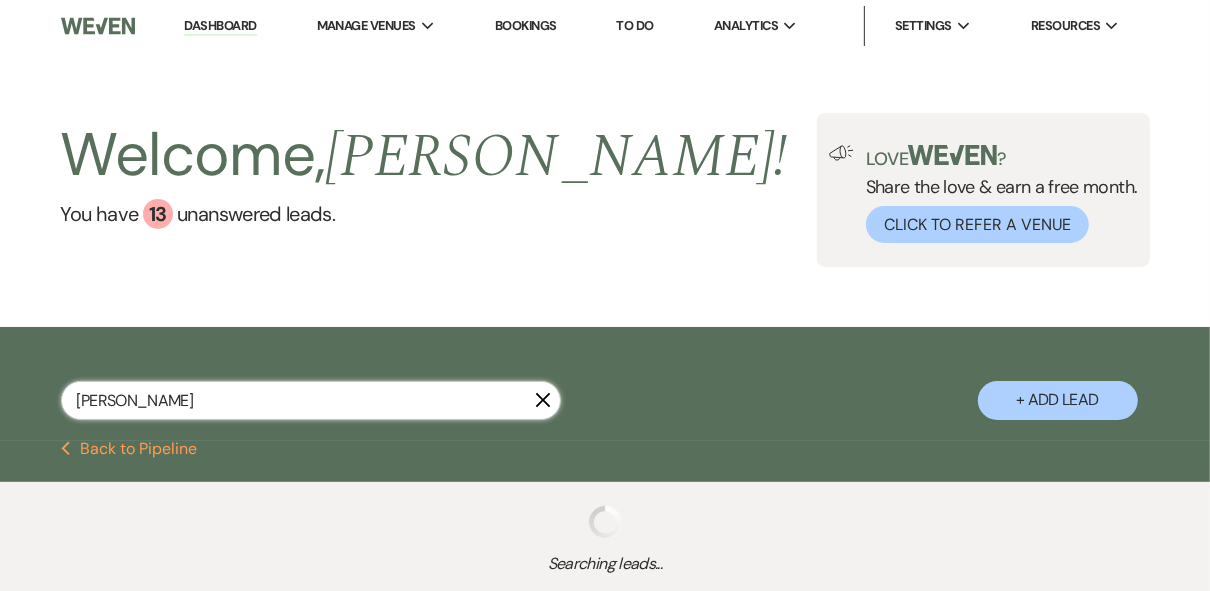 select on "4" 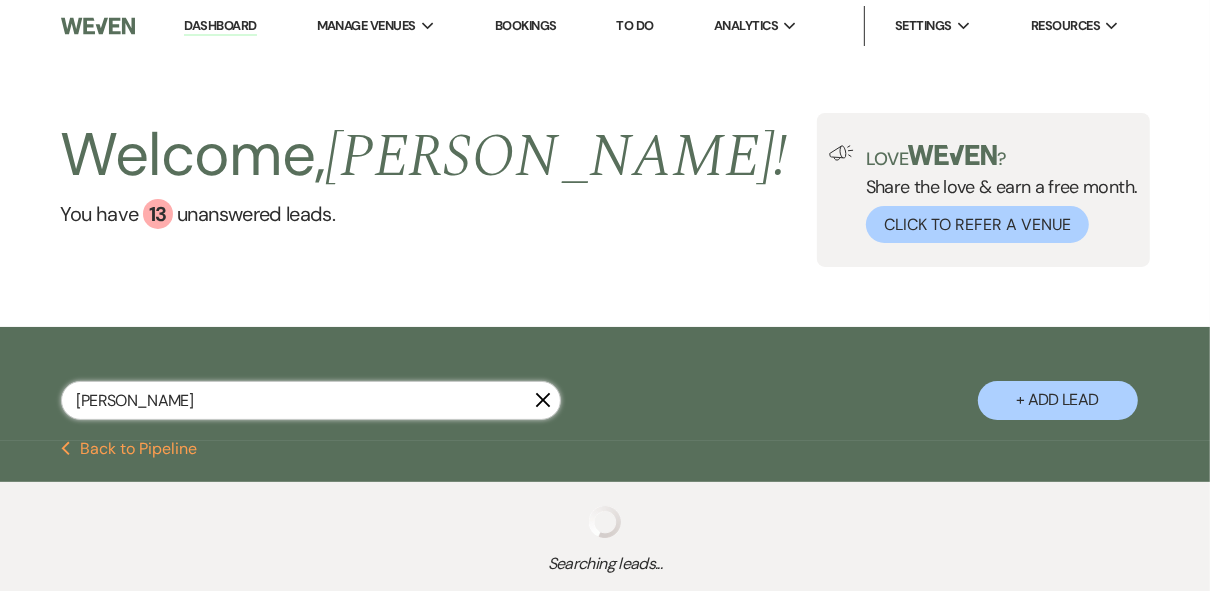 select on "8" 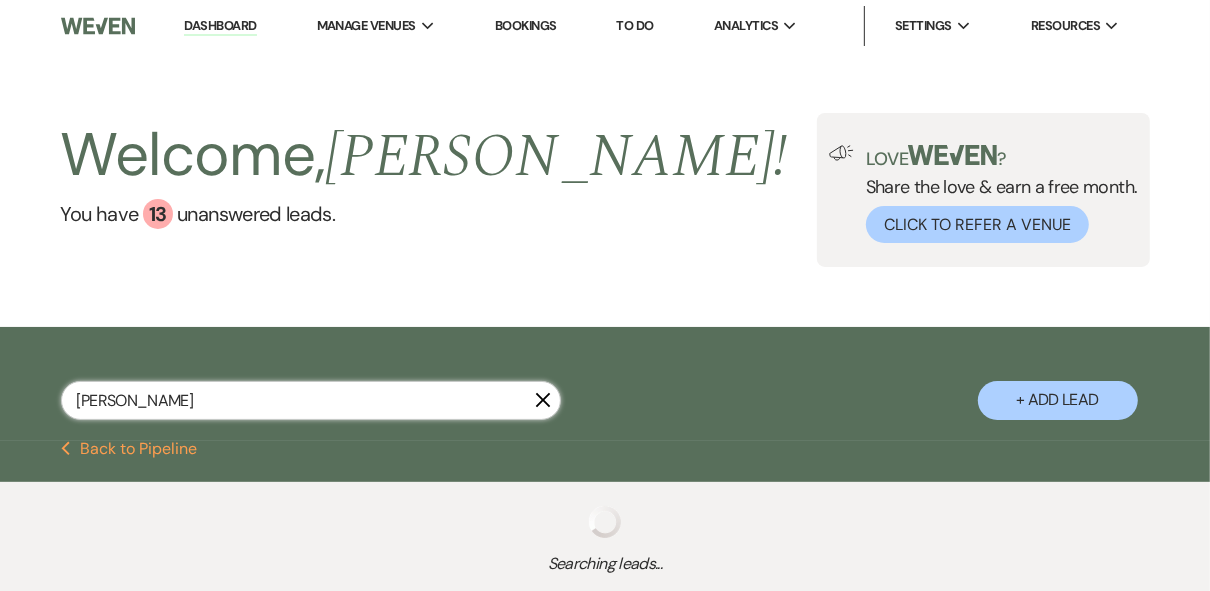 select on "5" 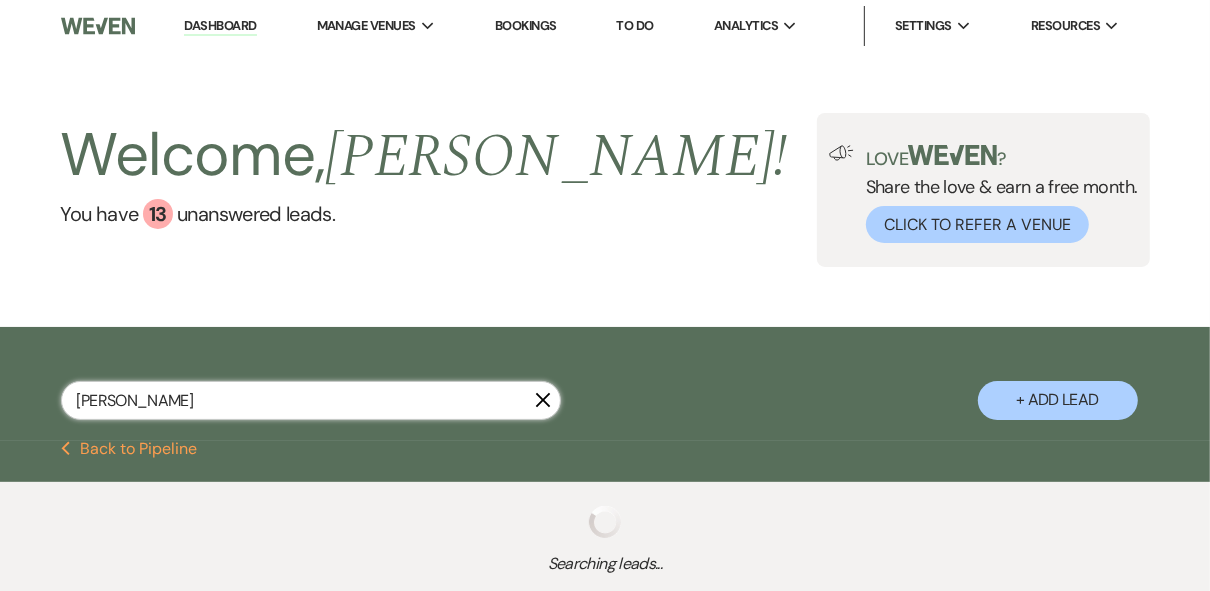 select on "8" 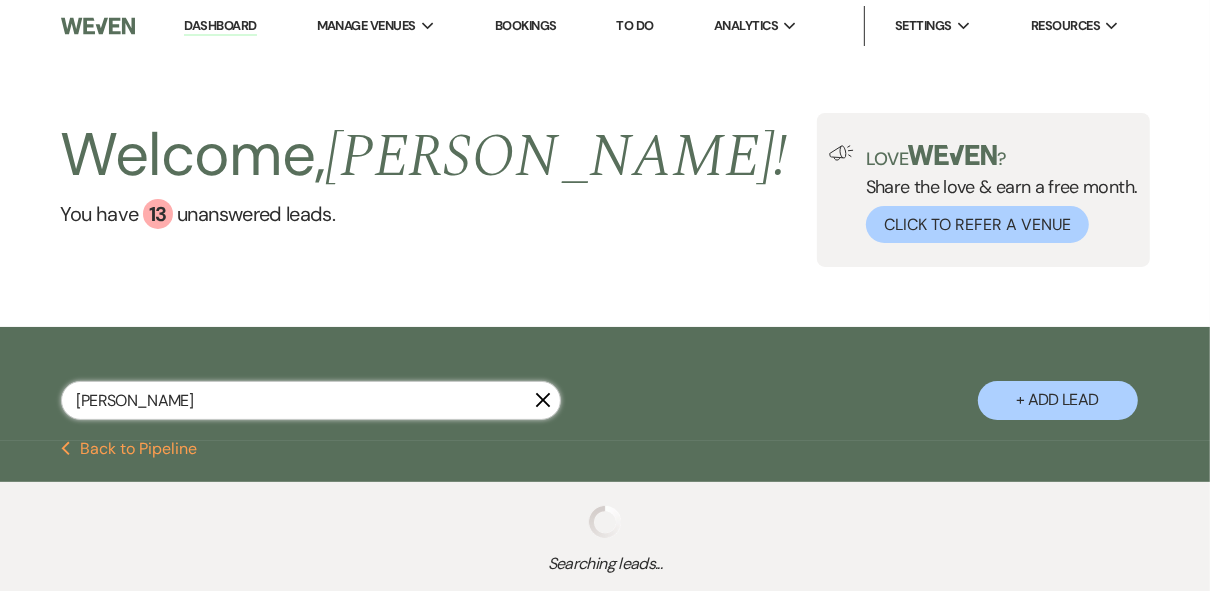 select on "5" 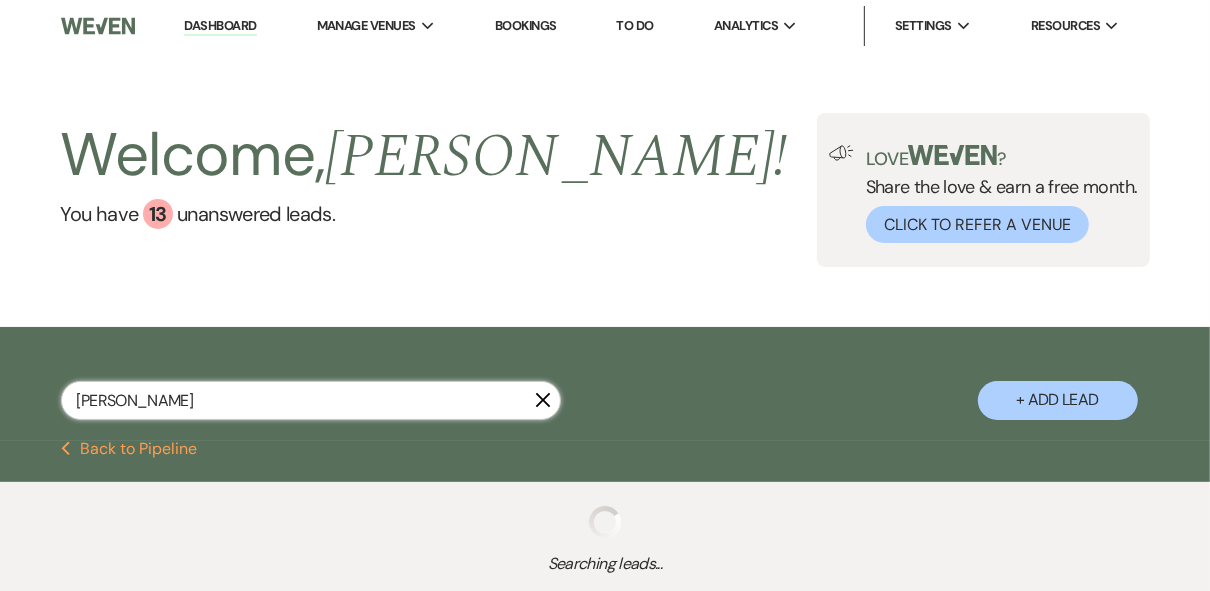 select on "8" 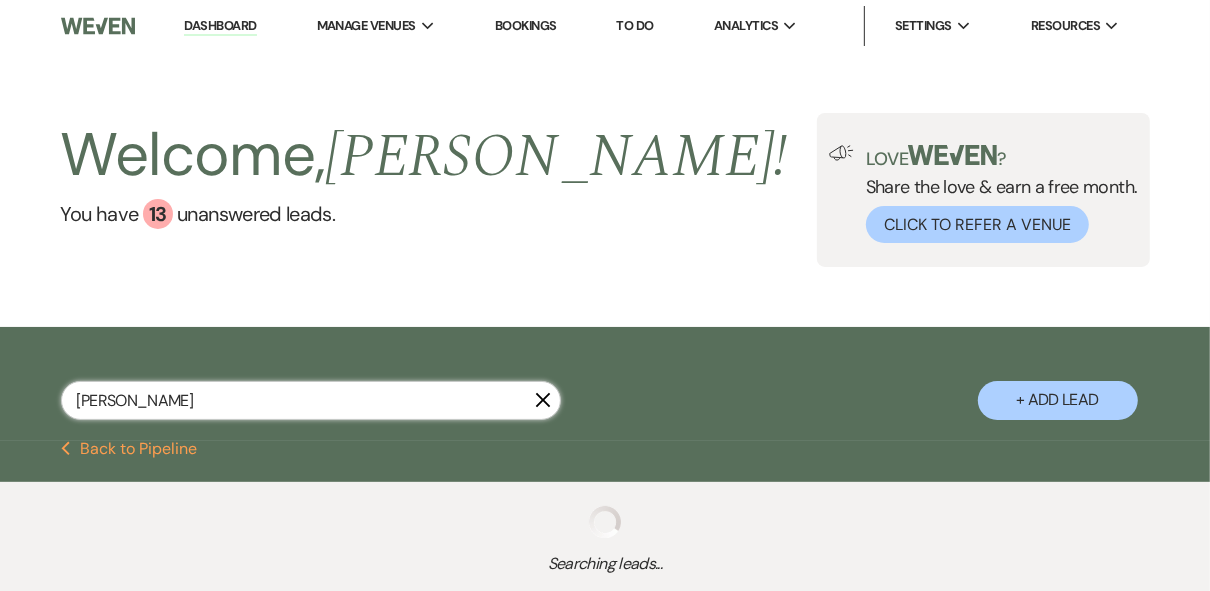 select on "5" 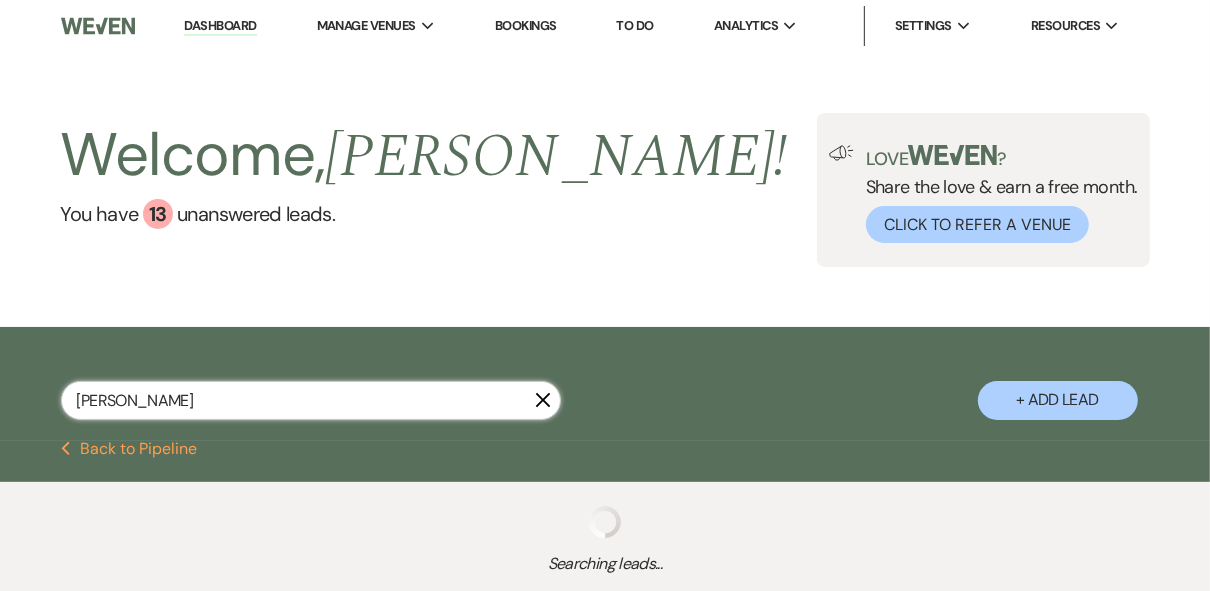 select on "8" 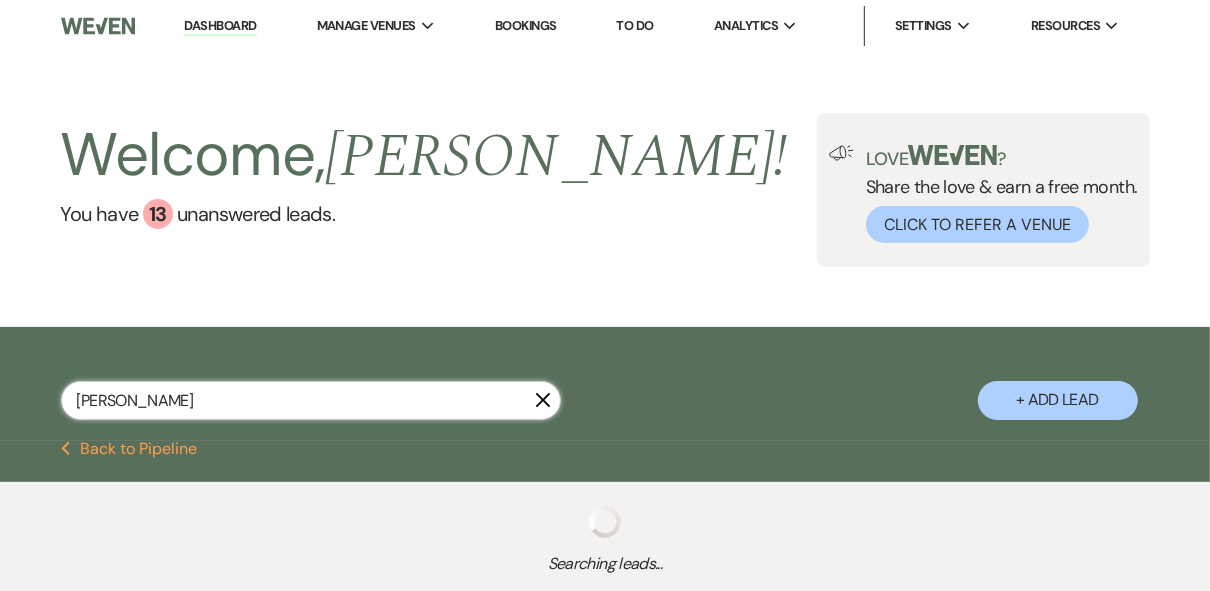 select on "5" 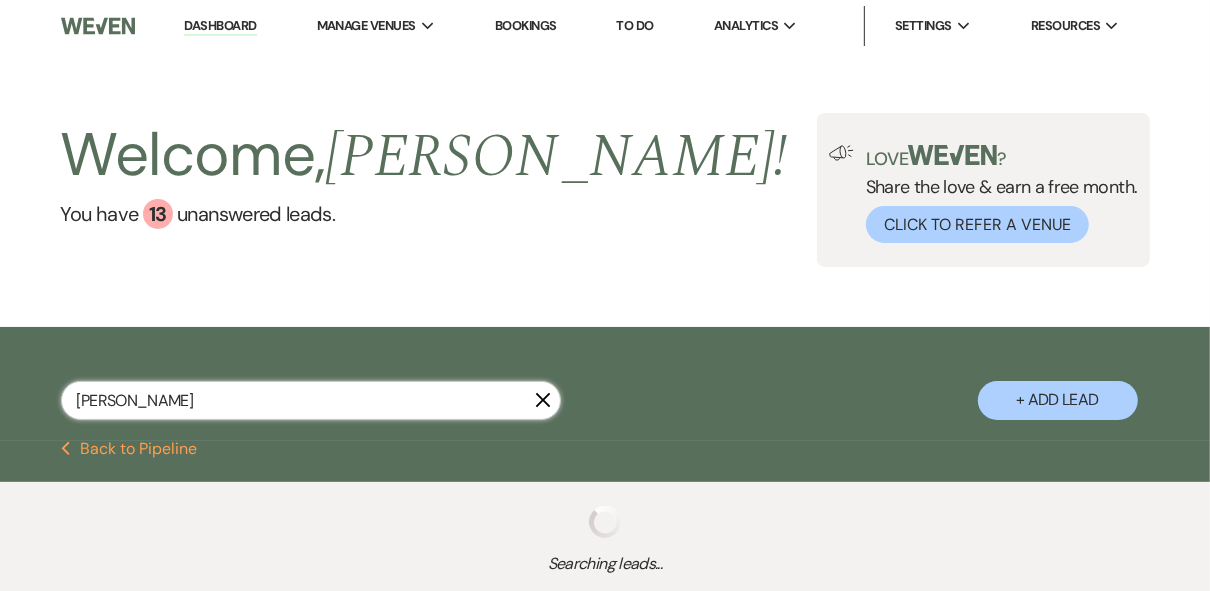 select on "8" 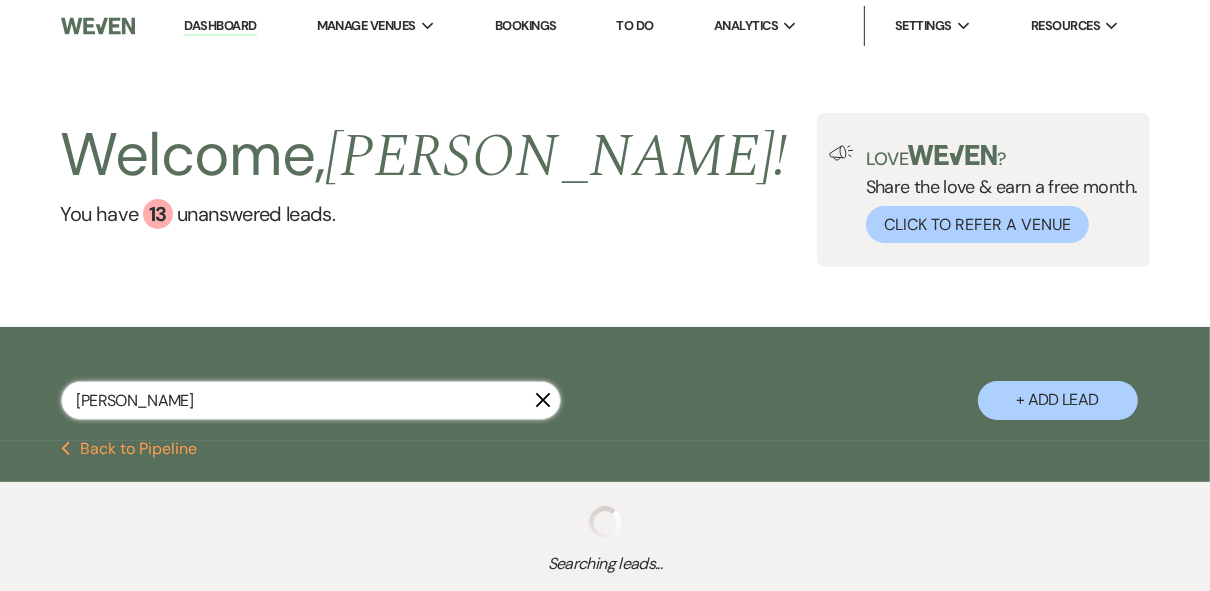 select on "5" 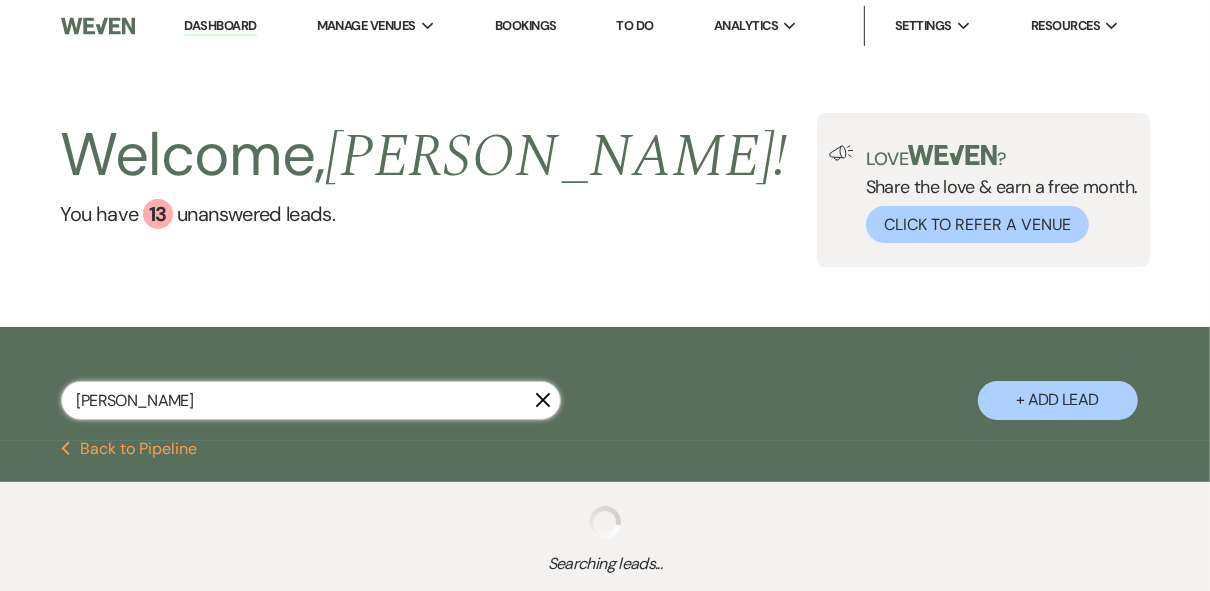 select on "8" 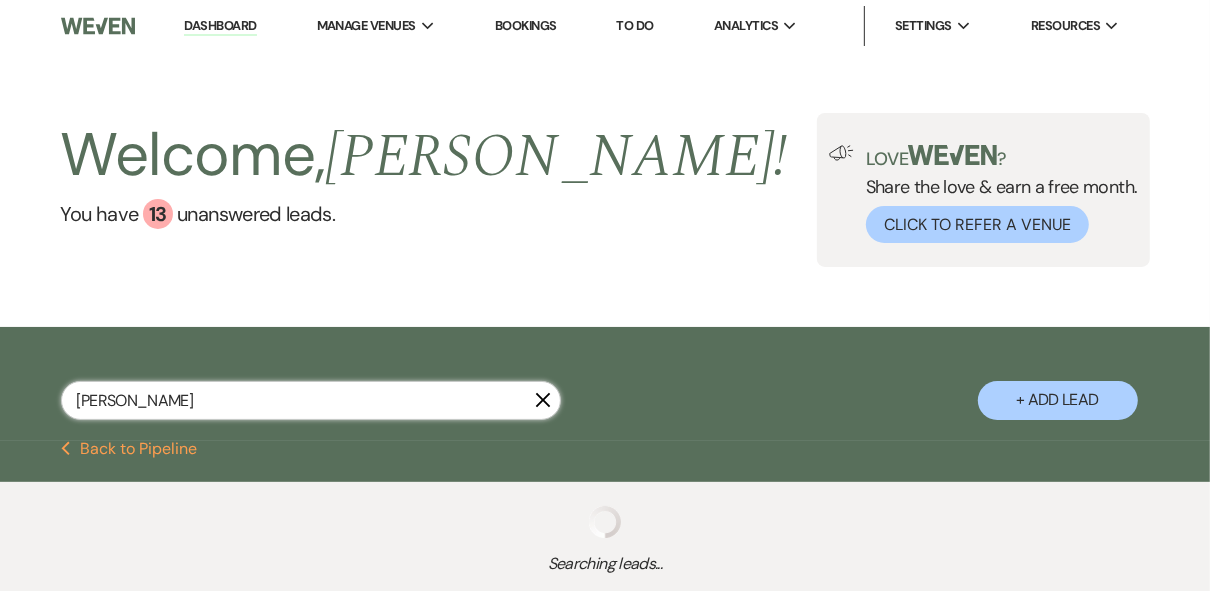 select on "5" 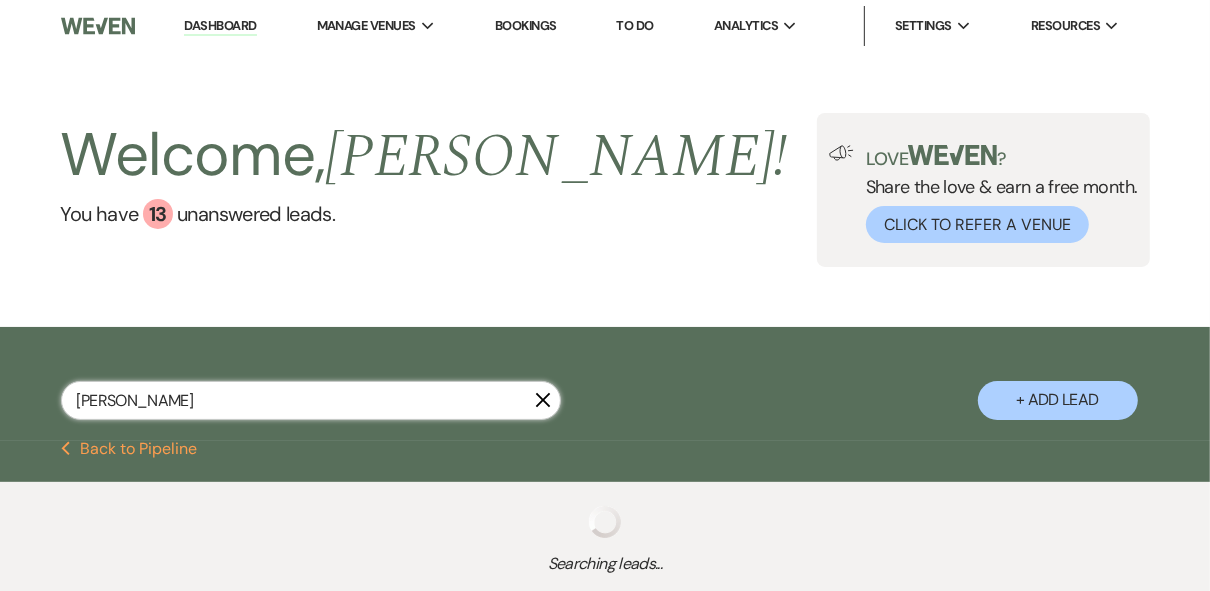 select on "8" 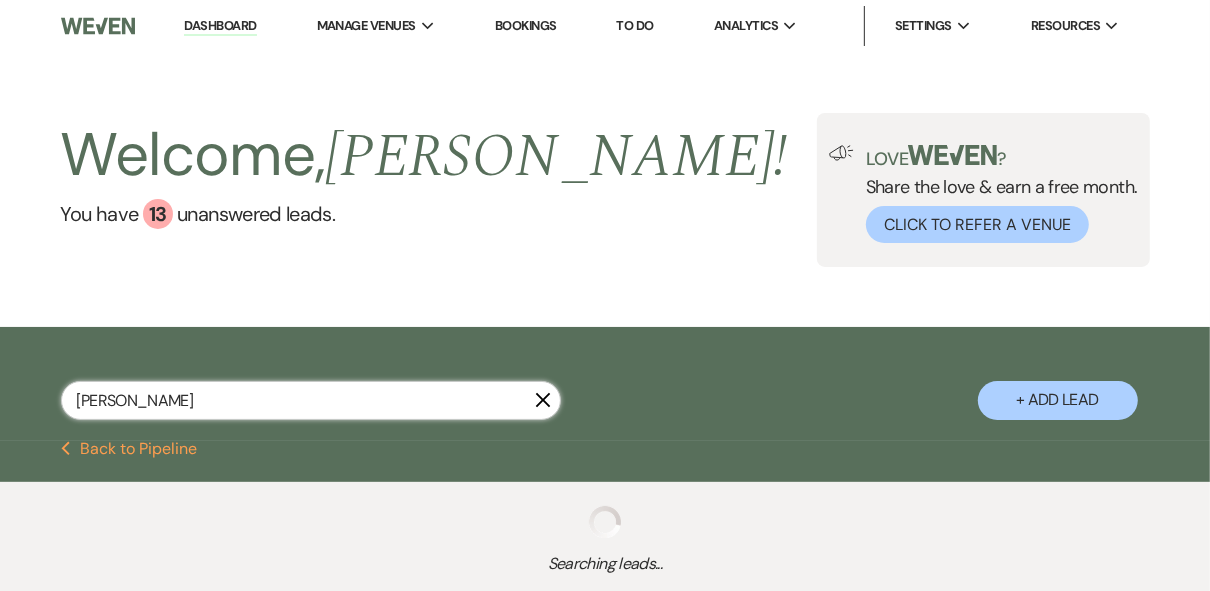 select on "5" 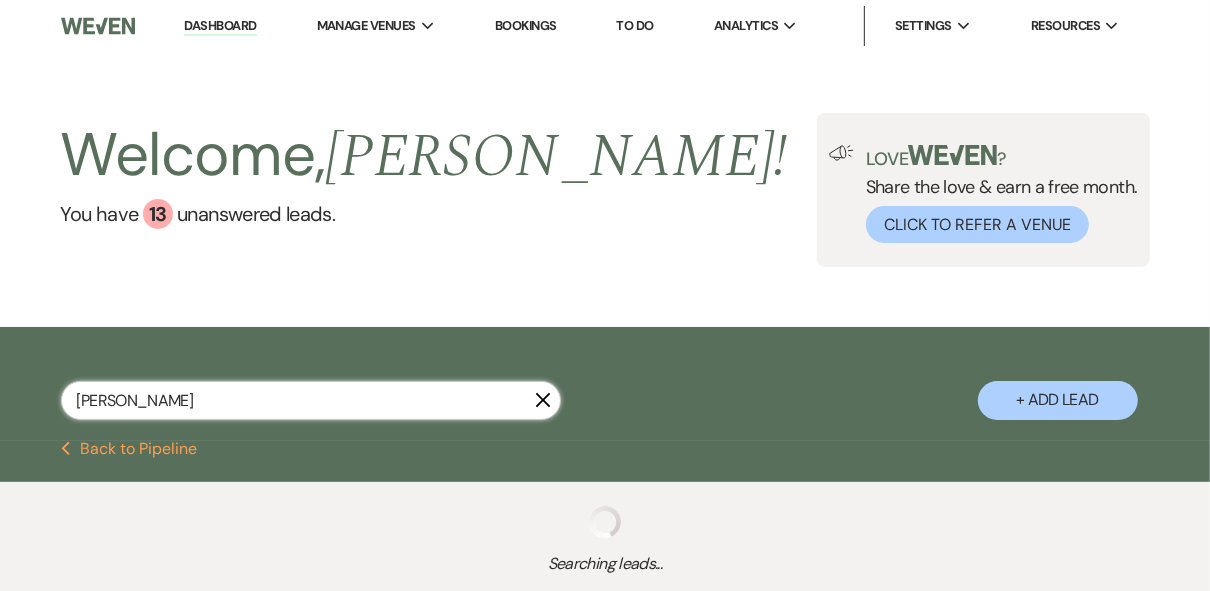 select on "8" 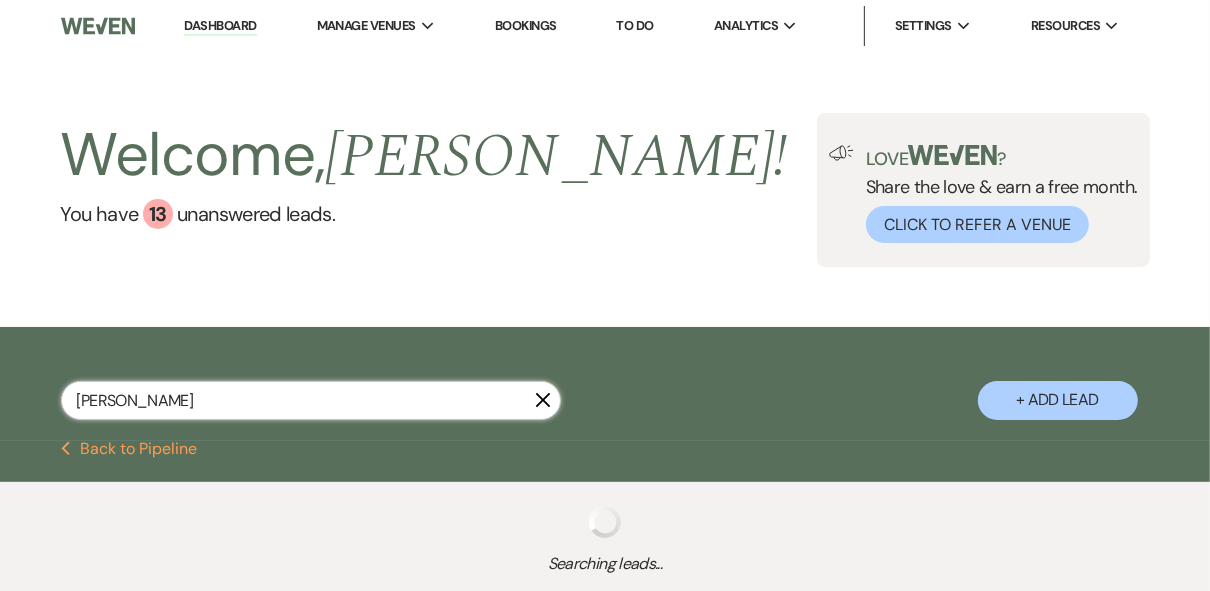 select on "5" 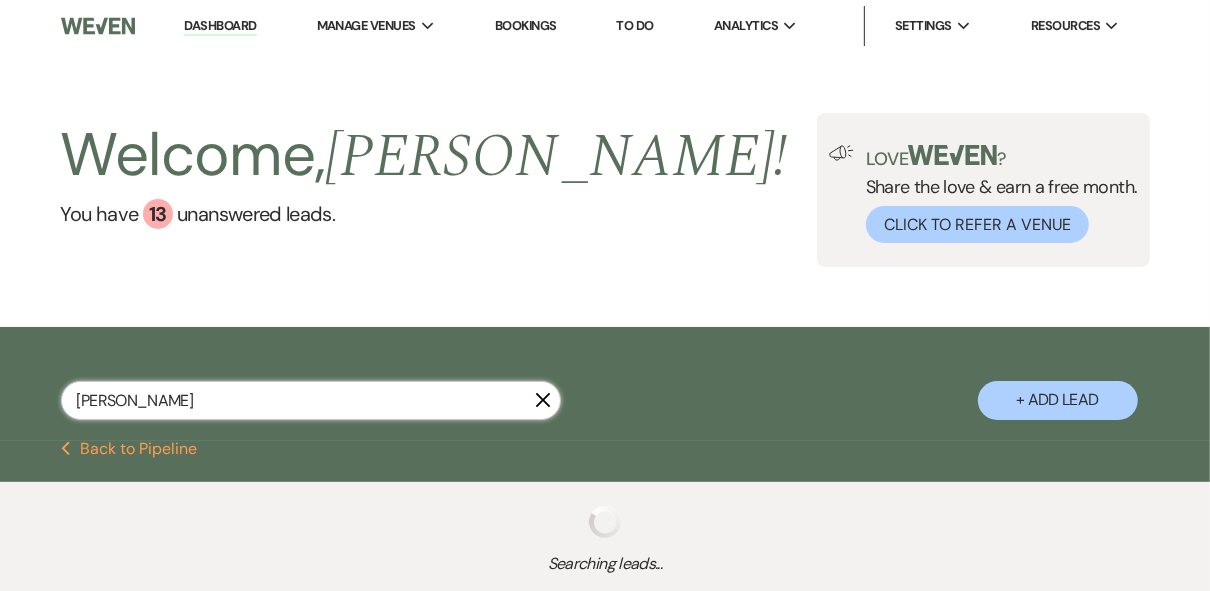 select on "8" 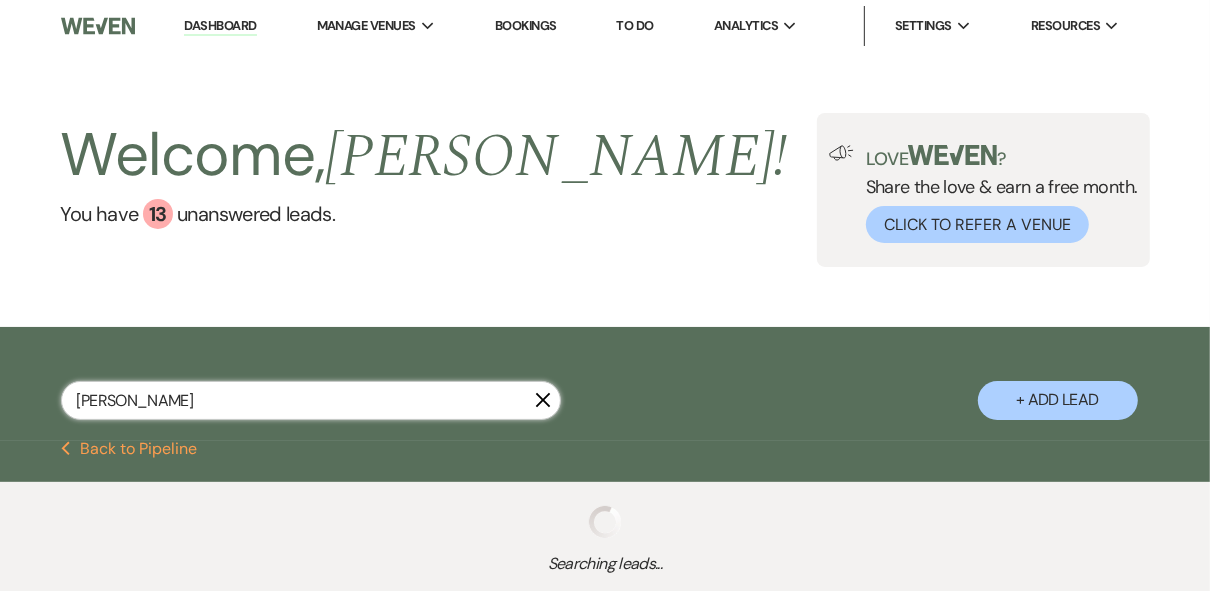 select on "5" 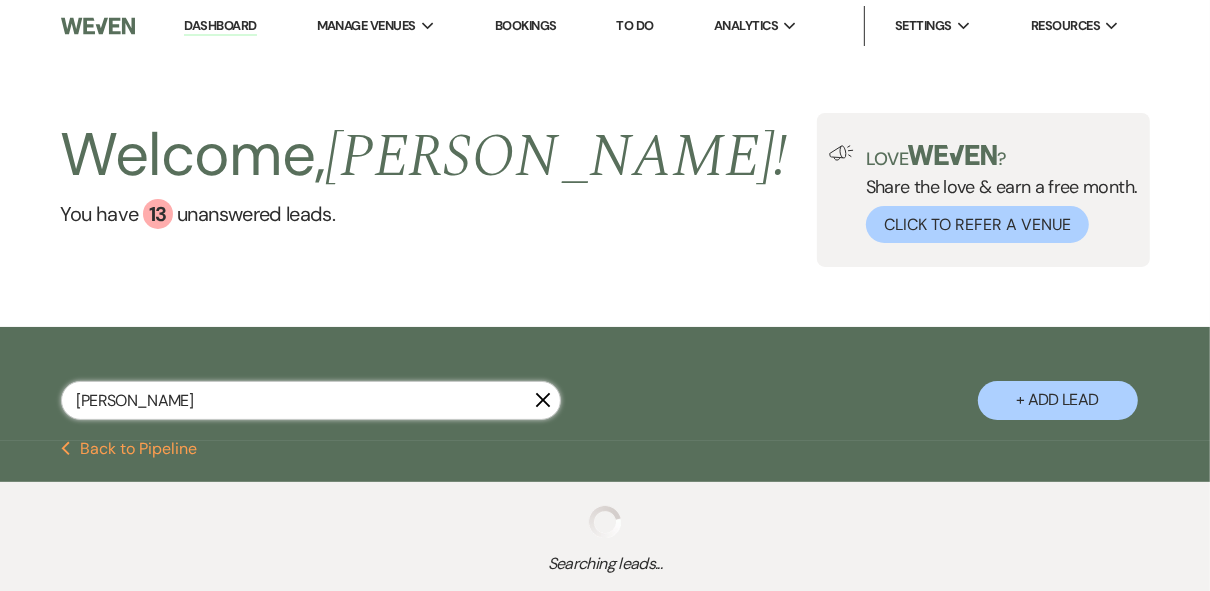 select on "8" 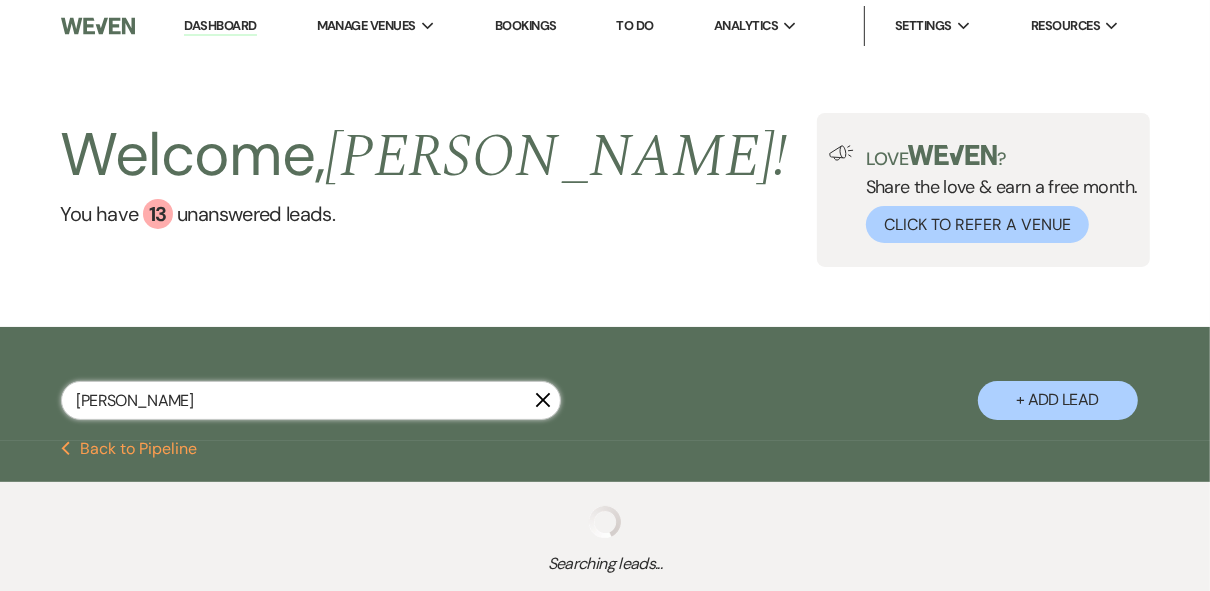 select on "5" 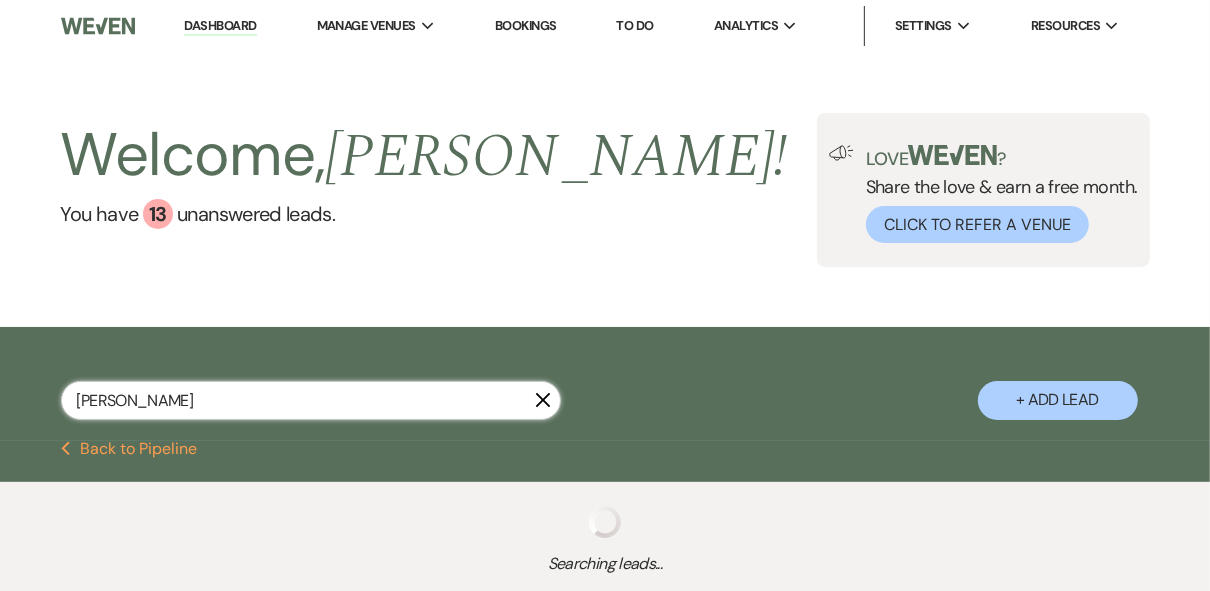 select on "8" 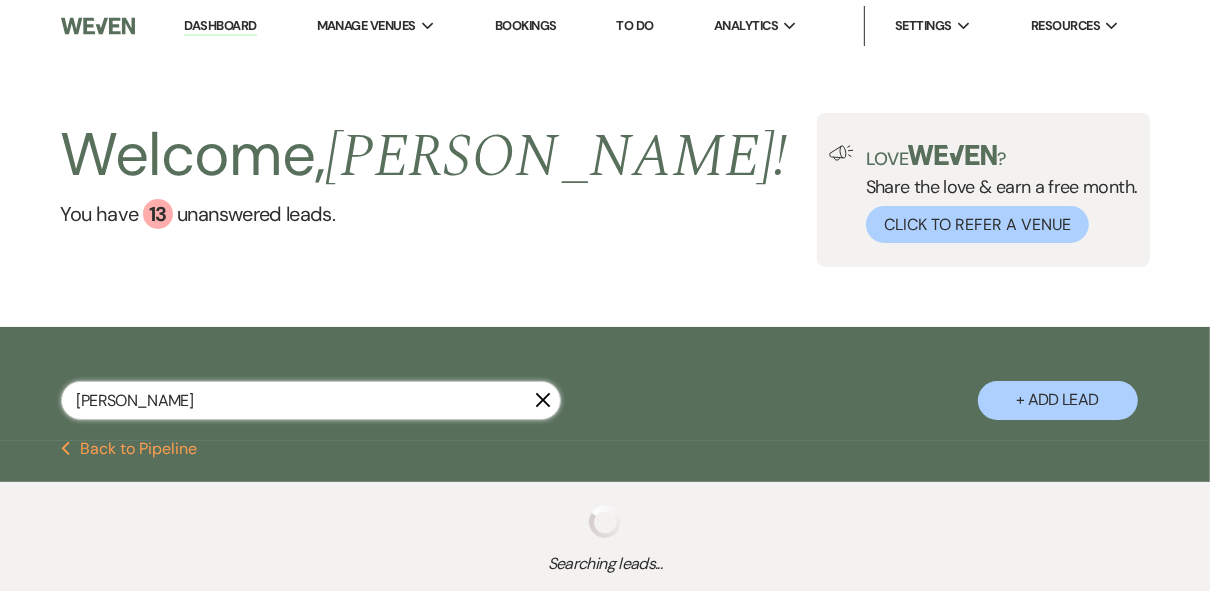 select on "5" 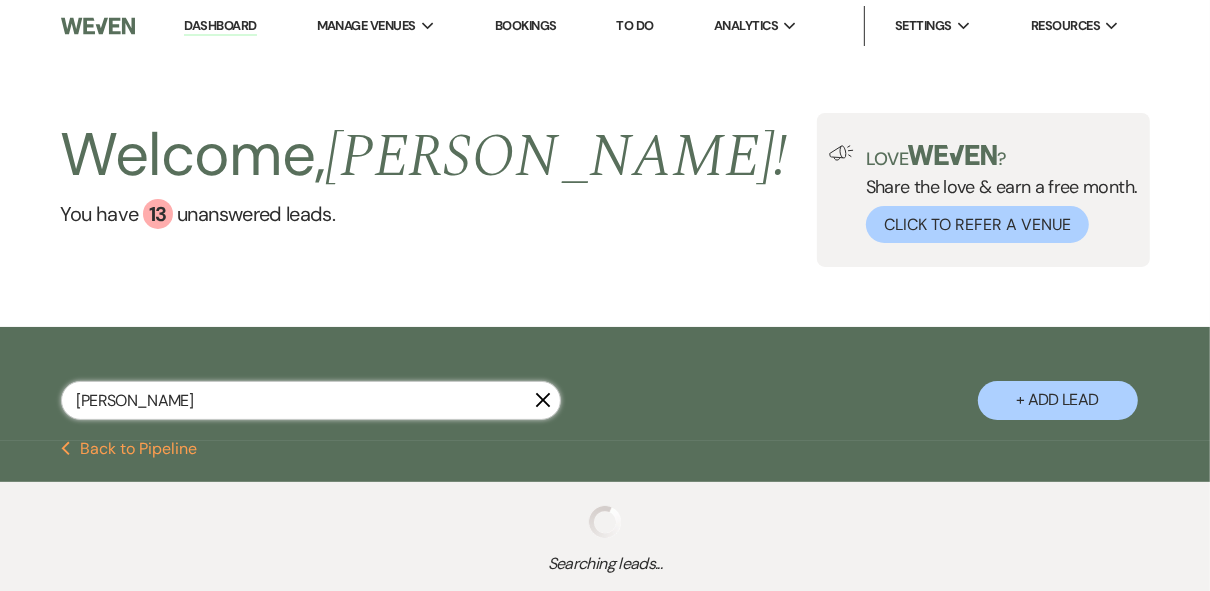 select on "8" 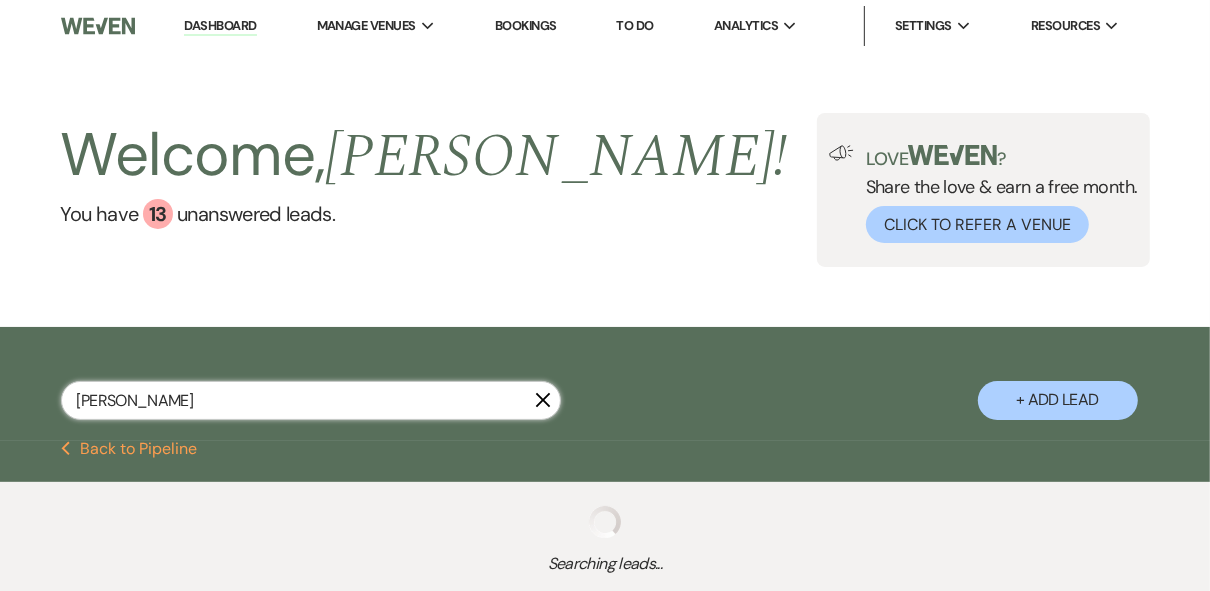 select on "5" 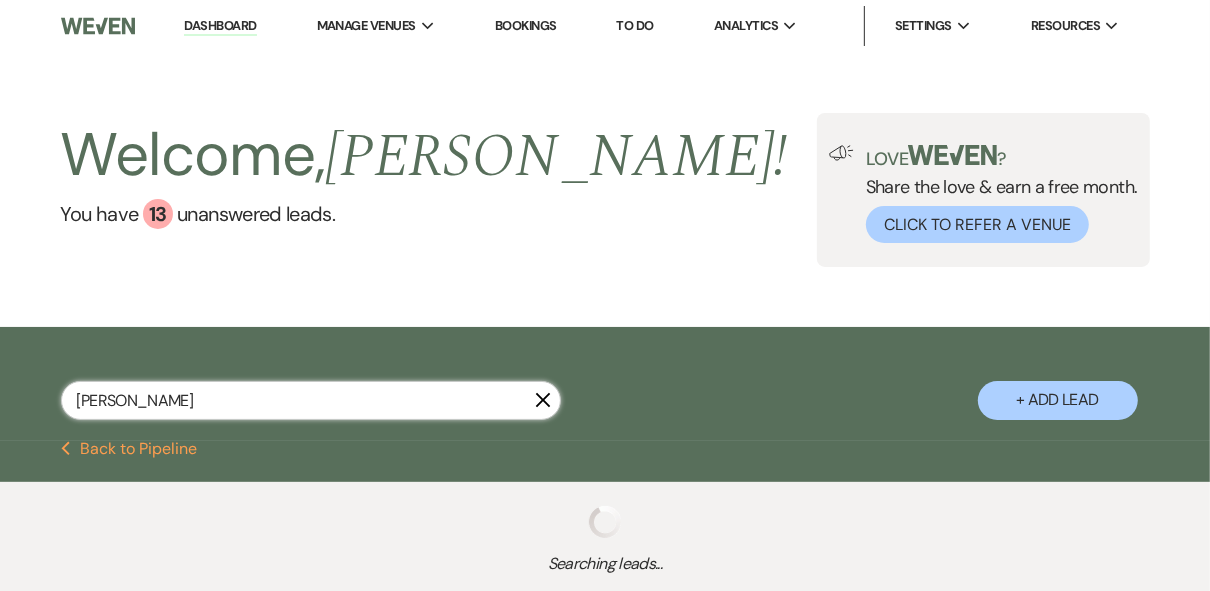 select on "8" 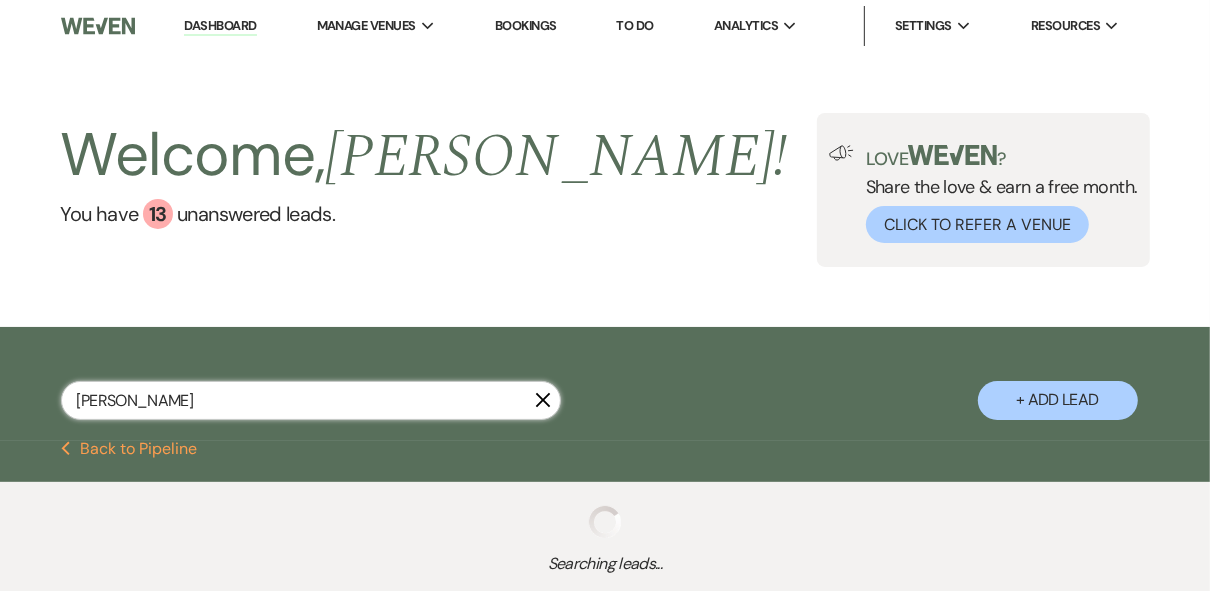 select on "5" 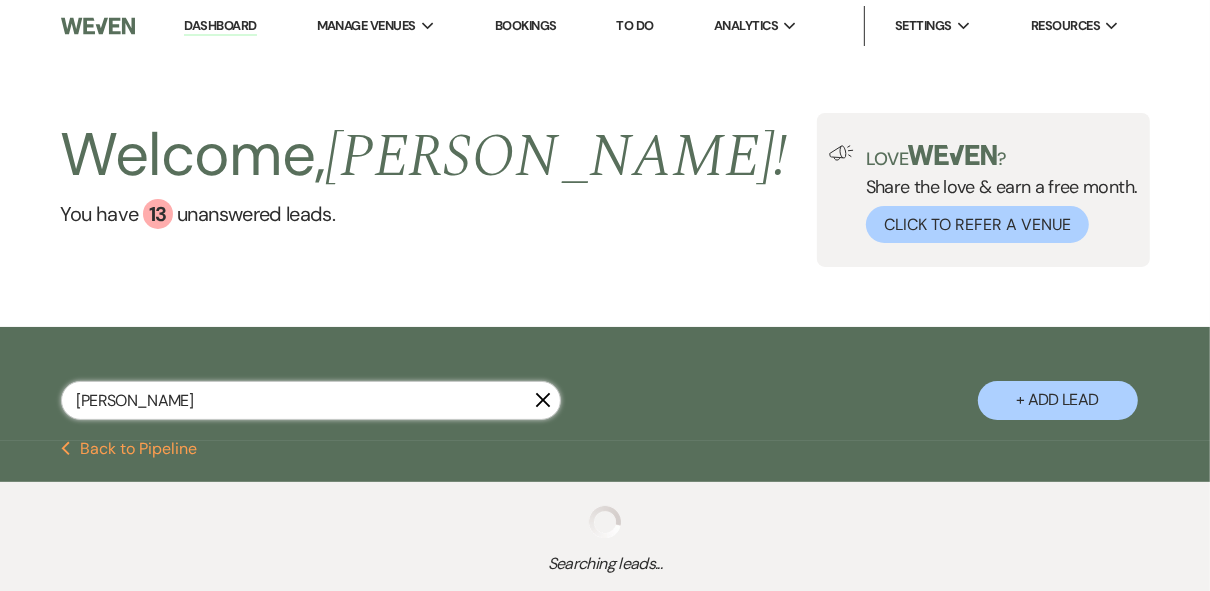 select on "8" 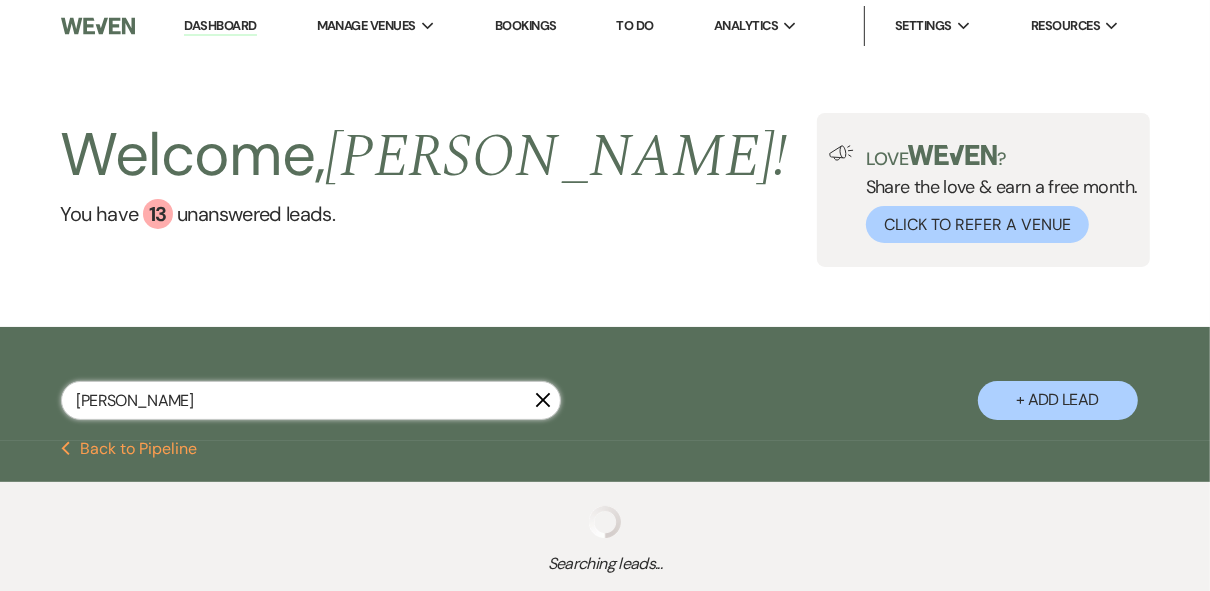 select on "5" 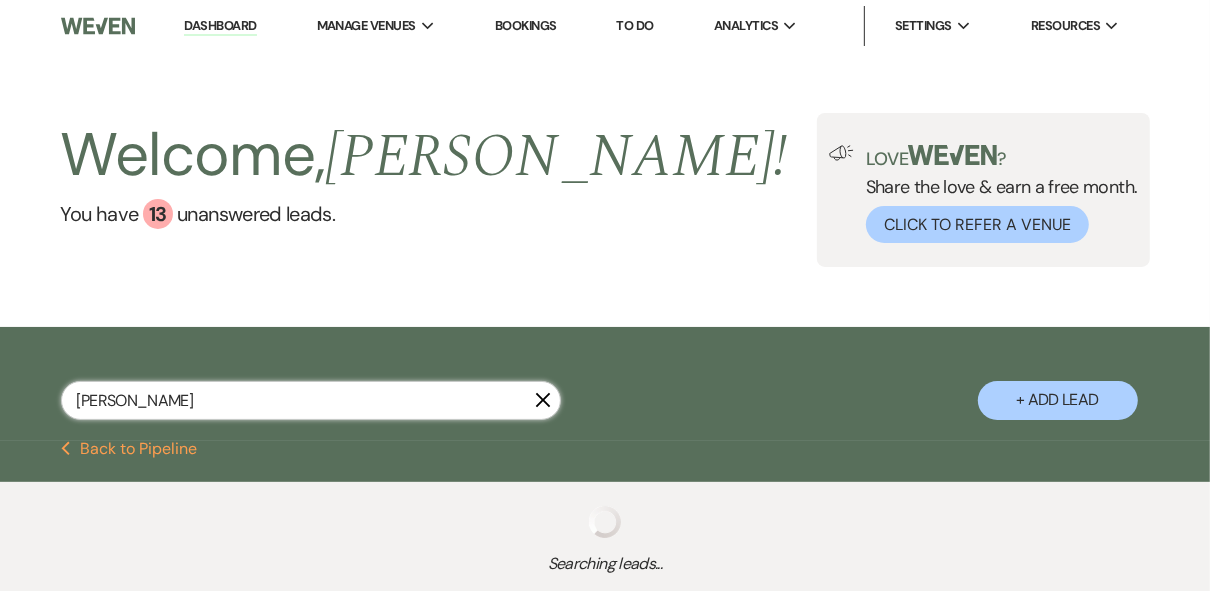 select on "8" 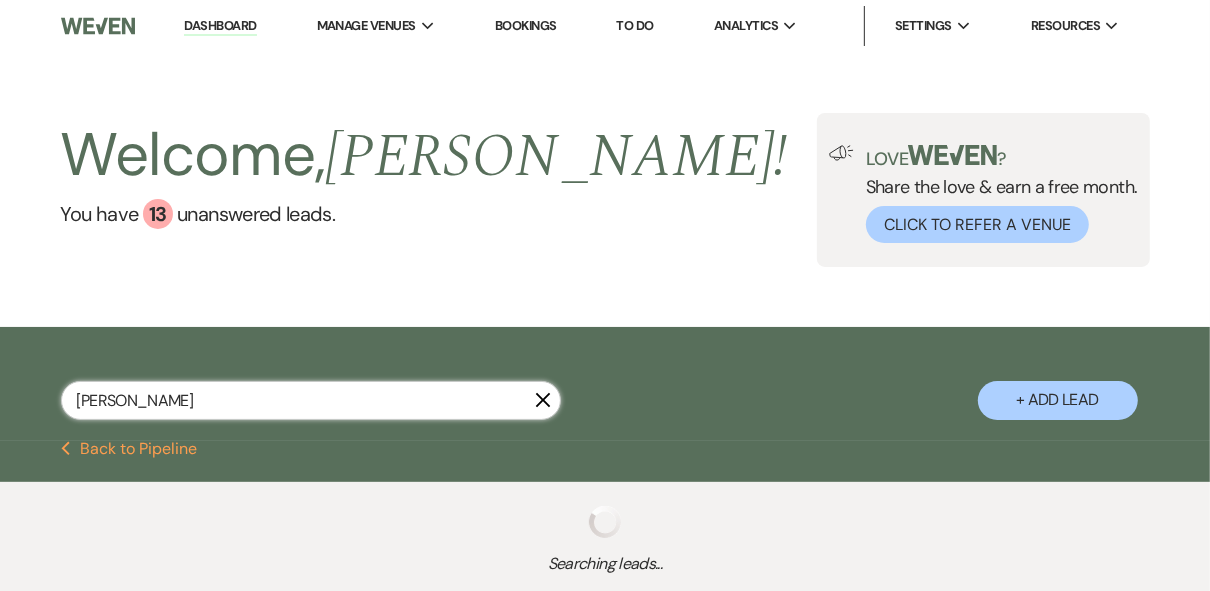 select on "5" 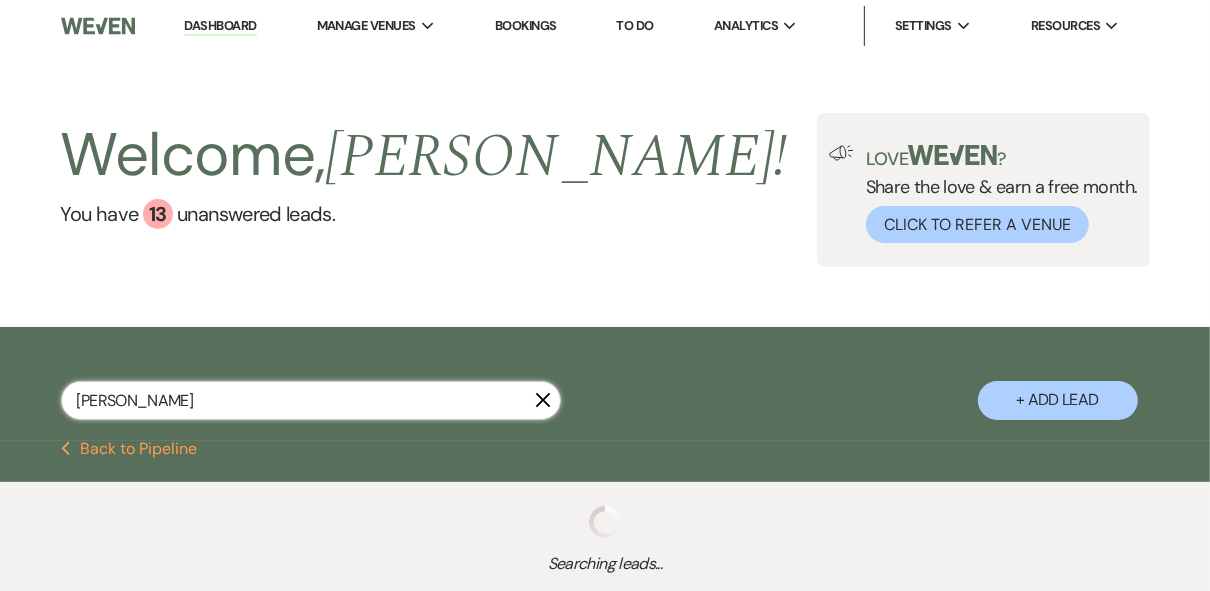 select on "8" 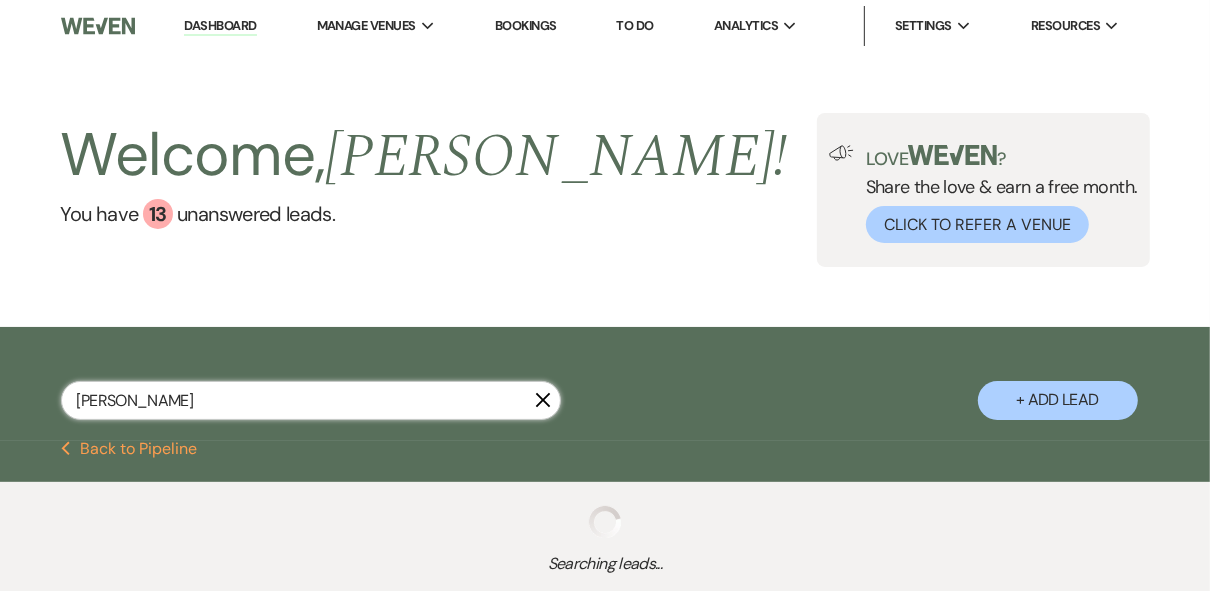 select on "5" 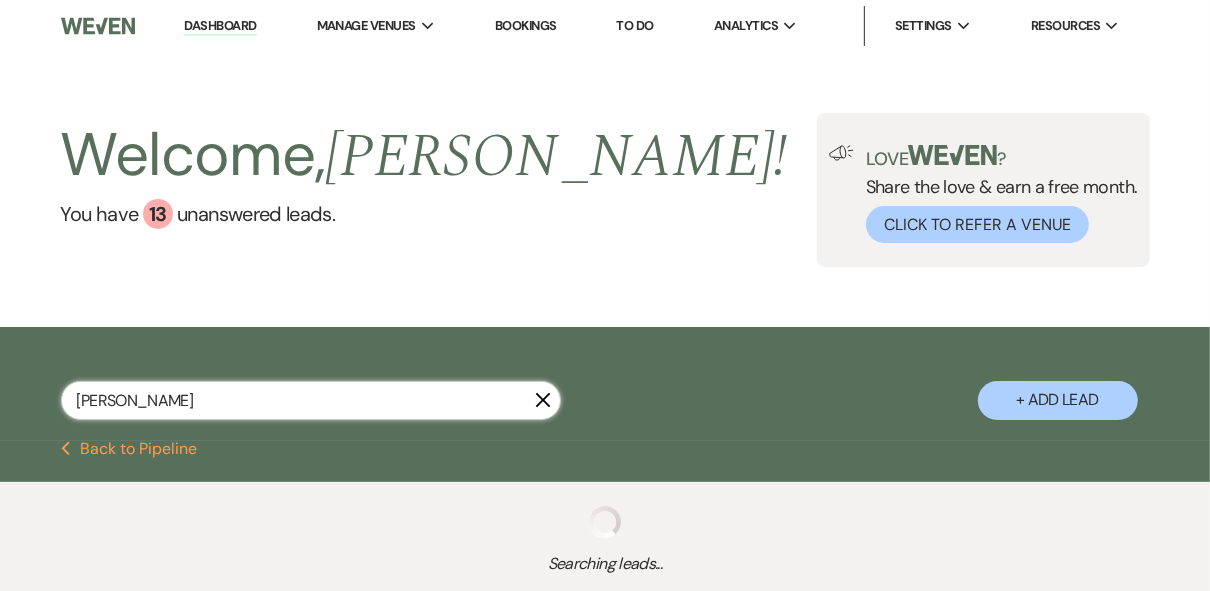 select on "8" 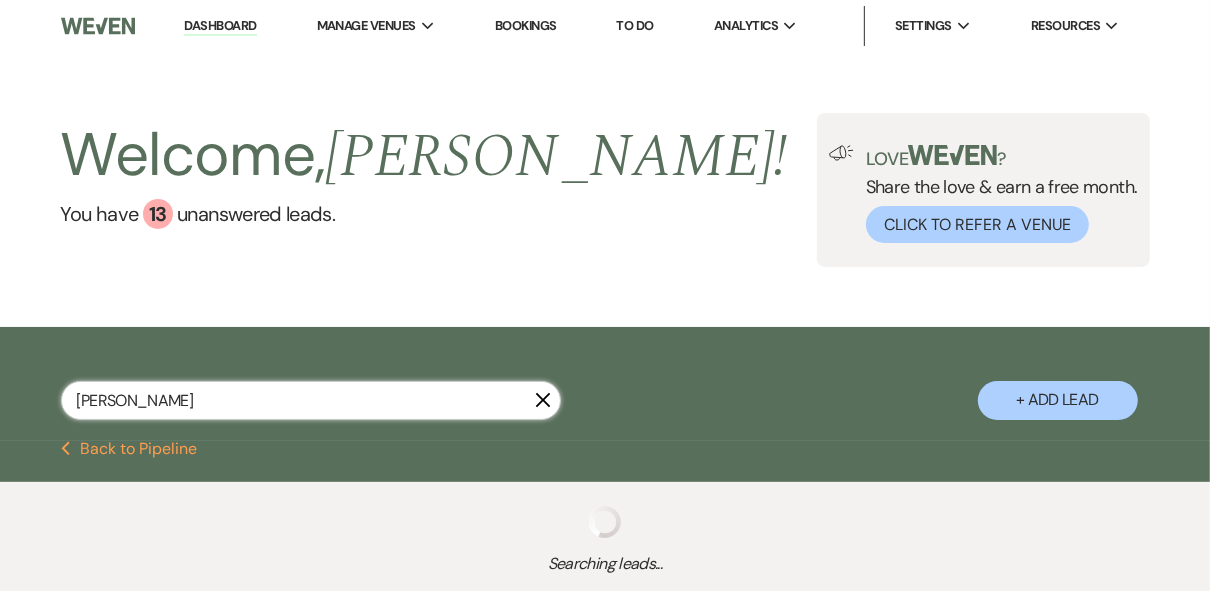 select on "5" 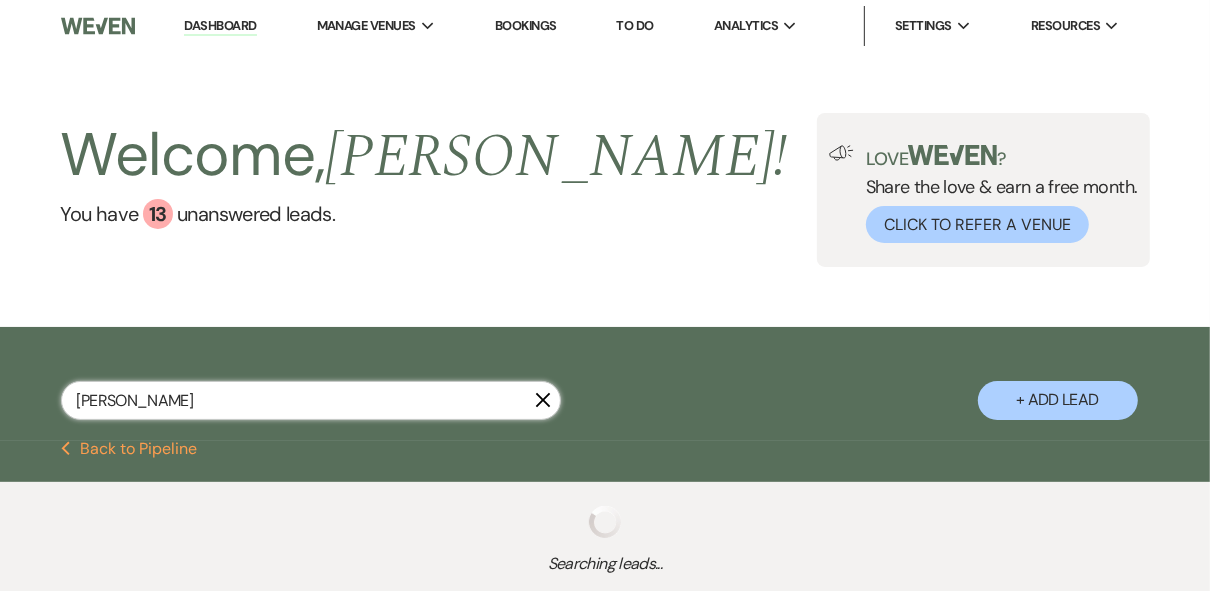 select on "8" 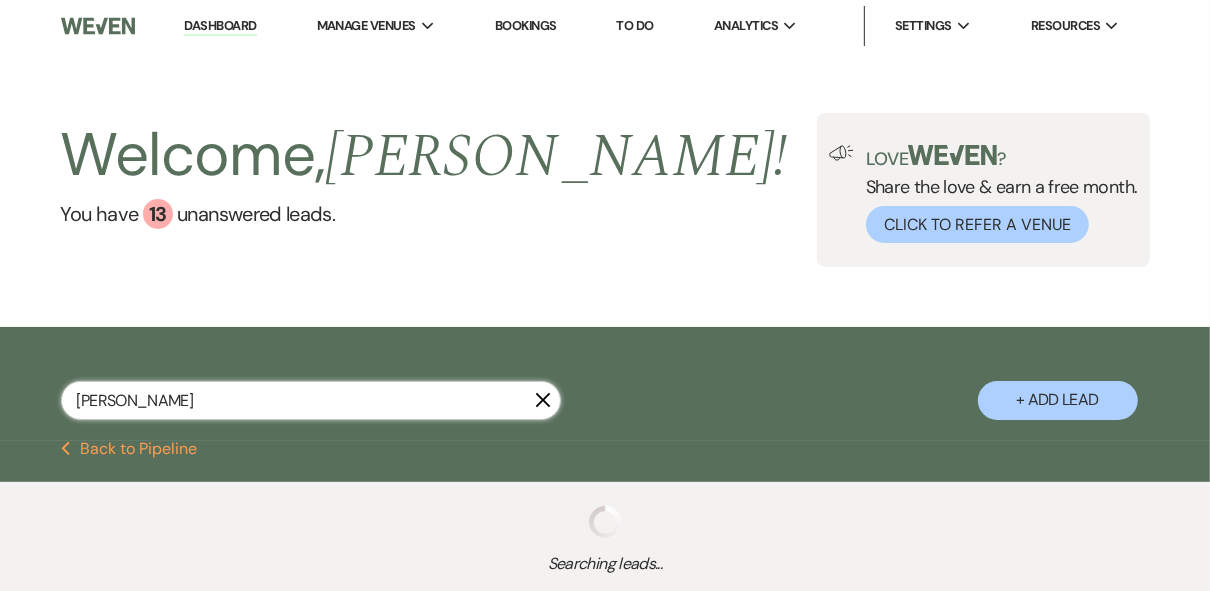 select on "5" 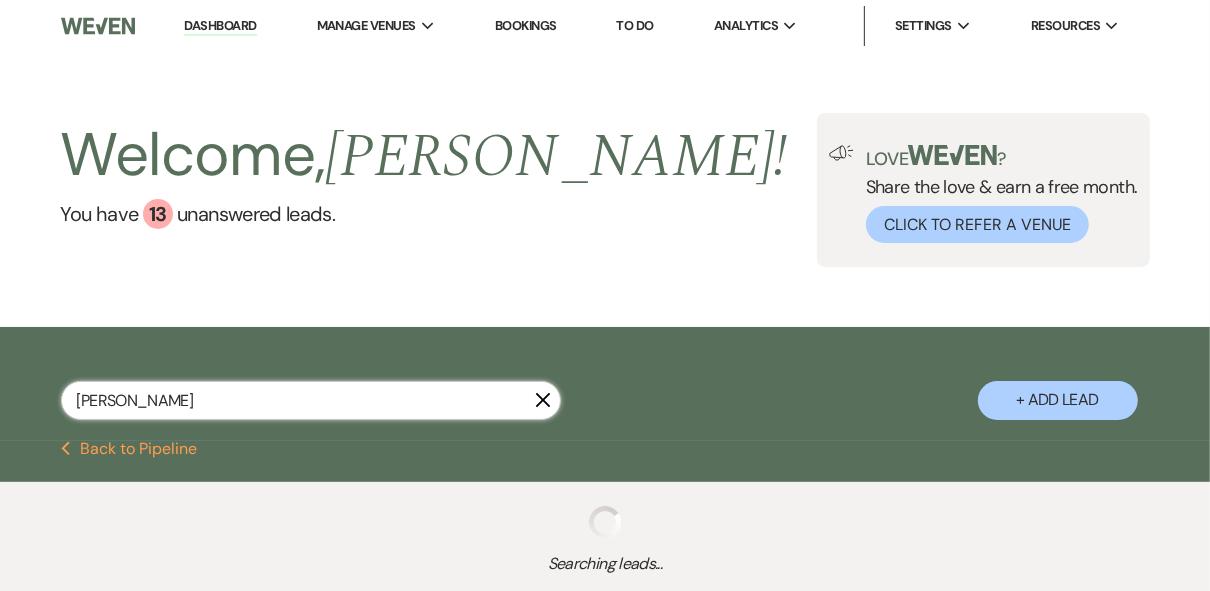 select on "8" 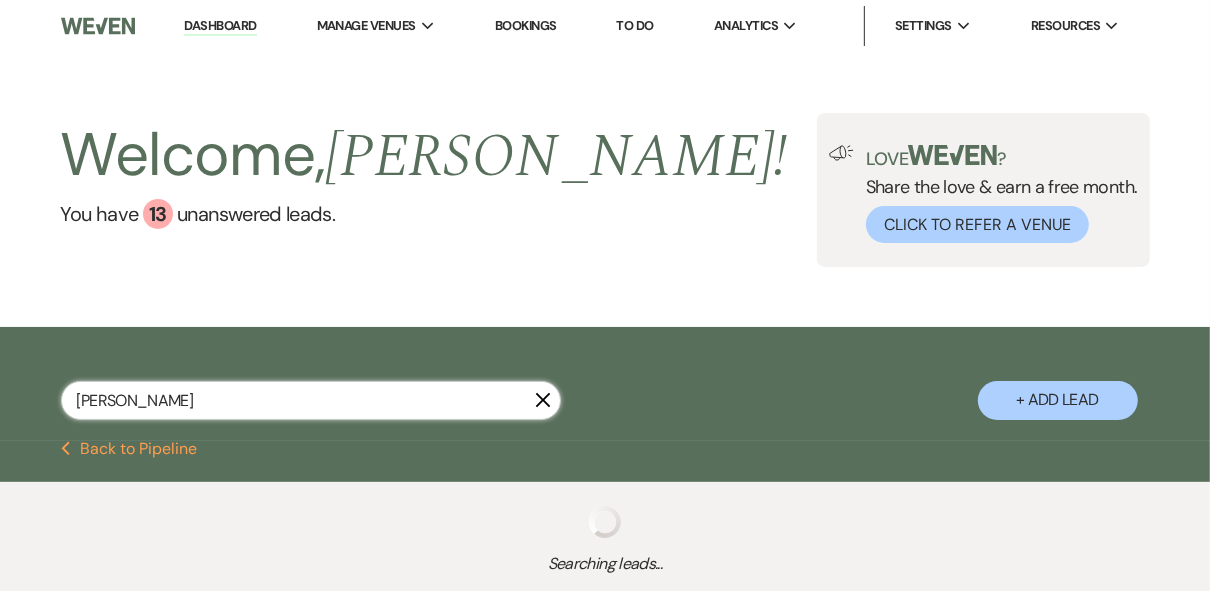 select on "5" 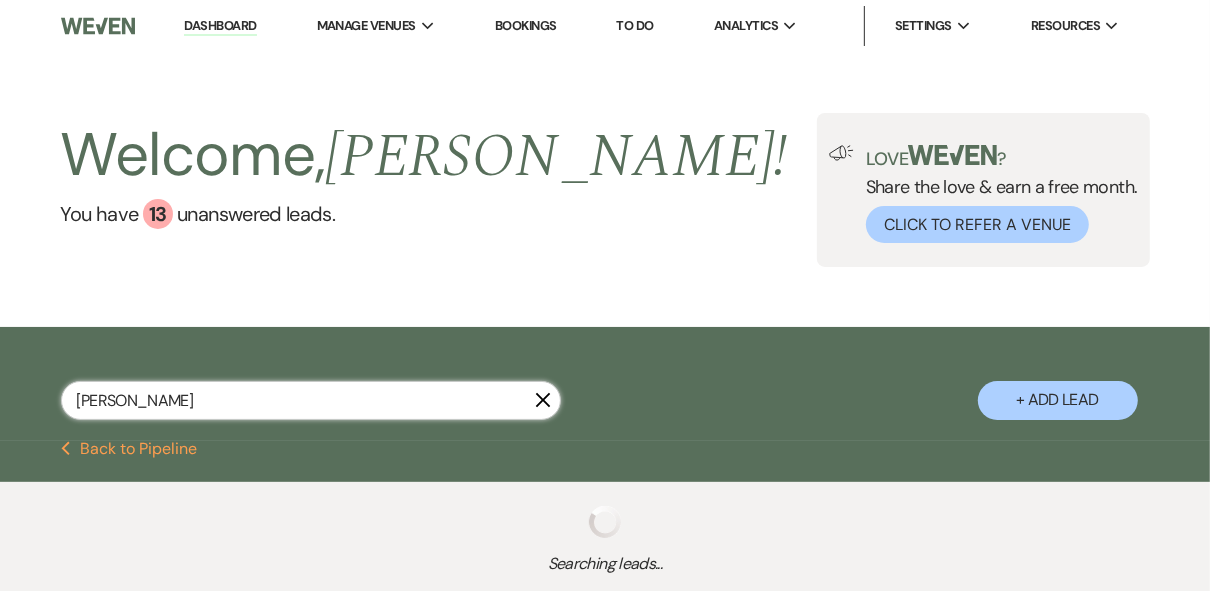 select on "8" 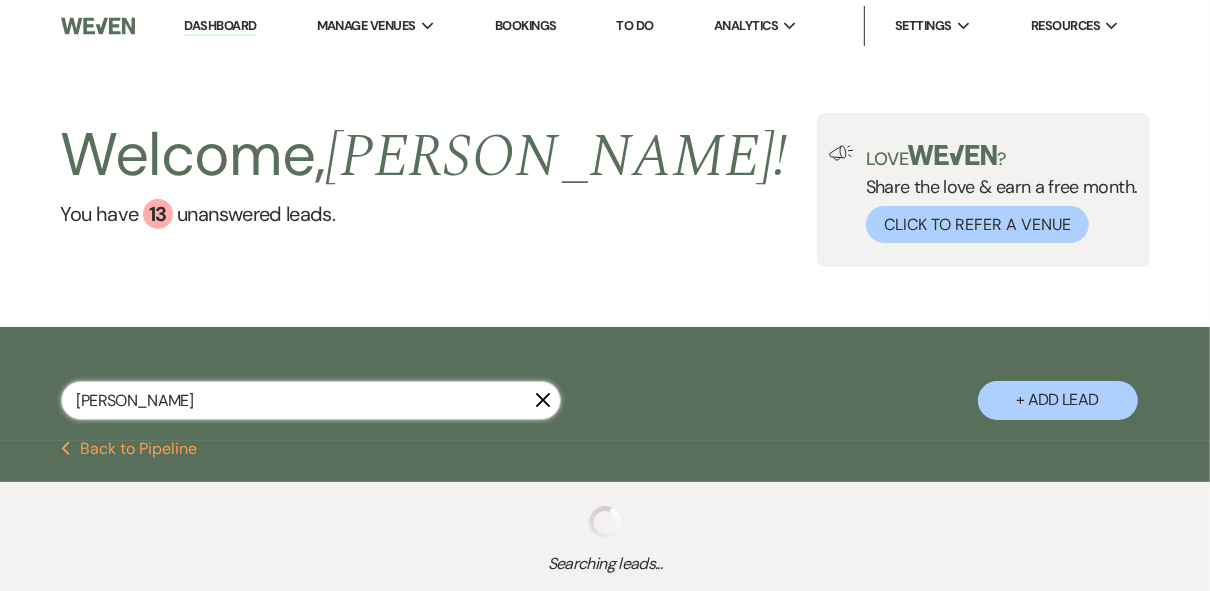 select on "7" 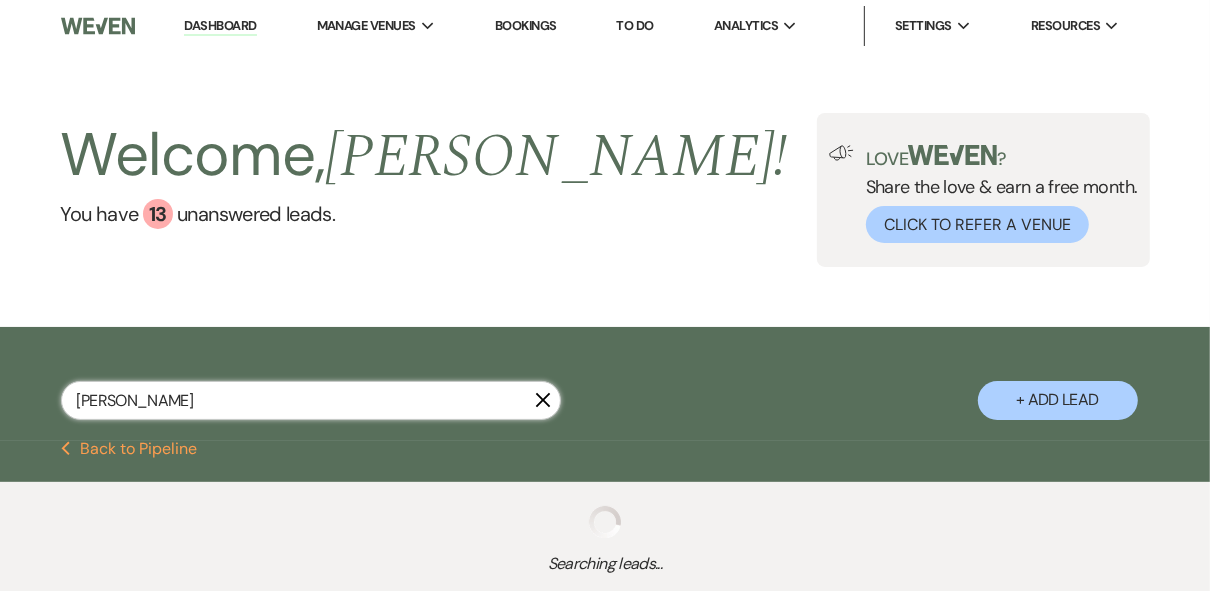 select on "8" 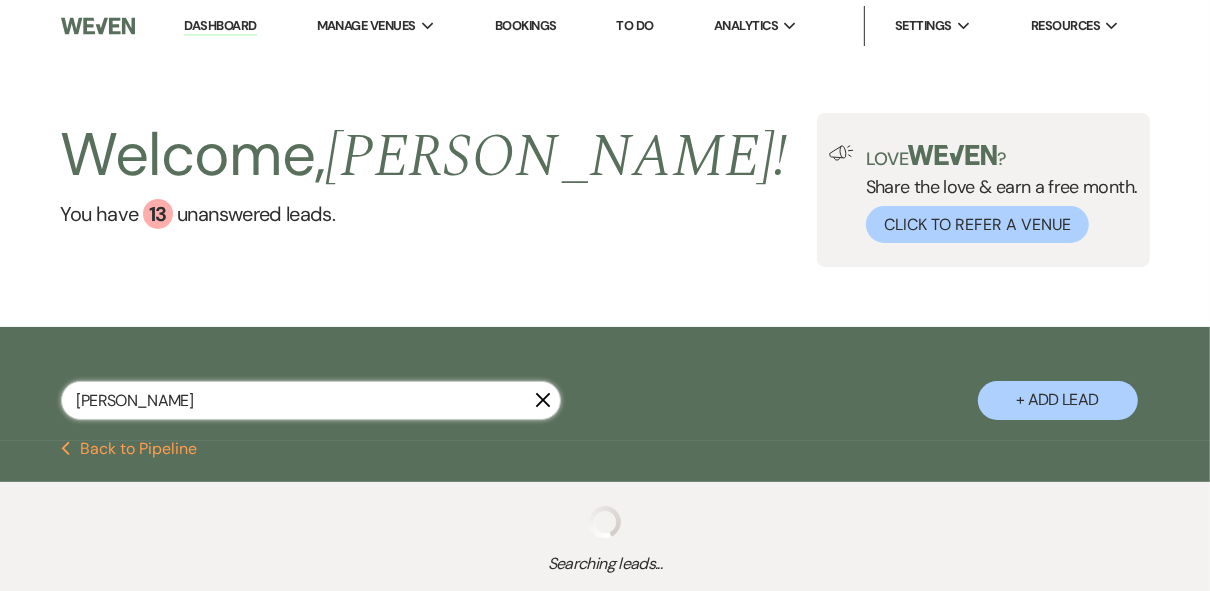 select on "5" 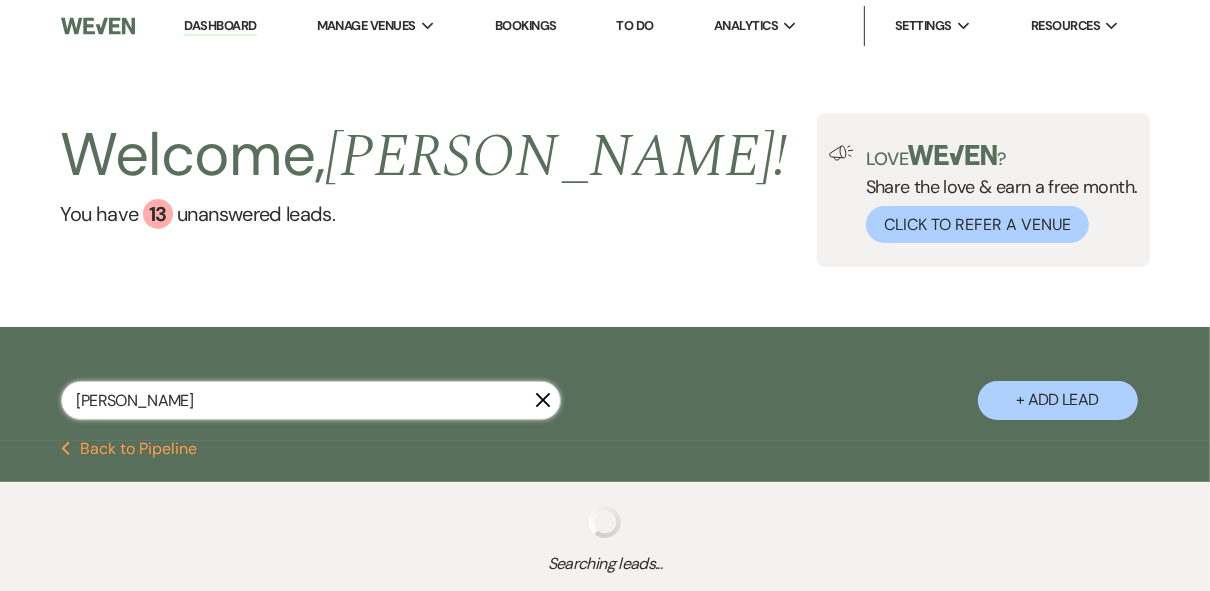 select on "8" 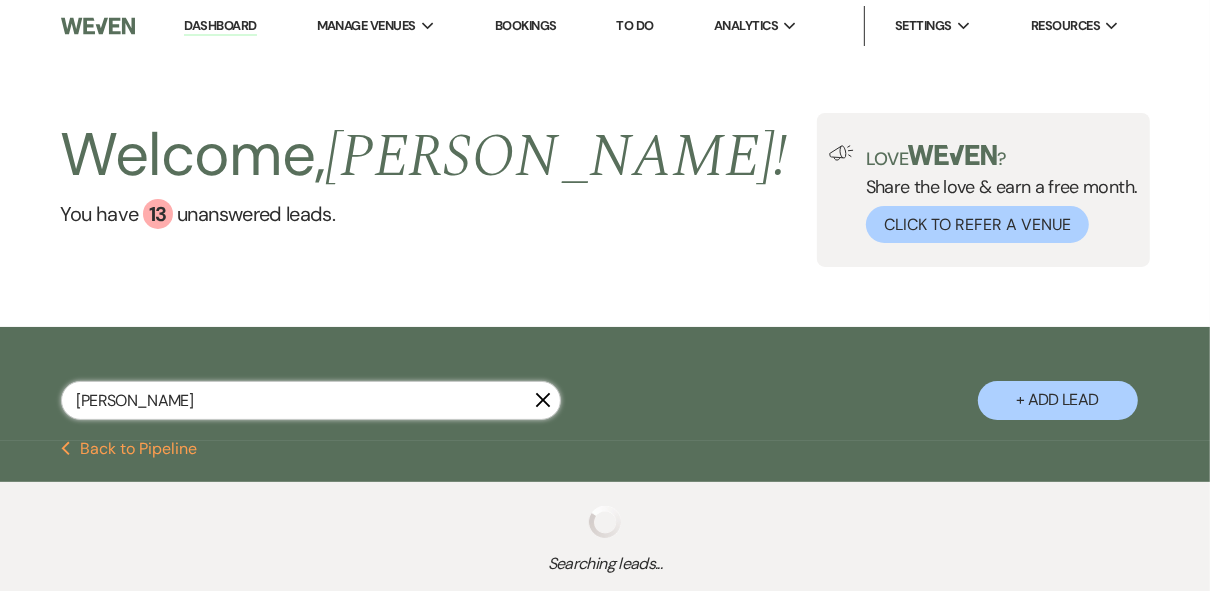 select on "5" 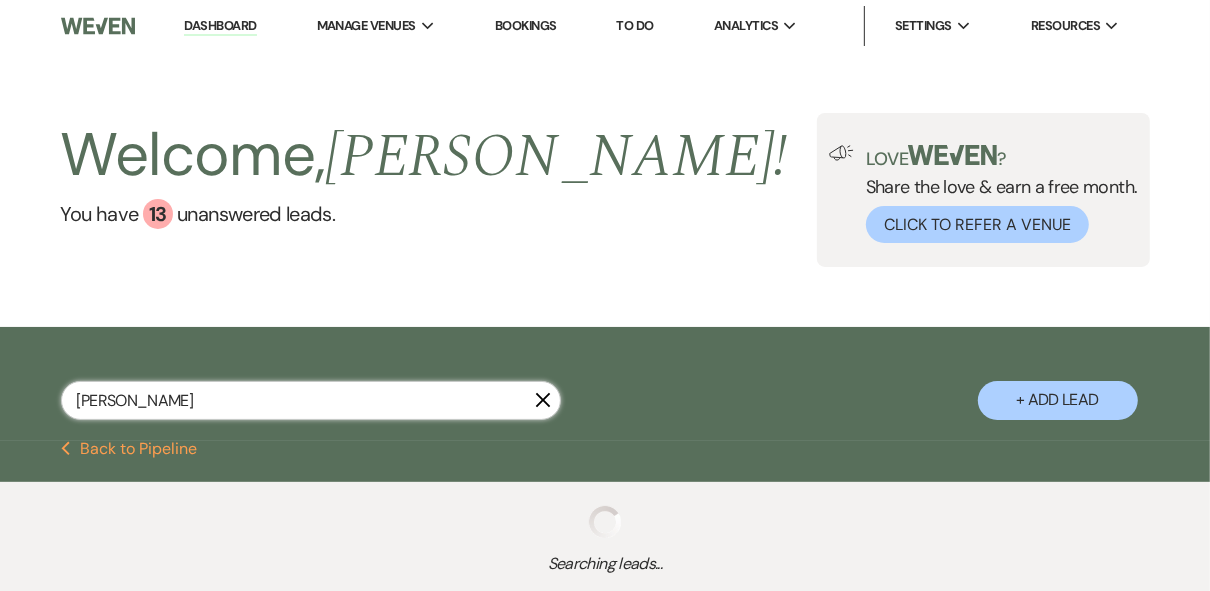 select on "8" 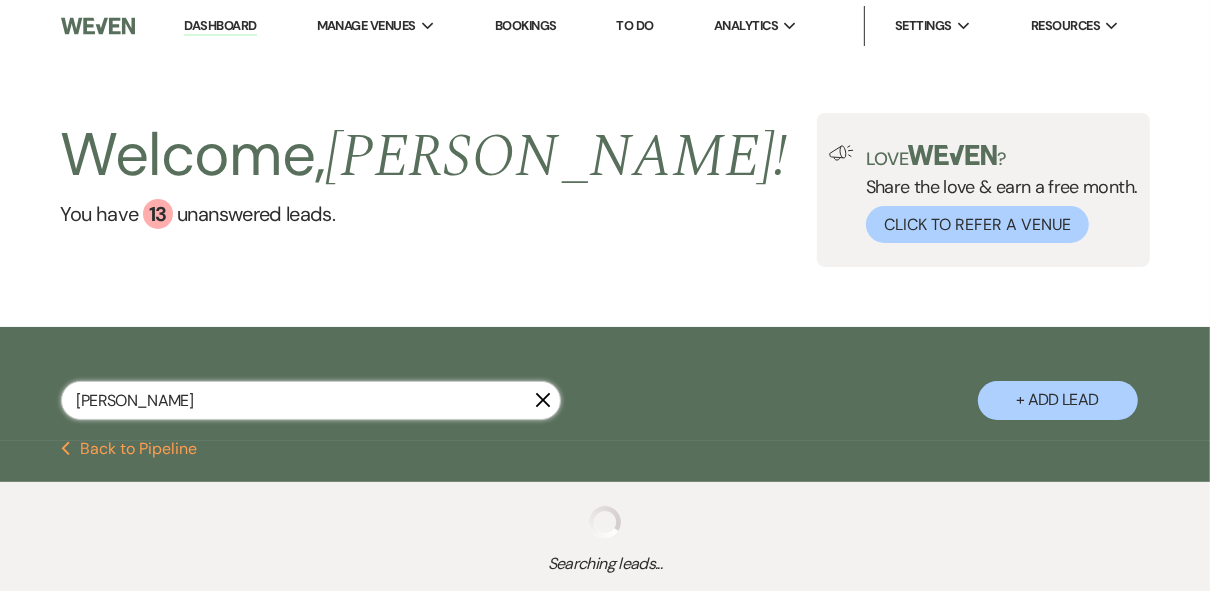 select on "8" 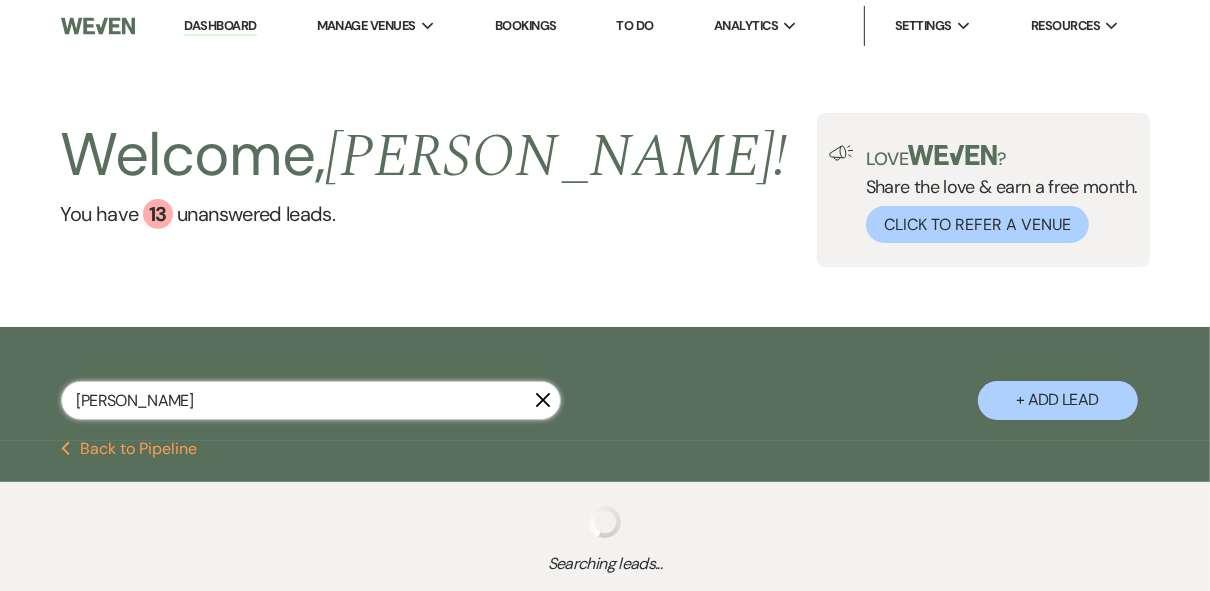 select on "8" 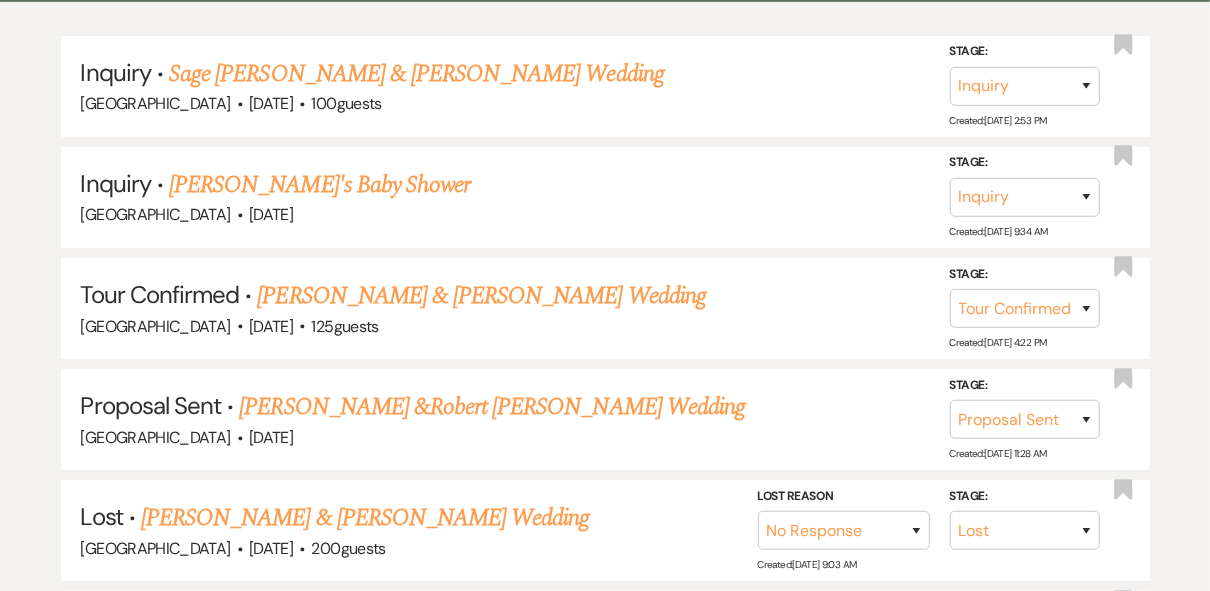 scroll, scrollTop: 0, scrollLeft: 0, axis: both 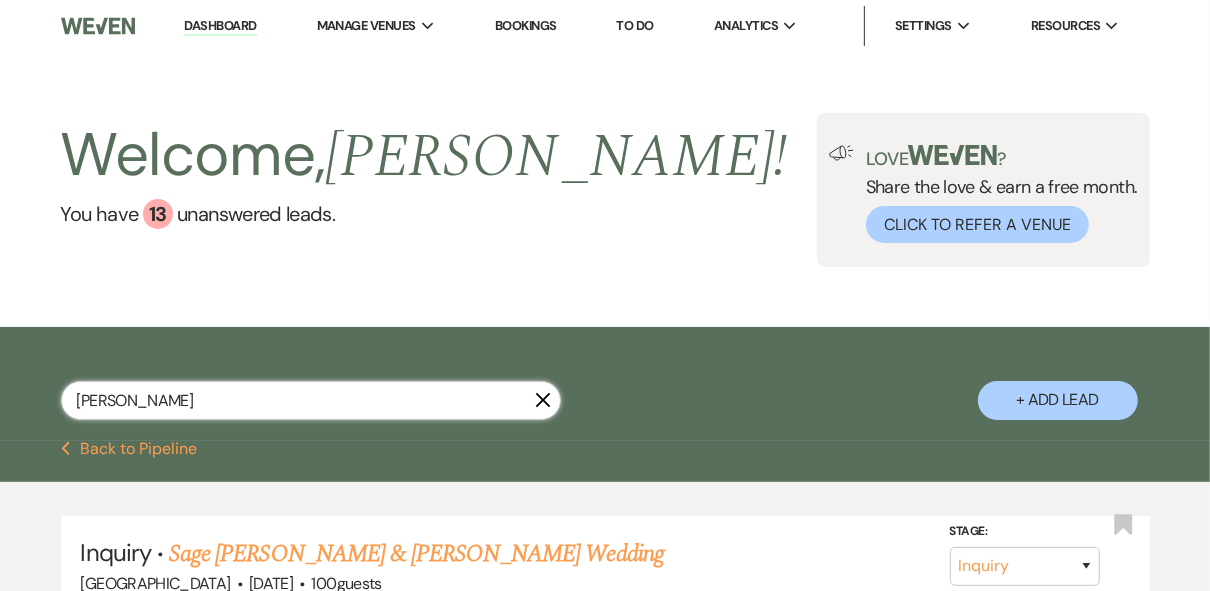 type on "[PERSON_NAME]" 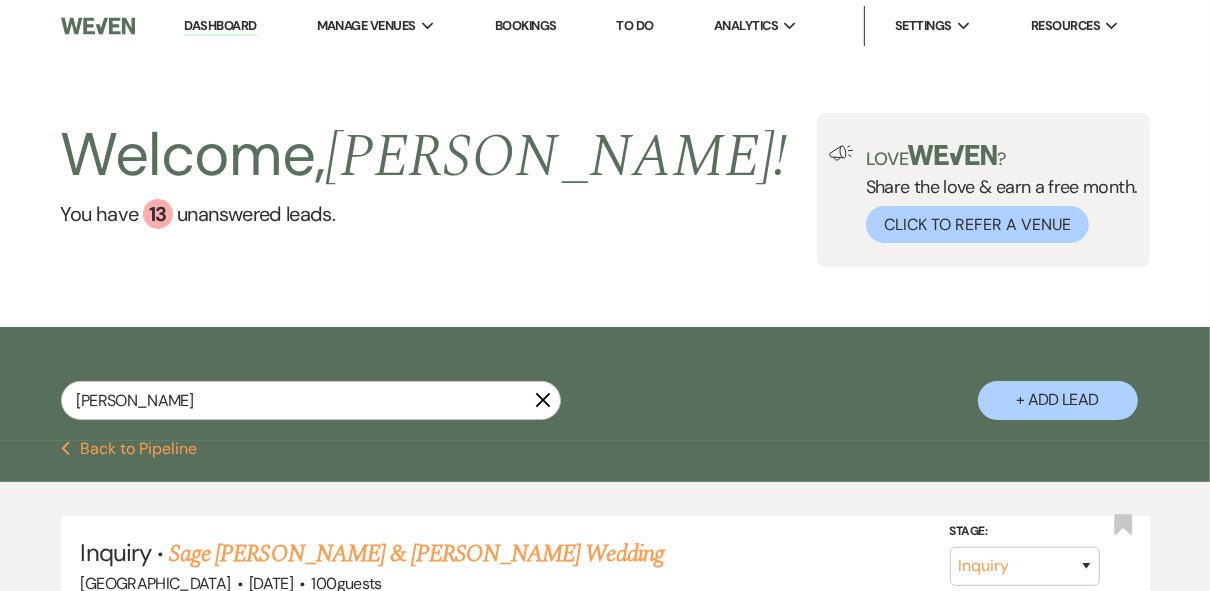 click on "Dashboard" at bounding box center (220, 26) 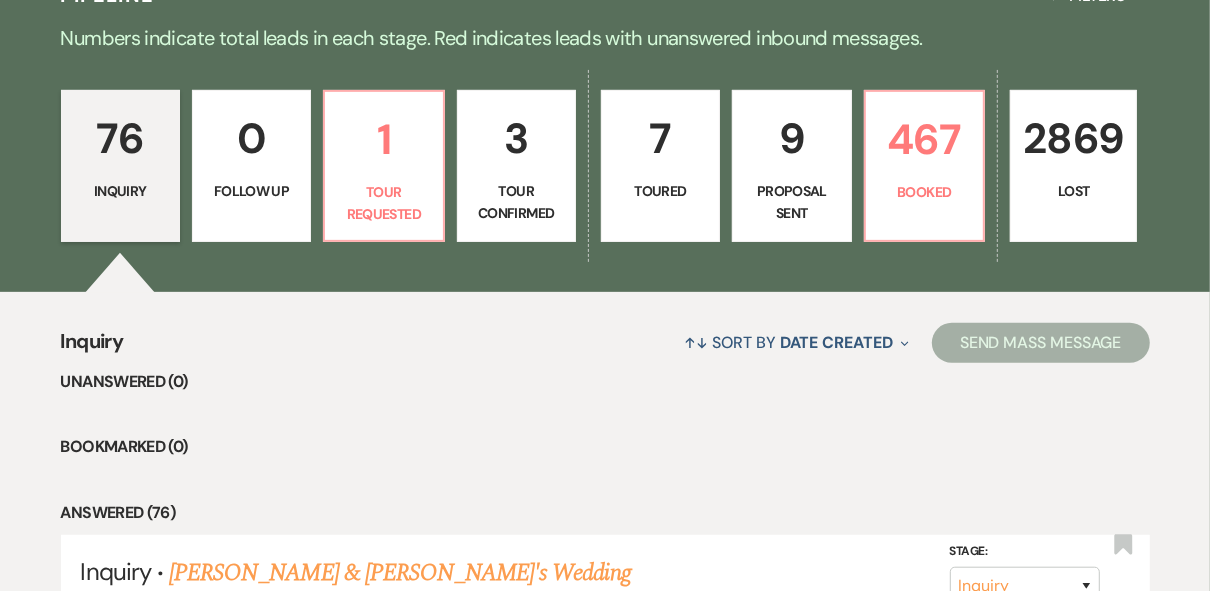 scroll, scrollTop: 480, scrollLeft: 0, axis: vertical 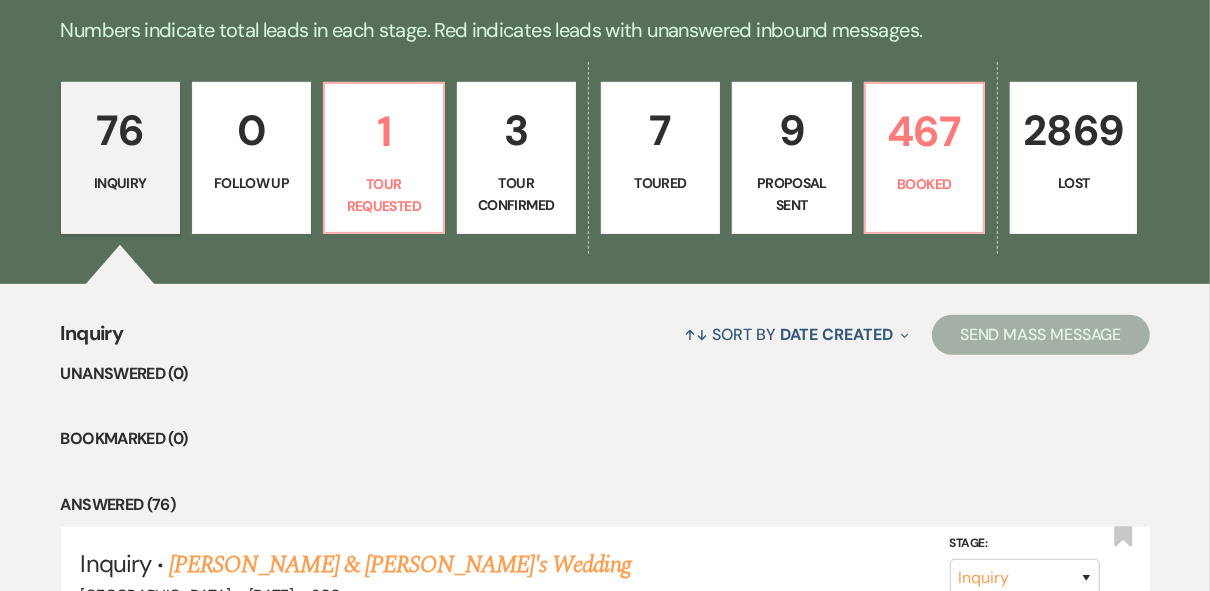 click on "Proposal Sent" at bounding box center [791, 194] 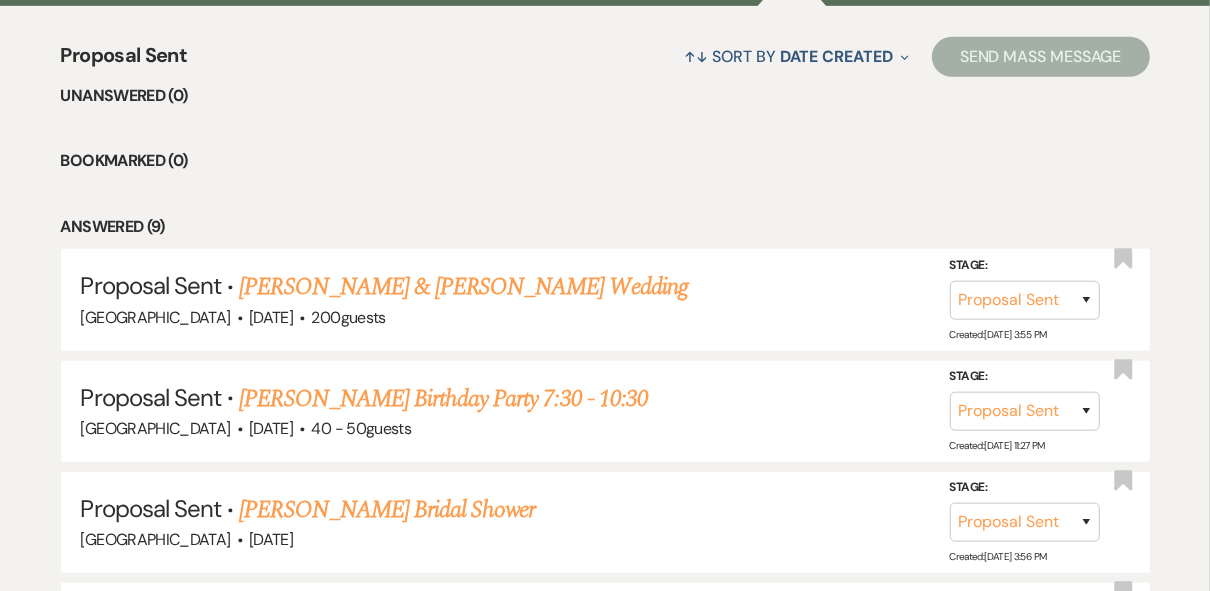 scroll, scrollTop: 518, scrollLeft: 0, axis: vertical 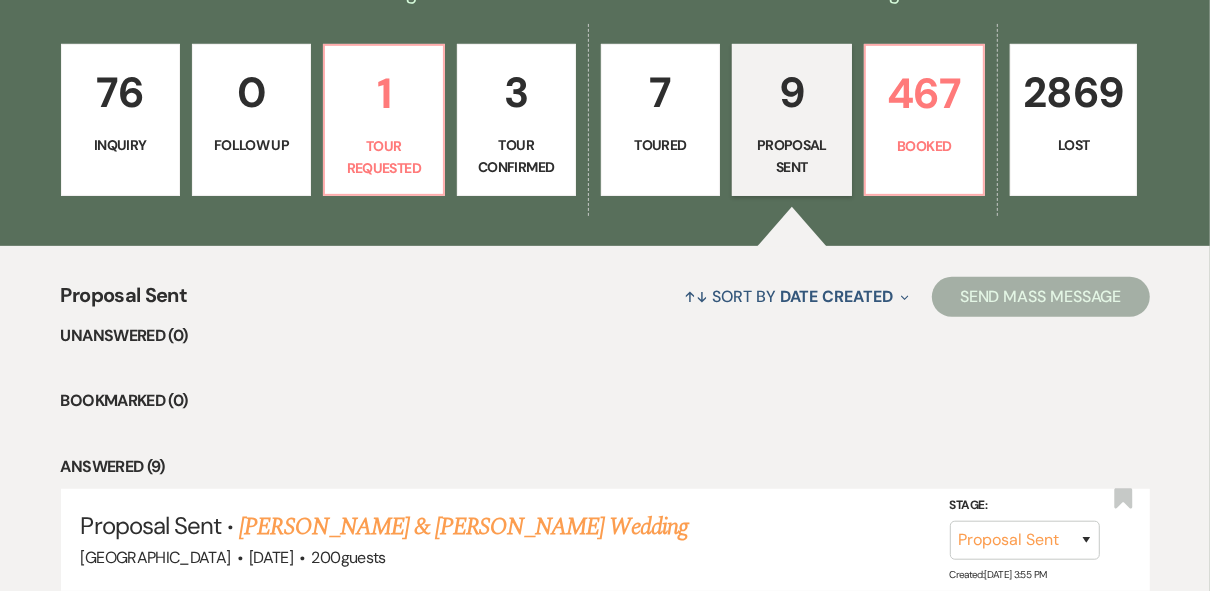 click on "7" at bounding box center [660, 92] 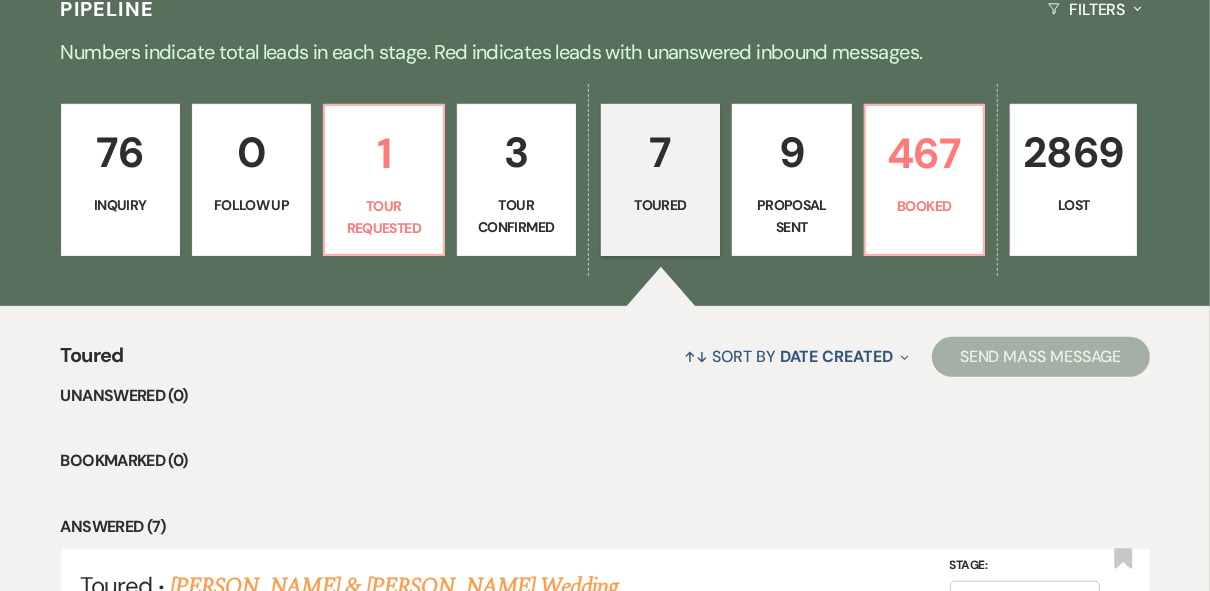 scroll, scrollTop: 218, scrollLeft: 0, axis: vertical 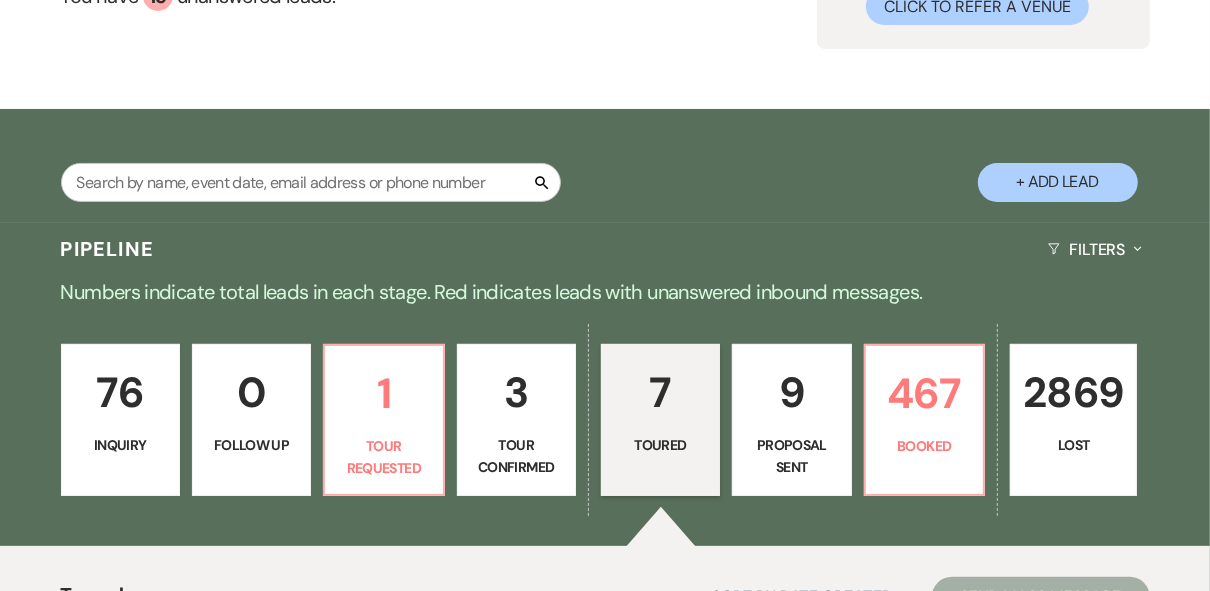 click on "Tour Confirmed" at bounding box center (516, 456) 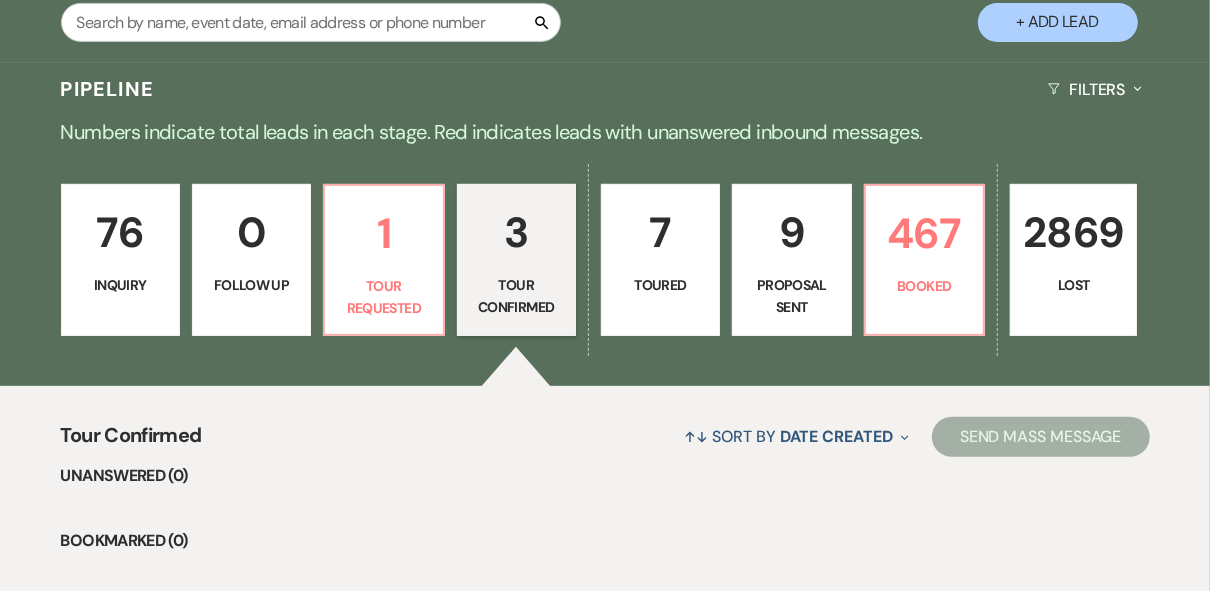 scroll, scrollTop: 298, scrollLeft: 0, axis: vertical 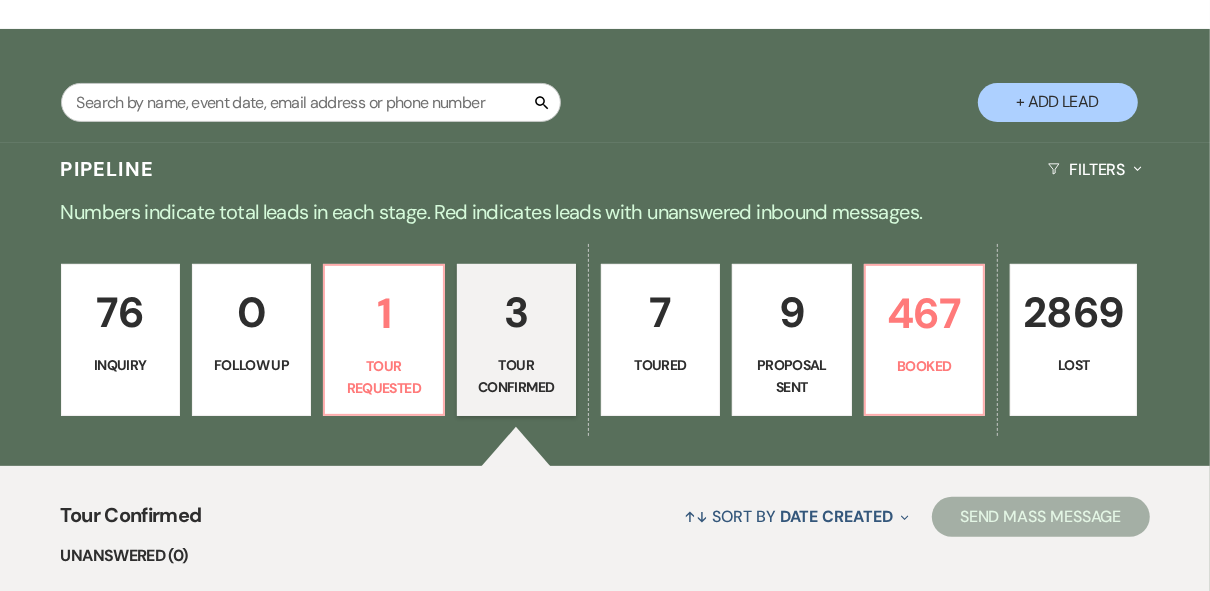 click on "7 Toured" at bounding box center (660, 340) 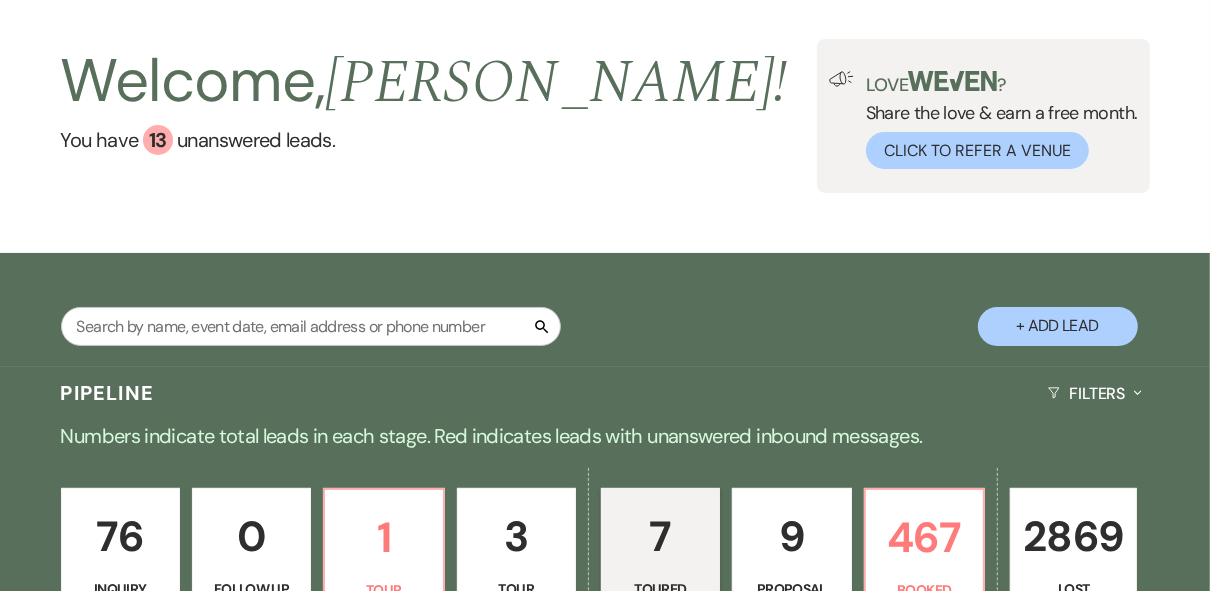 scroll, scrollTop: 0, scrollLeft: 0, axis: both 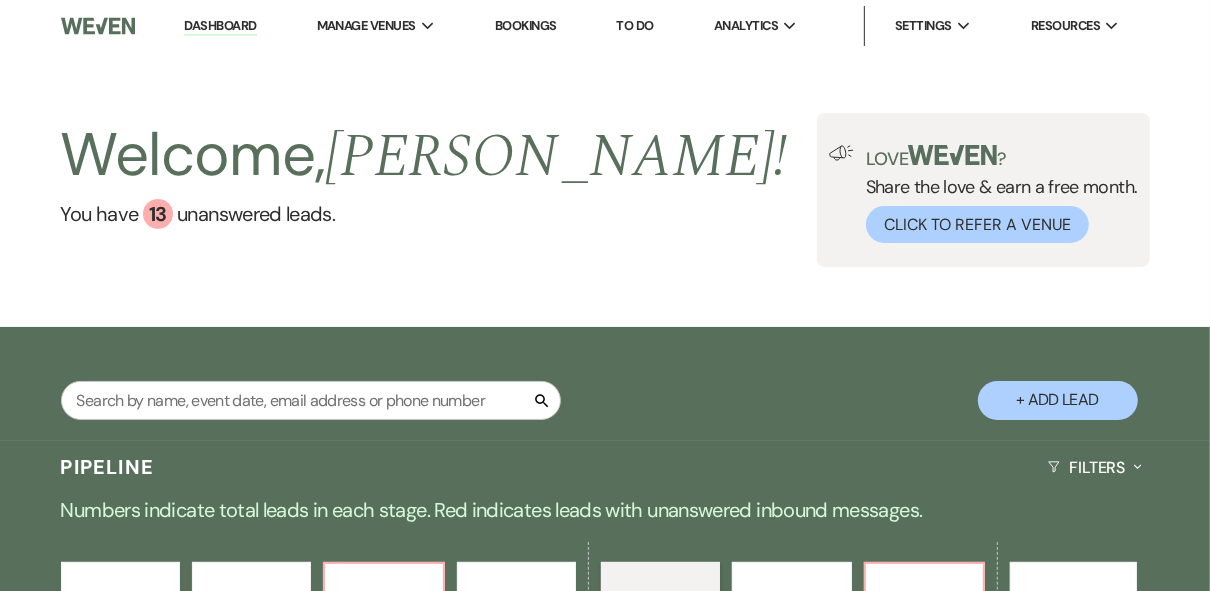 click on "Dashboard" at bounding box center [220, 26] 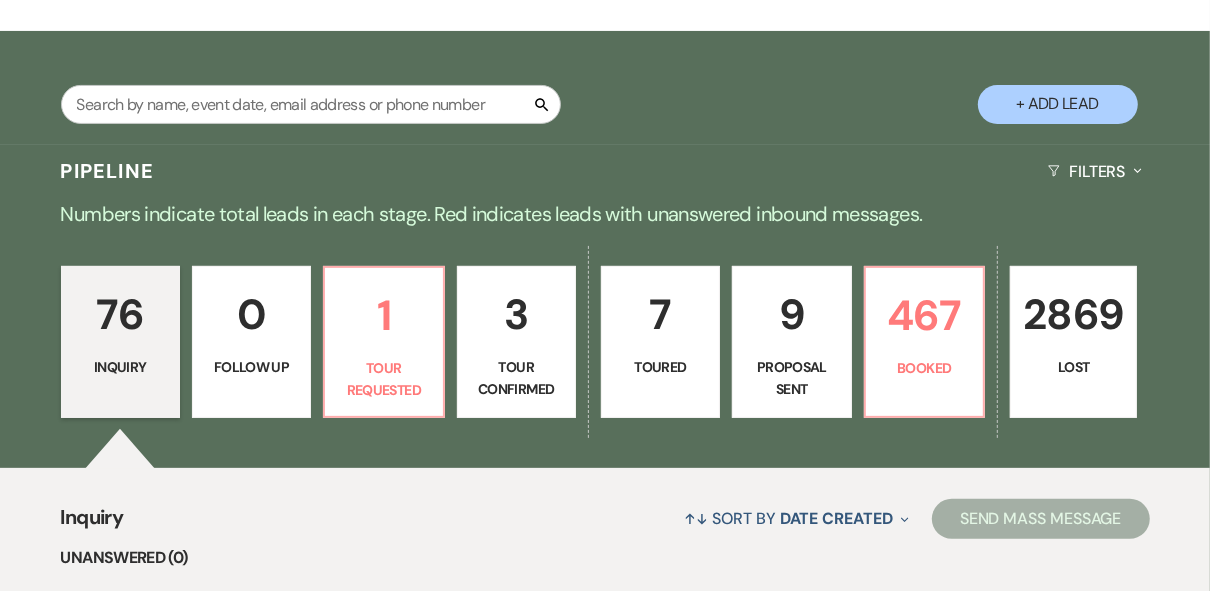scroll, scrollTop: 320, scrollLeft: 0, axis: vertical 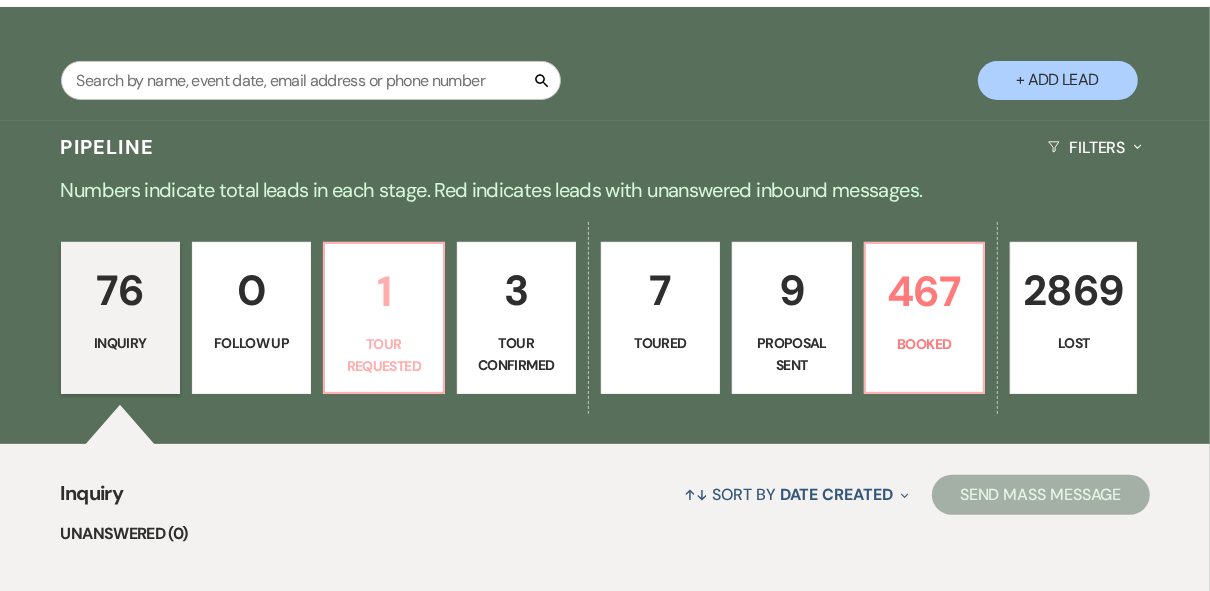 click on "1" at bounding box center (383, 291) 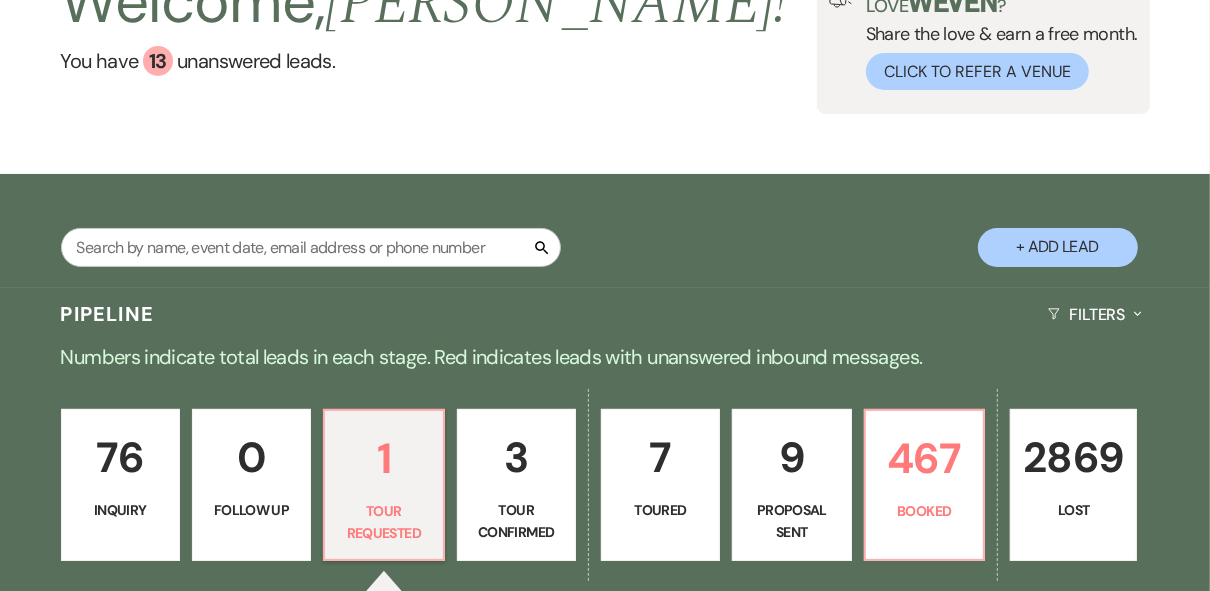 scroll, scrollTop: 160, scrollLeft: 0, axis: vertical 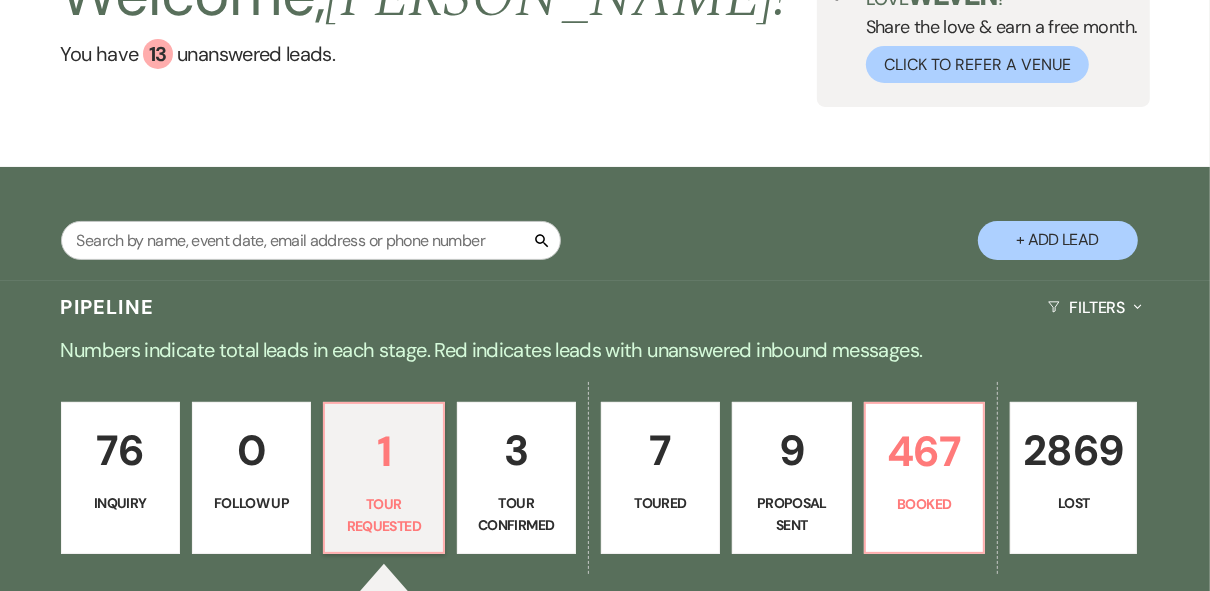 click on "+ Add Lead" at bounding box center [1058, 240] 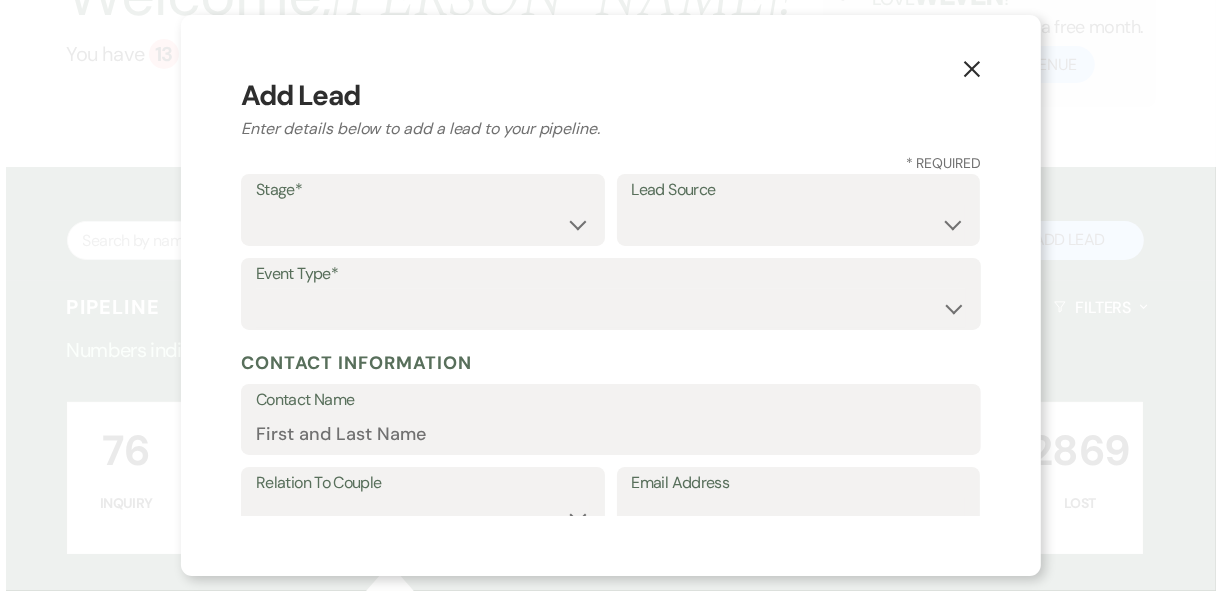 scroll, scrollTop: 160, scrollLeft: 0, axis: vertical 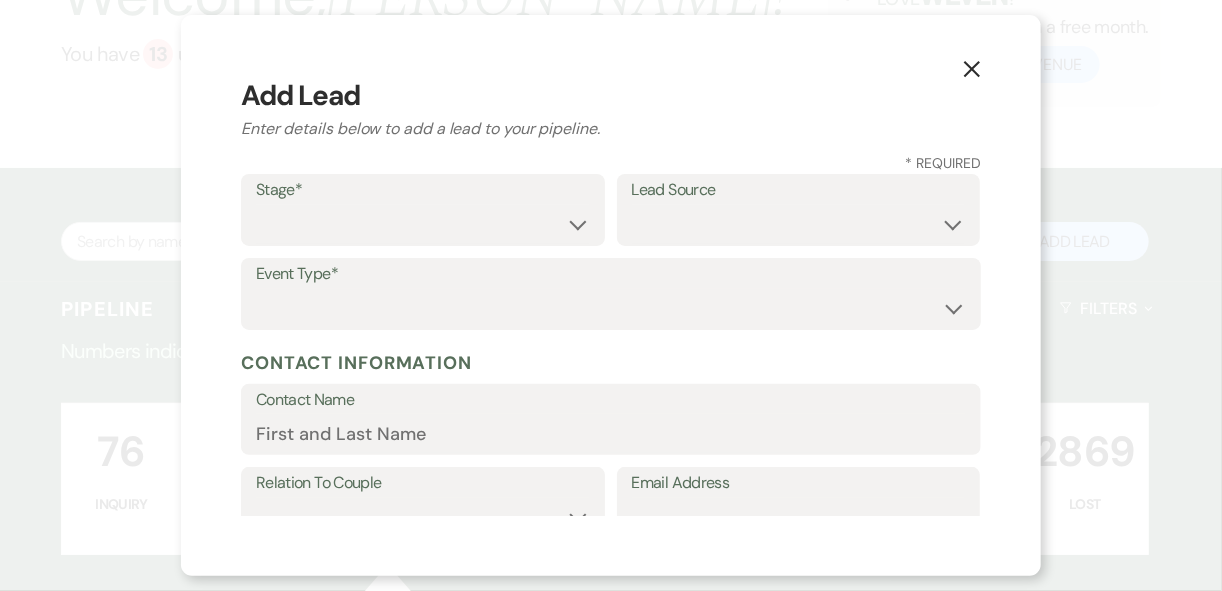 click on "Stage*" at bounding box center (423, 190) 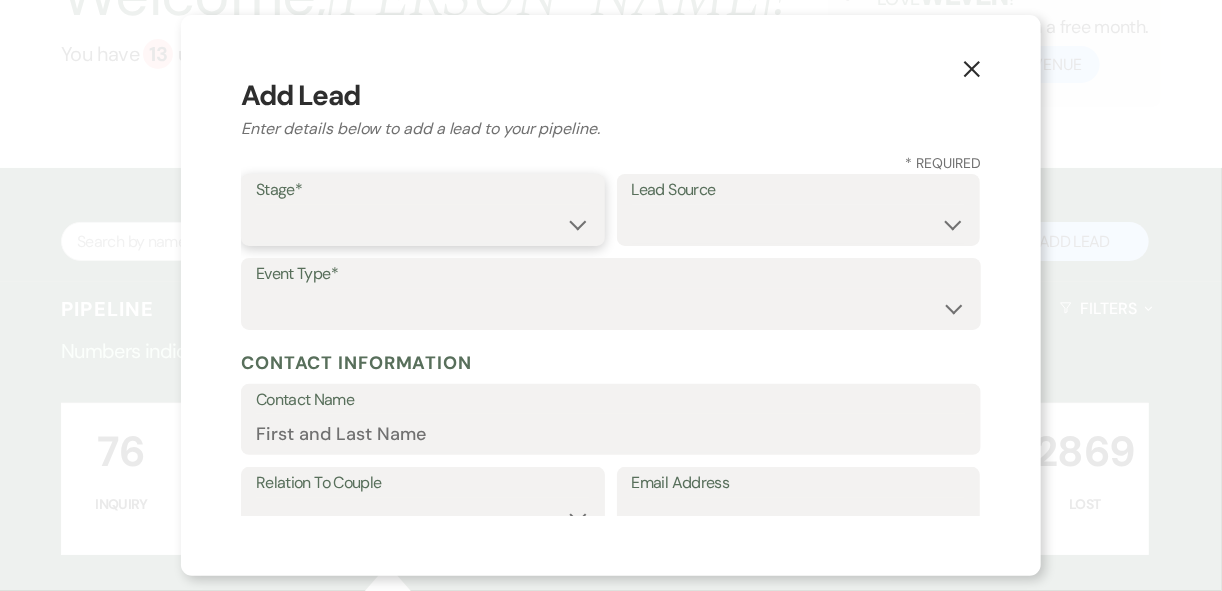 click on "Inquiry Follow Up Tour Requested Tour Confirmed Toured Proposal Sent Booked Lost" at bounding box center [423, 224] 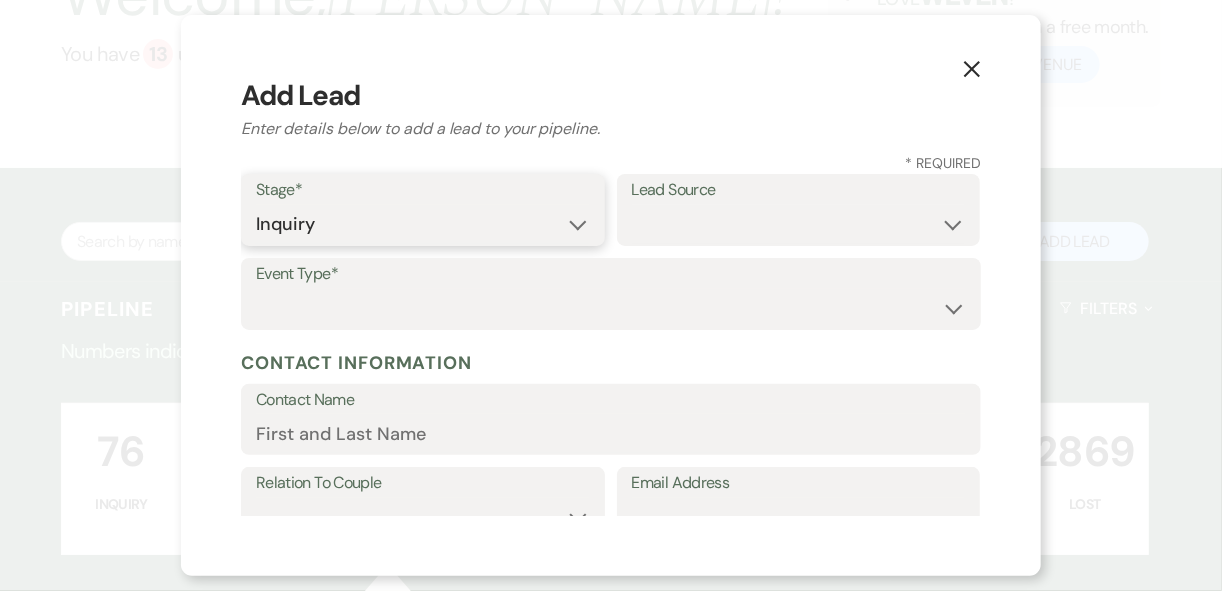 click on "Inquiry Follow Up Tour Requested Tour Confirmed Toured Proposal Sent Booked Lost" at bounding box center [423, 224] 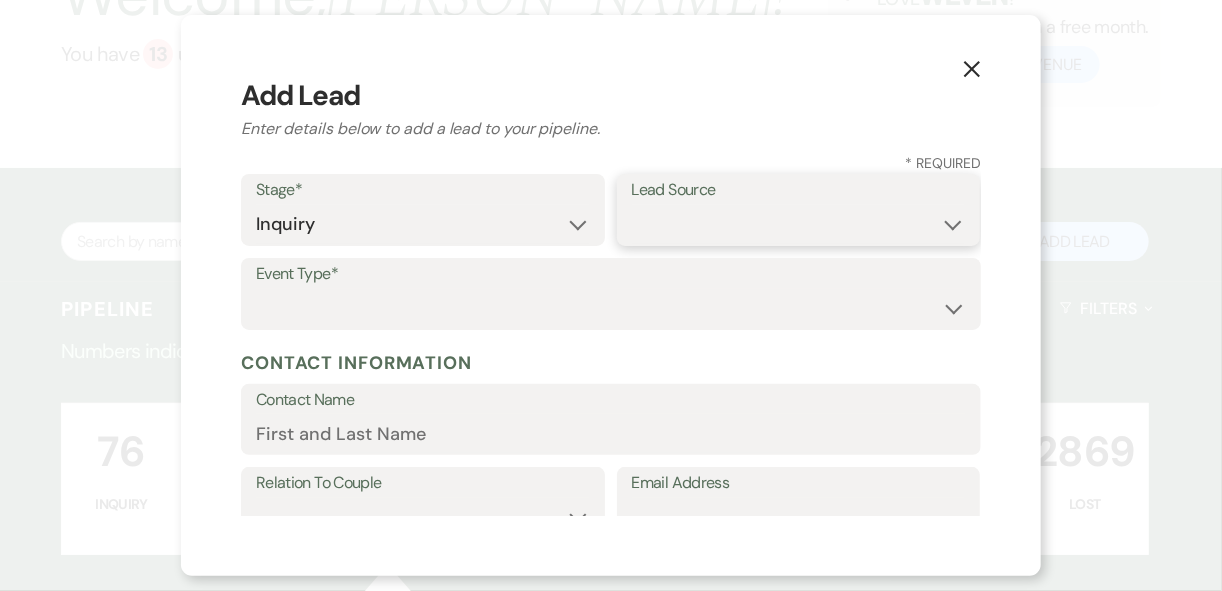 click on "Weven Venue Website Instagram Facebook Pinterest Google The Knot Wedding Wire Here Comes the Guide Wedding Spot Eventective [PERSON_NAME] The Venue Report PartySlate VRBO / Homeaway Airbnb Wedding Show TikTok X / Twitter Phone Call Walk-in Vendor Referral Advertising Personal Referral Local Referral Other" at bounding box center [799, 224] 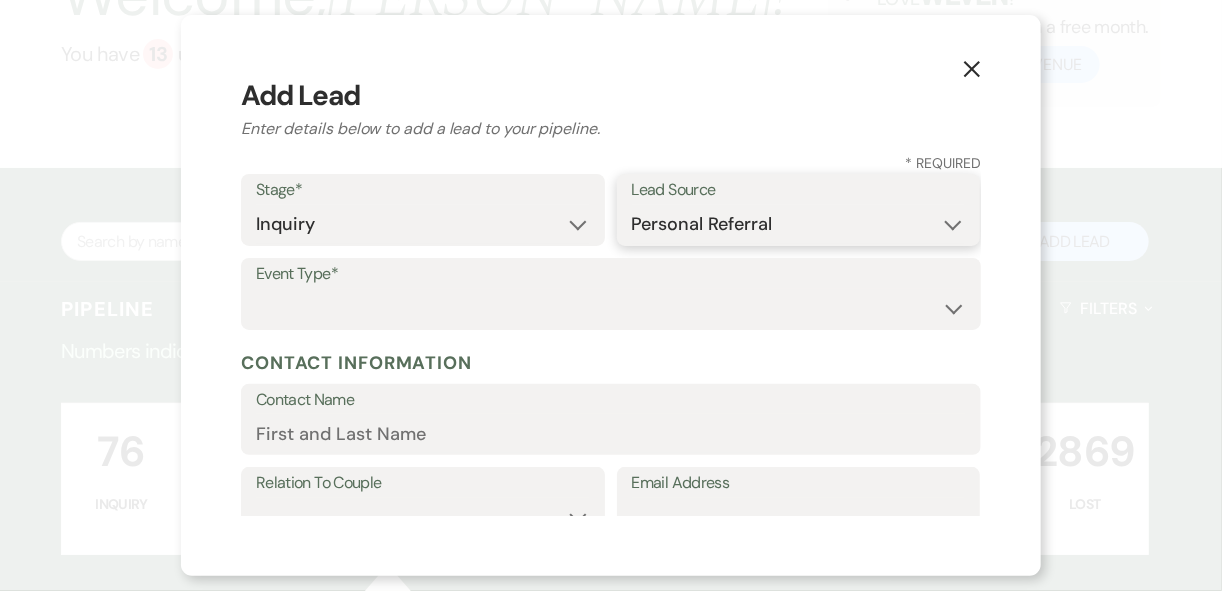 click on "Weven Venue Website Instagram Facebook Pinterest Google The Knot Wedding Wire Here Comes the Guide Wedding Spot Eventective [PERSON_NAME] The Venue Report PartySlate VRBO / Homeaway Airbnb Wedding Show TikTok X / Twitter Phone Call Walk-in Vendor Referral Advertising Personal Referral Local Referral Other" at bounding box center [799, 224] 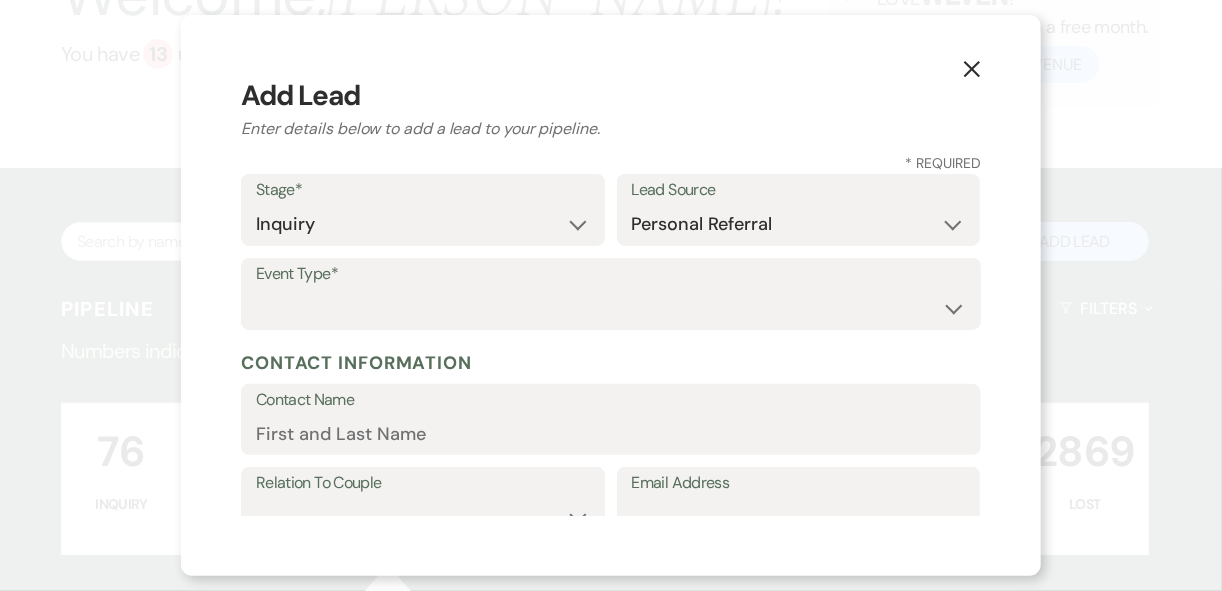 click on "Event Type*" at bounding box center [611, 274] 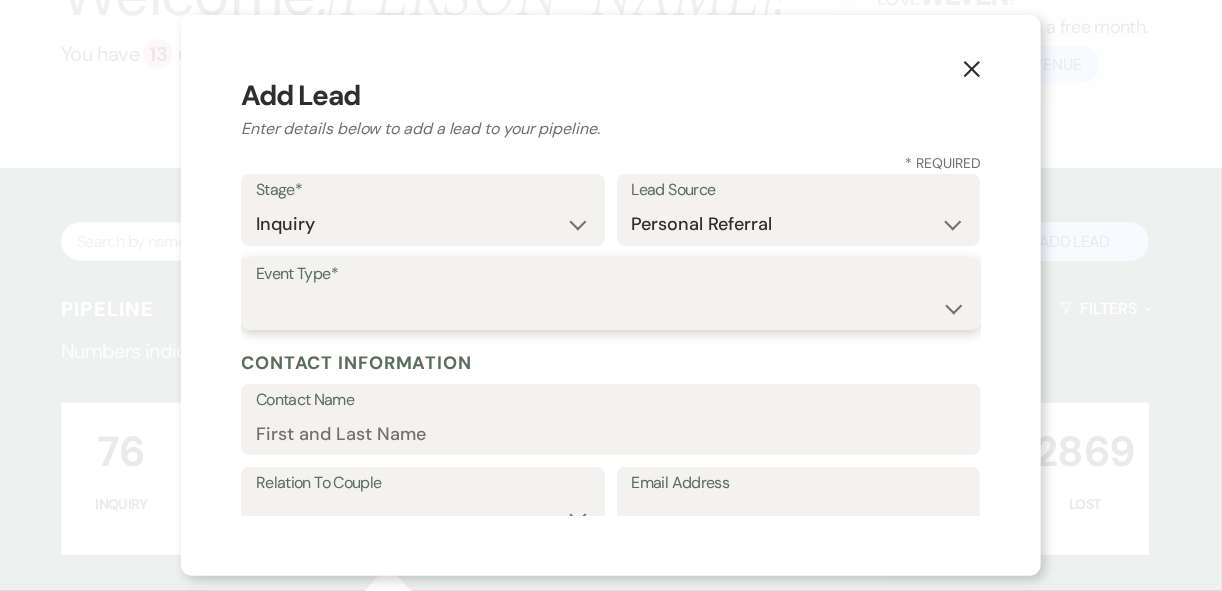 click on "Wedding Anniversary Party Baby Shower Bachelorette / Bachelor Party Birthday Party Bridal Shower Brunch Community Event Concert Corporate Event Elopement End of Life Celebration Engagement Party Fundraiser Graduation Party Micro Wedding Prom Quinceañera Rehearsal Dinner Religious Event Retreat Other" at bounding box center [611, 308] 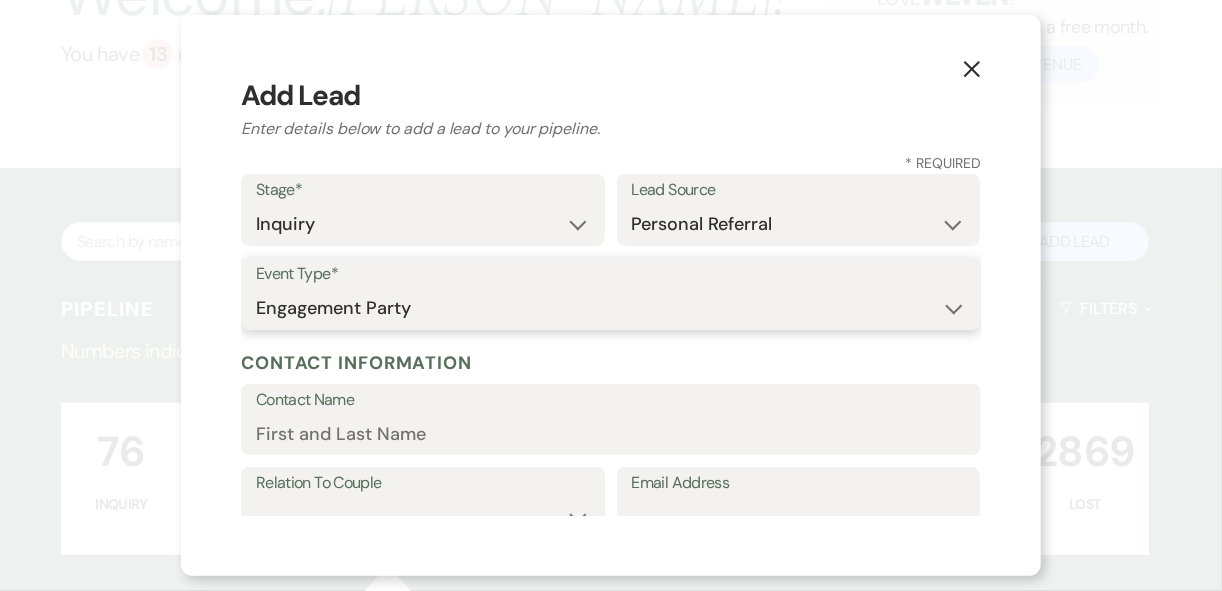 click on "Wedding Anniversary Party Baby Shower Bachelorette / Bachelor Party Birthday Party Bridal Shower Brunch Community Event Concert Corporate Event Elopement End of Life Celebration Engagement Party Fundraiser Graduation Party Micro Wedding Prom Quinceañera Rehearsal Dinner Religious Event Retreat Other" at bounding box center (611, 308) 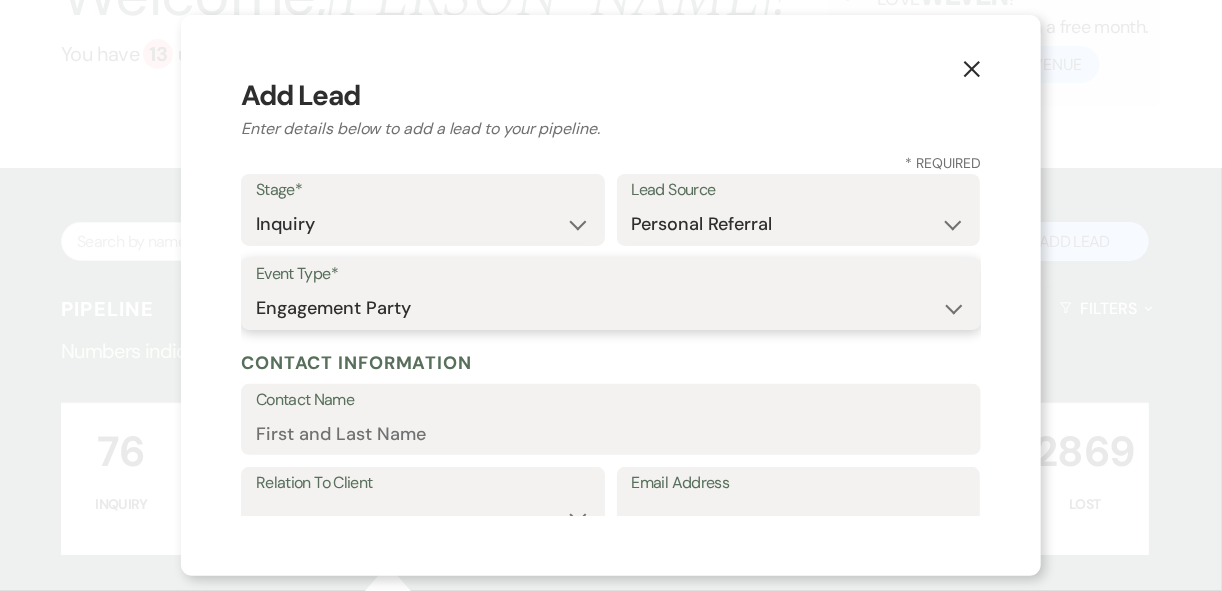 scroll, scrollTop: 240, scrollLeft: 0, axis: vertical 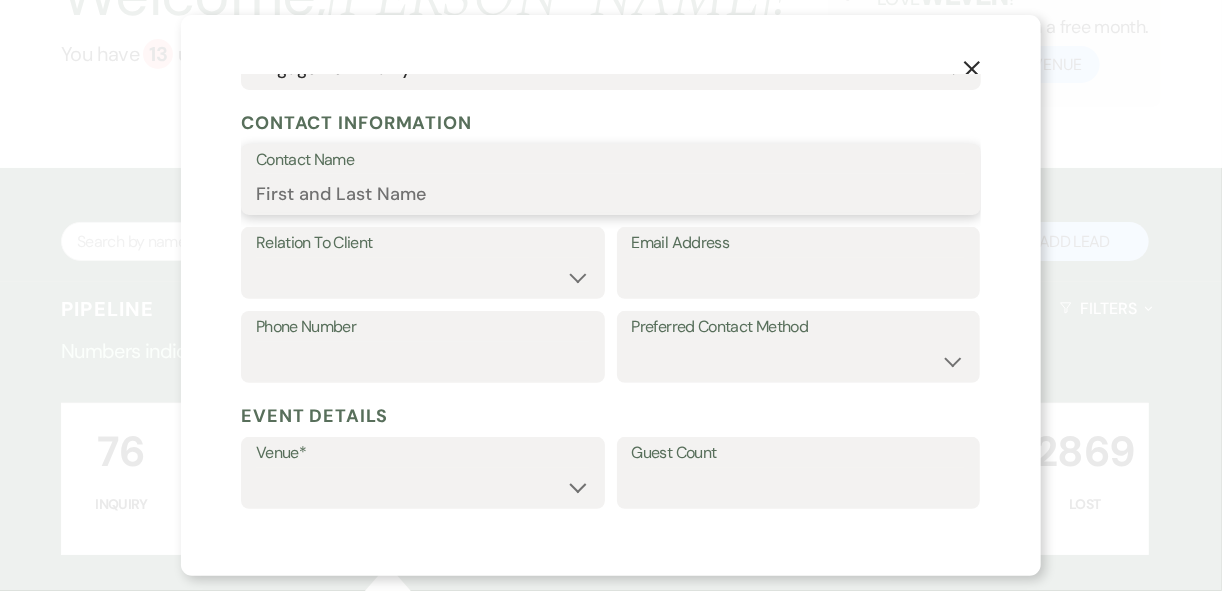click on "Contact Name" at bounding box center [611, 193] 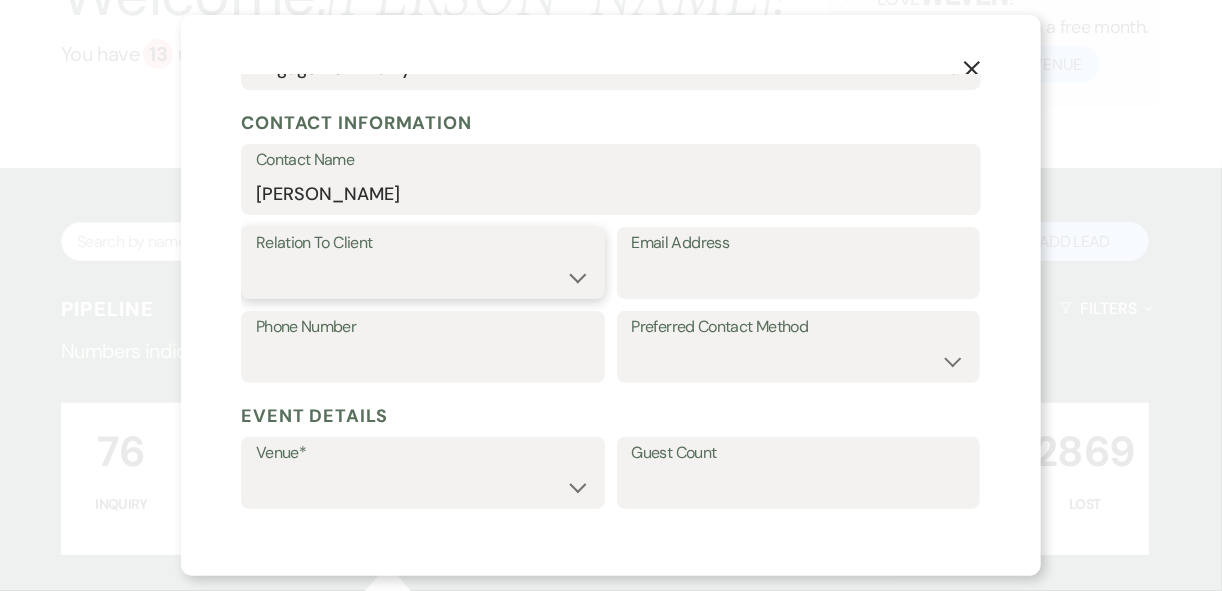 click on "Client Event Planner Parent of Client Family Member Friend Other" at bounding box center [423, 277] 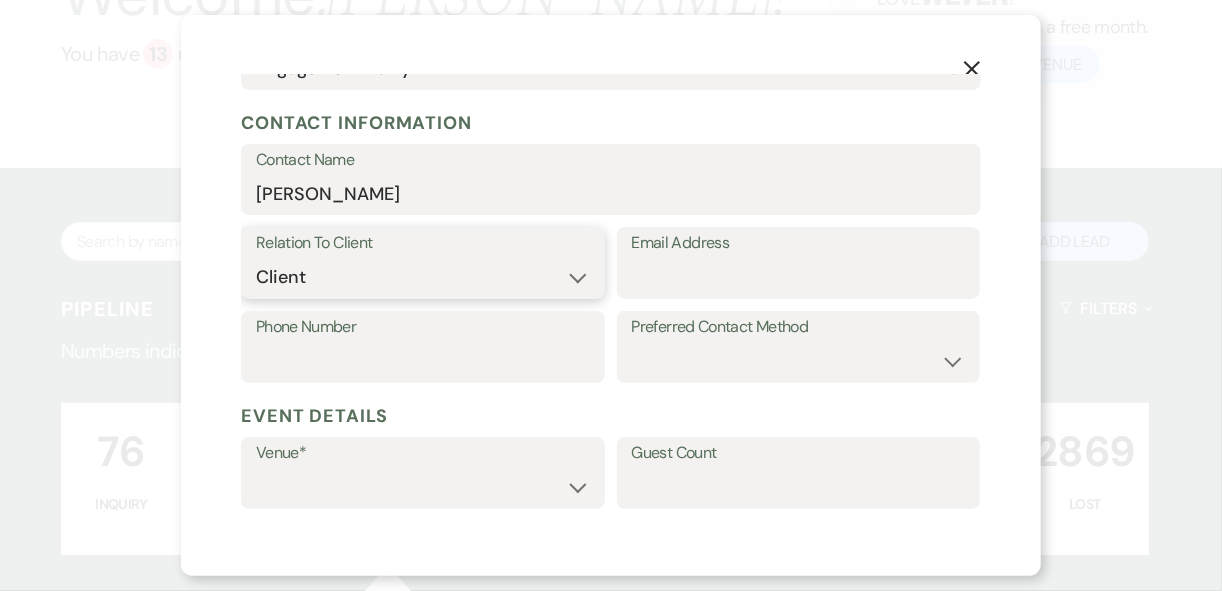 click on "Client Event Planner Parent of Client Family Member Friend Other" at bounding box center (423, 277) 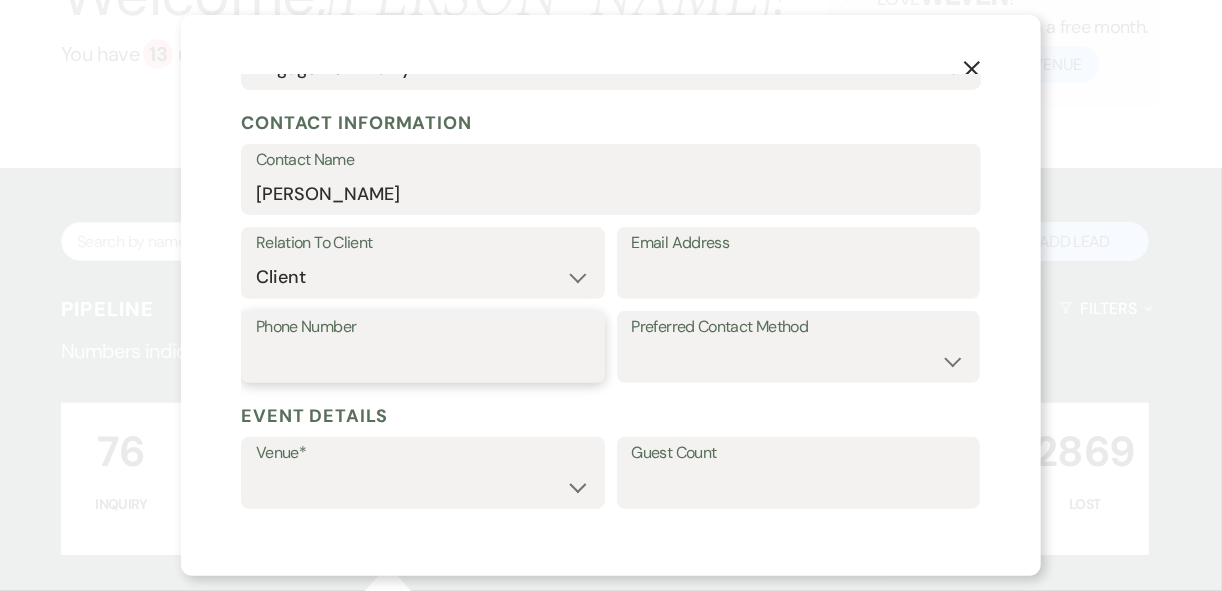 click on "Phone Number" at bounding box center [423, 361] 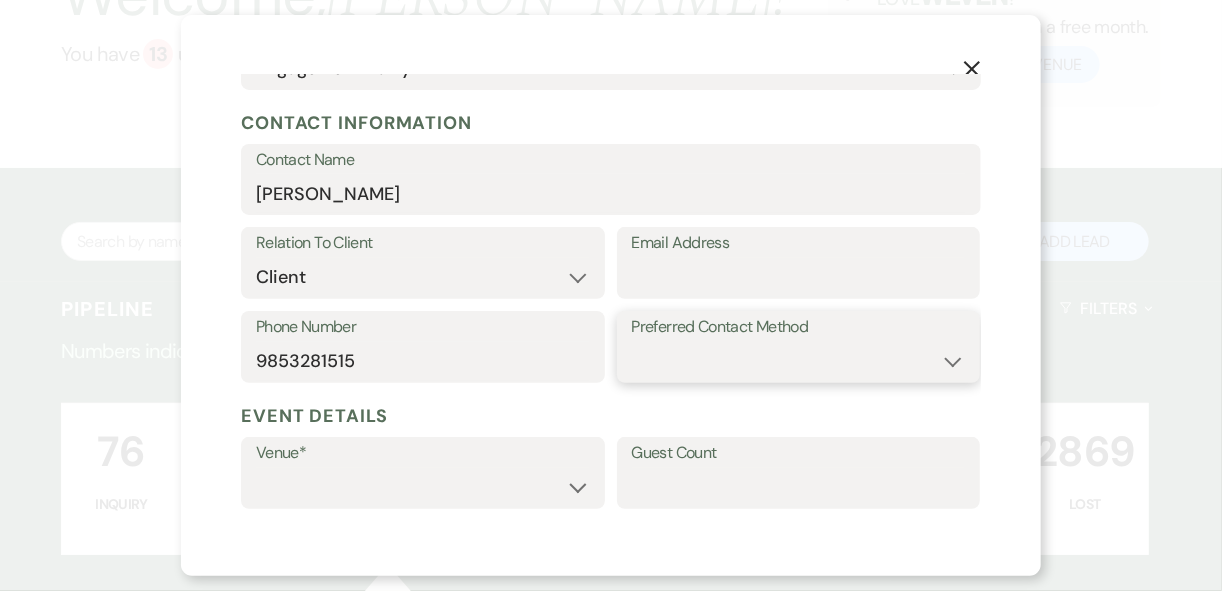 click on "Email Phone Text" at bounding box center [799, 361] 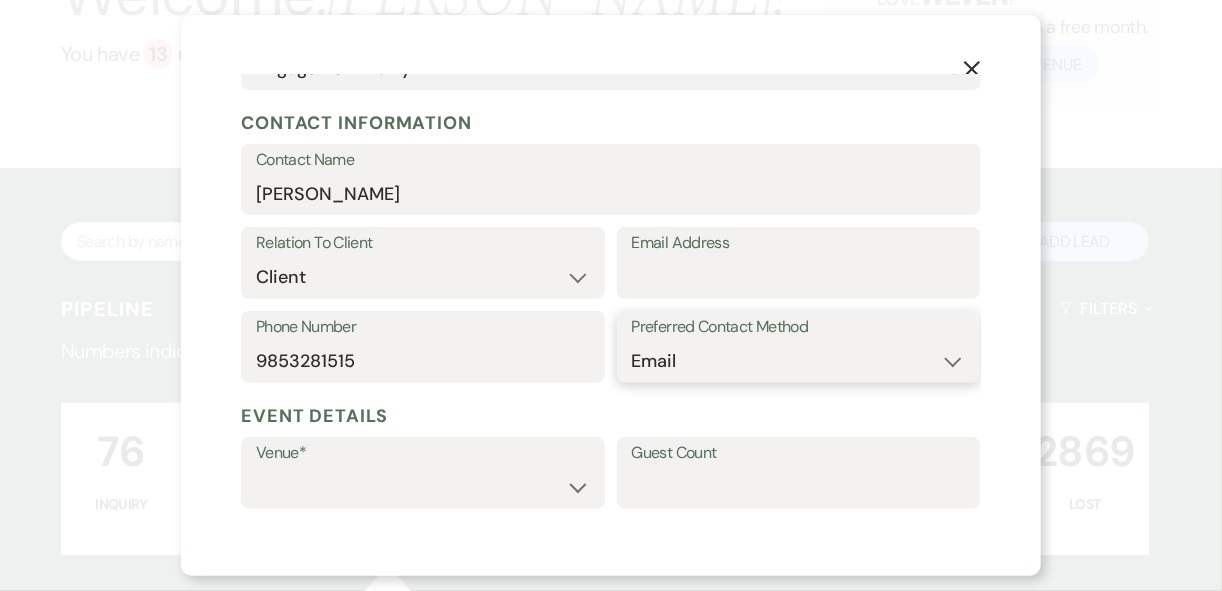 click on "Email Phone Text" at bounding box center [799, 361] 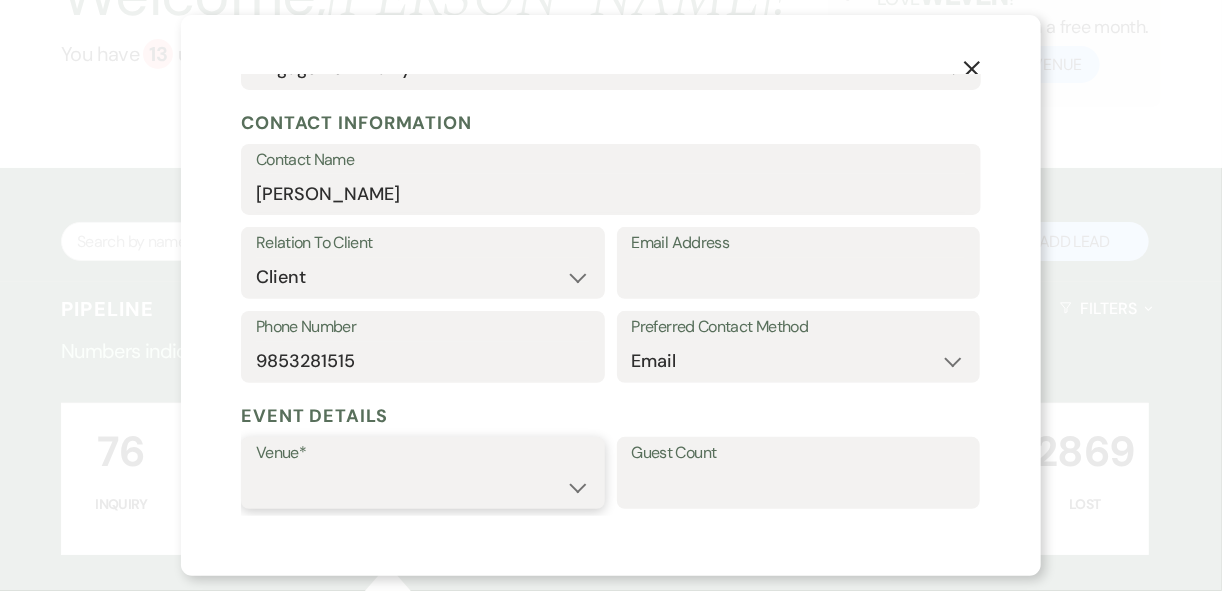 click on "[GEOGRAPHIC_DATA] [GEOGRAPHIC_DATA] Events" at bounding box center (423, 487) 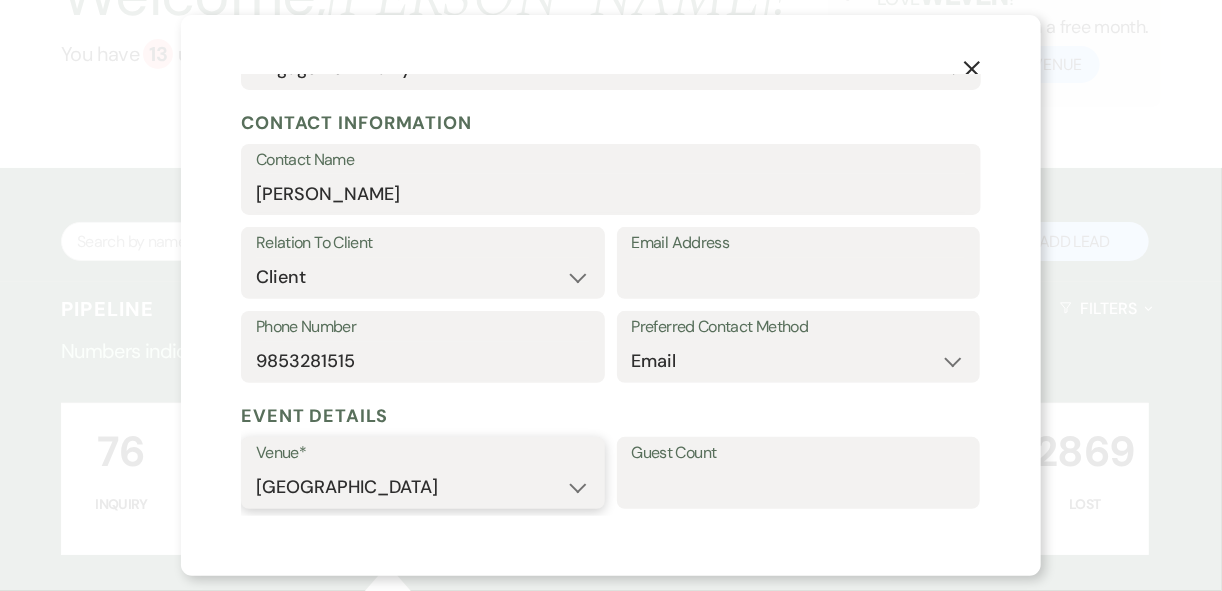 click on "[GEOGRAPHIC_DATA] [GEOGRAPHIC_DATA] Events" at bounding box center (423, 487) 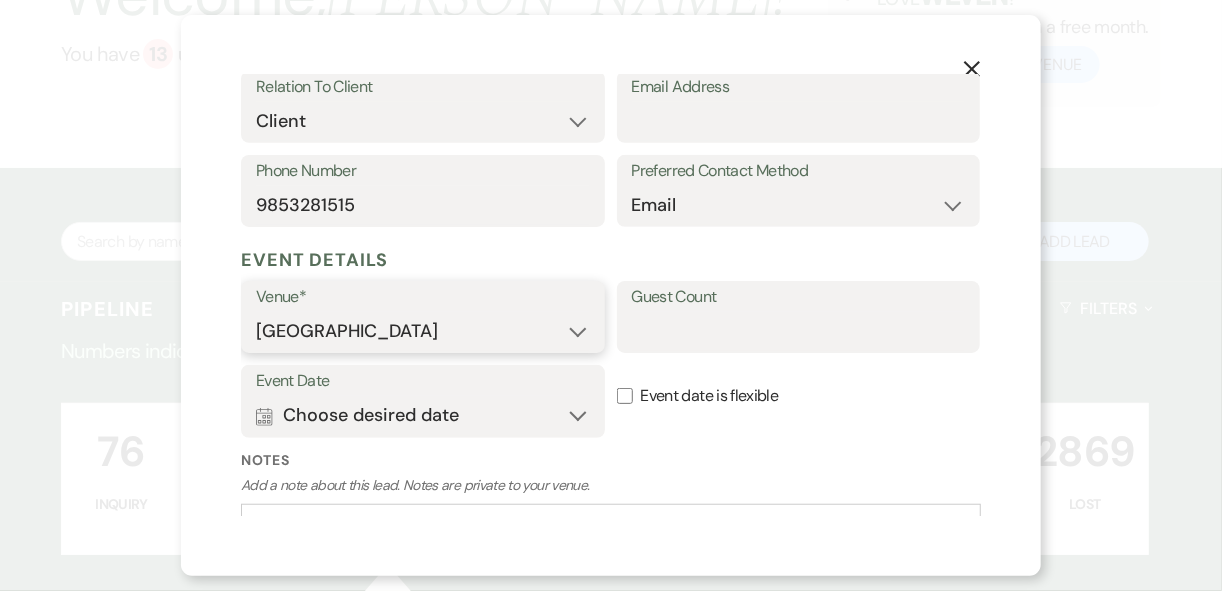 scroll, scrollTop: 400, scrollLeft: 0, axis: vertical 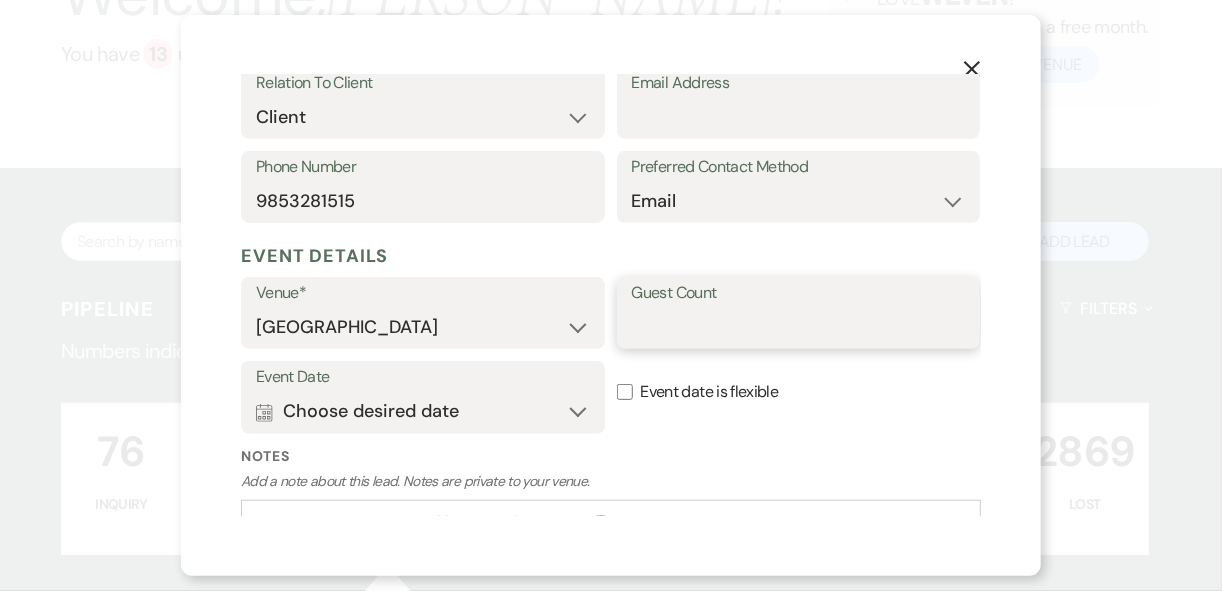 click on "Guest Count" at bounding box center (799, 327) 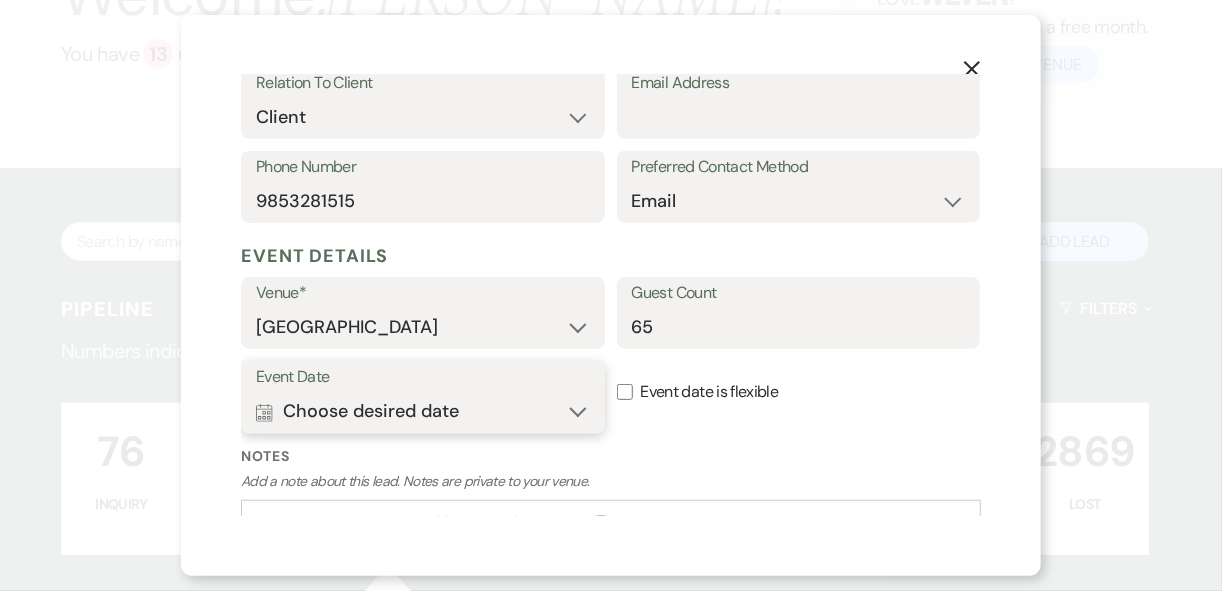 click on "Calendar Choose desired date Expand" at bounding box center (423, 412) 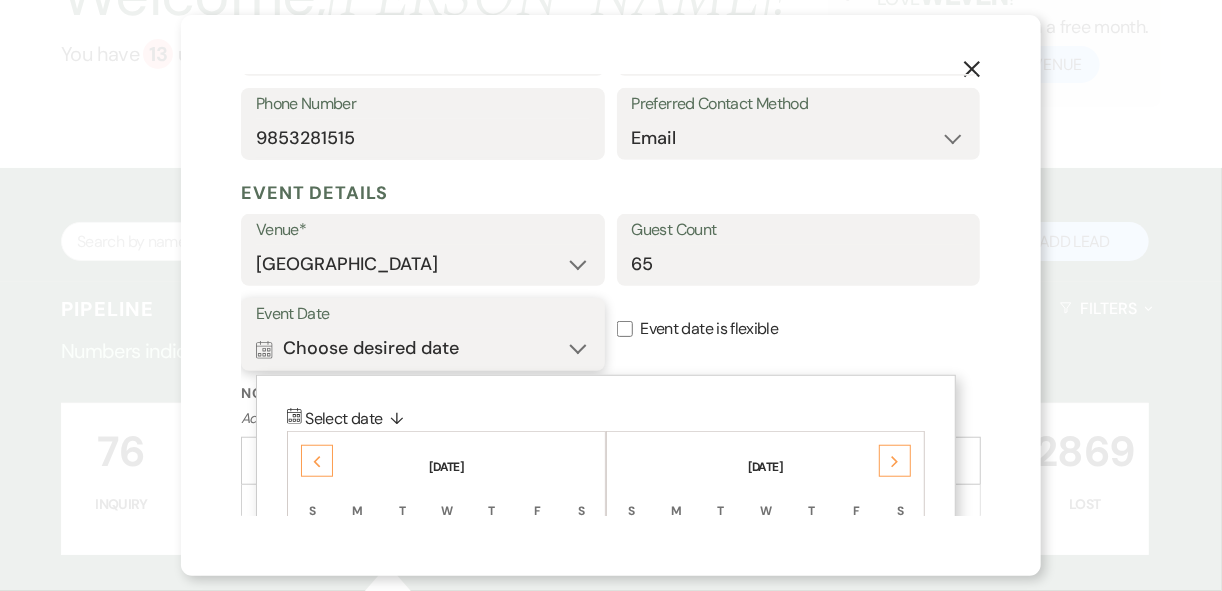 scroll, scrollTop: 539, scrollLeft: 0, axis: vertical 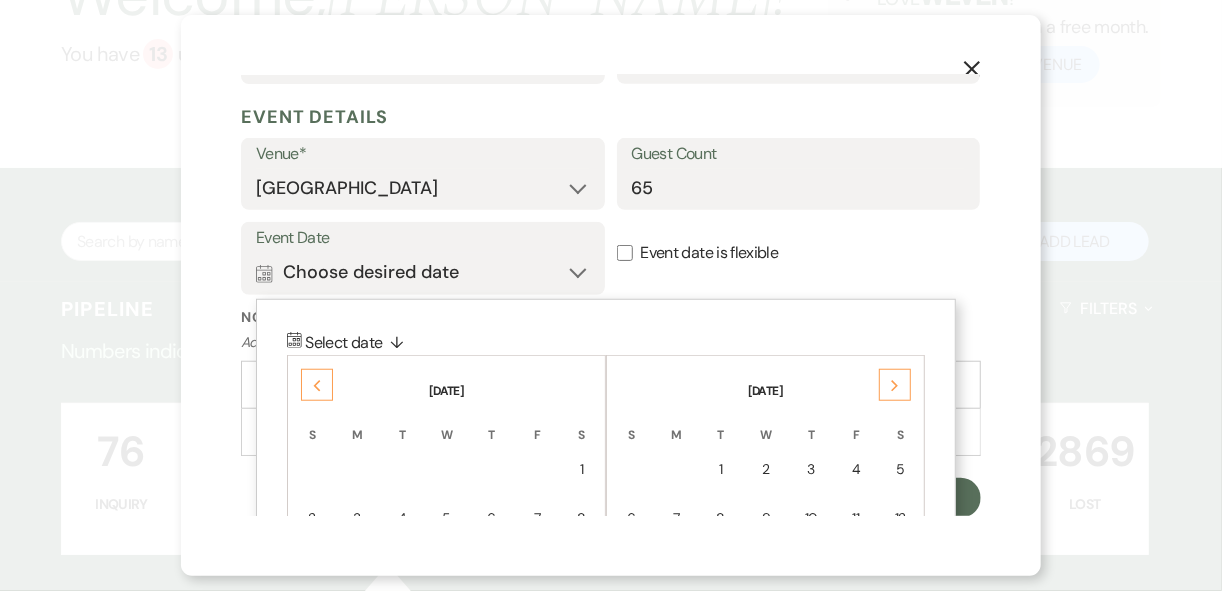 click on "Next" 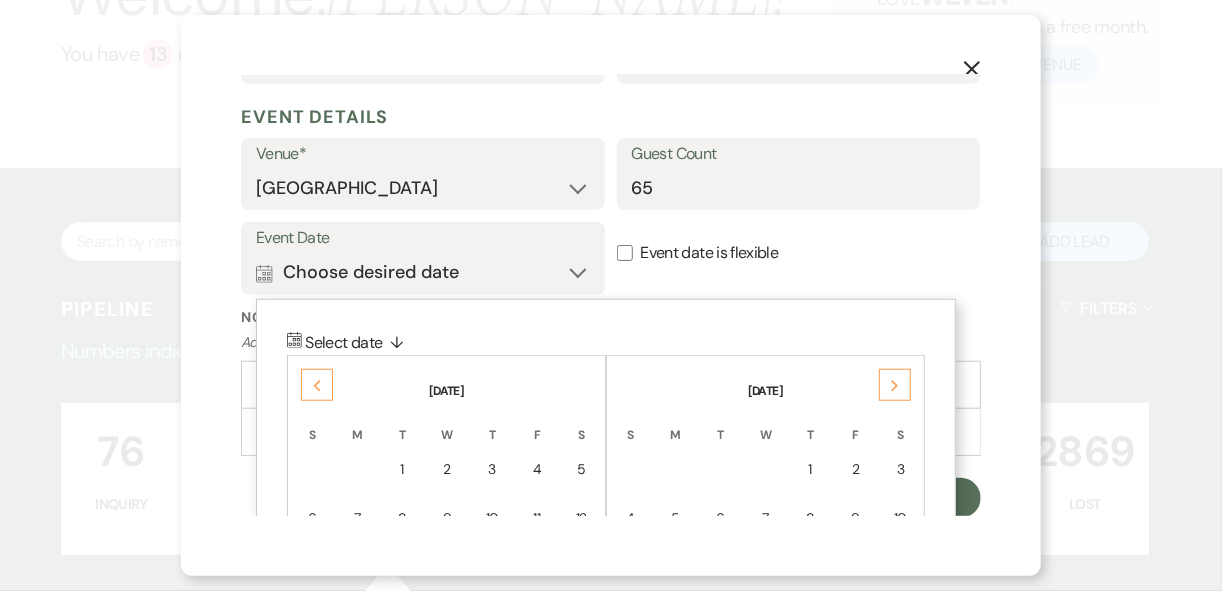 click on "Next" 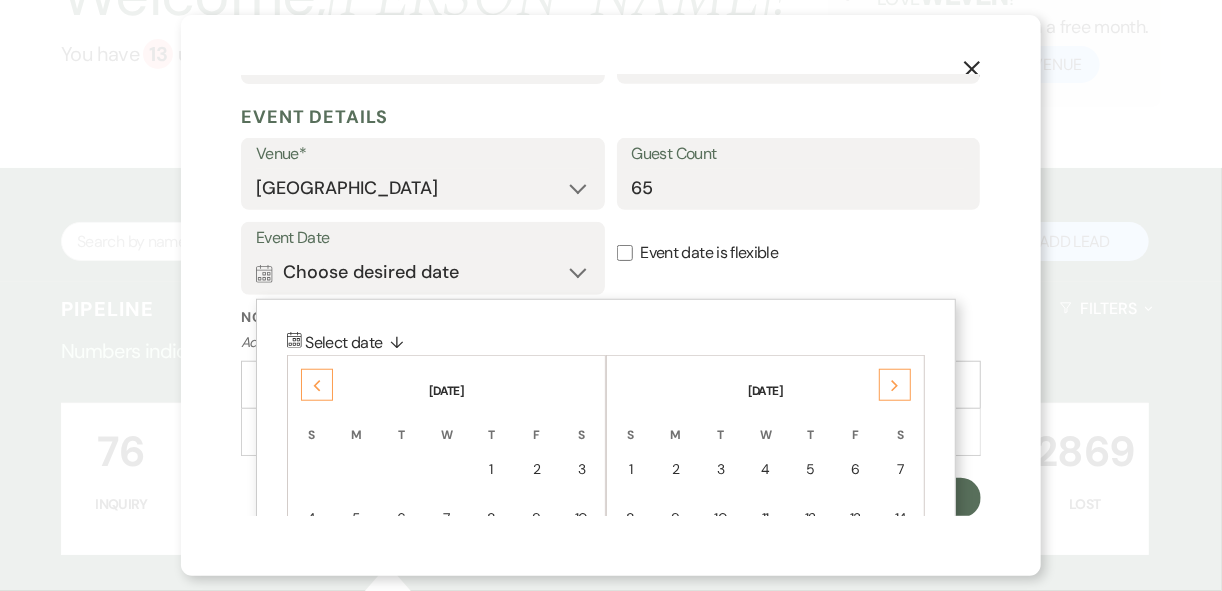 click on "Next" 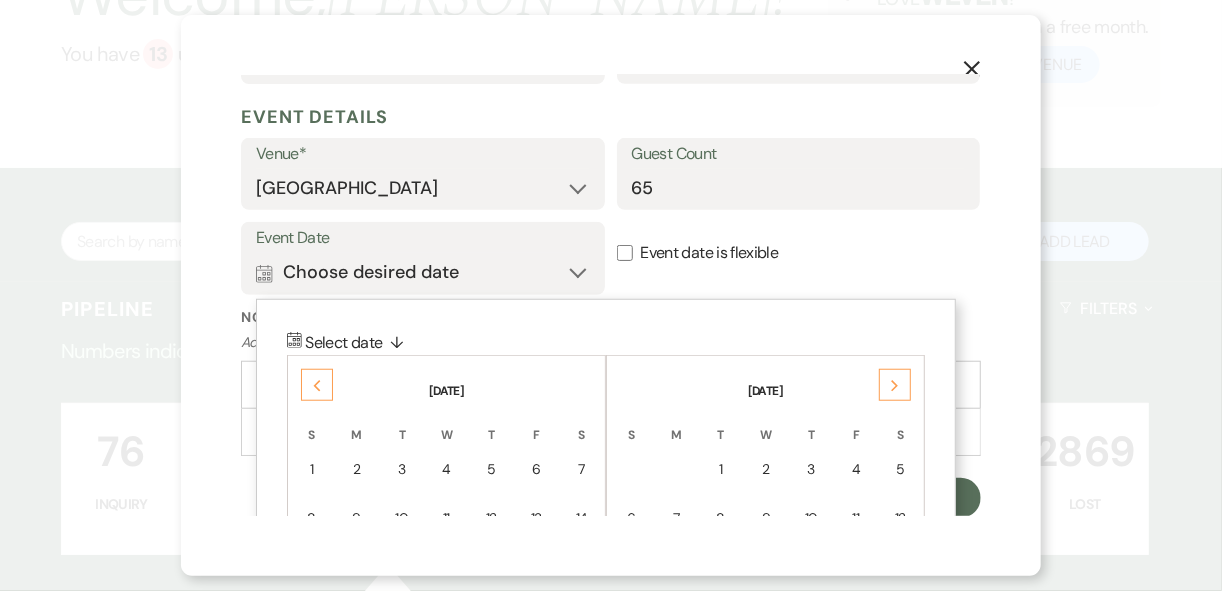 click on "Next" 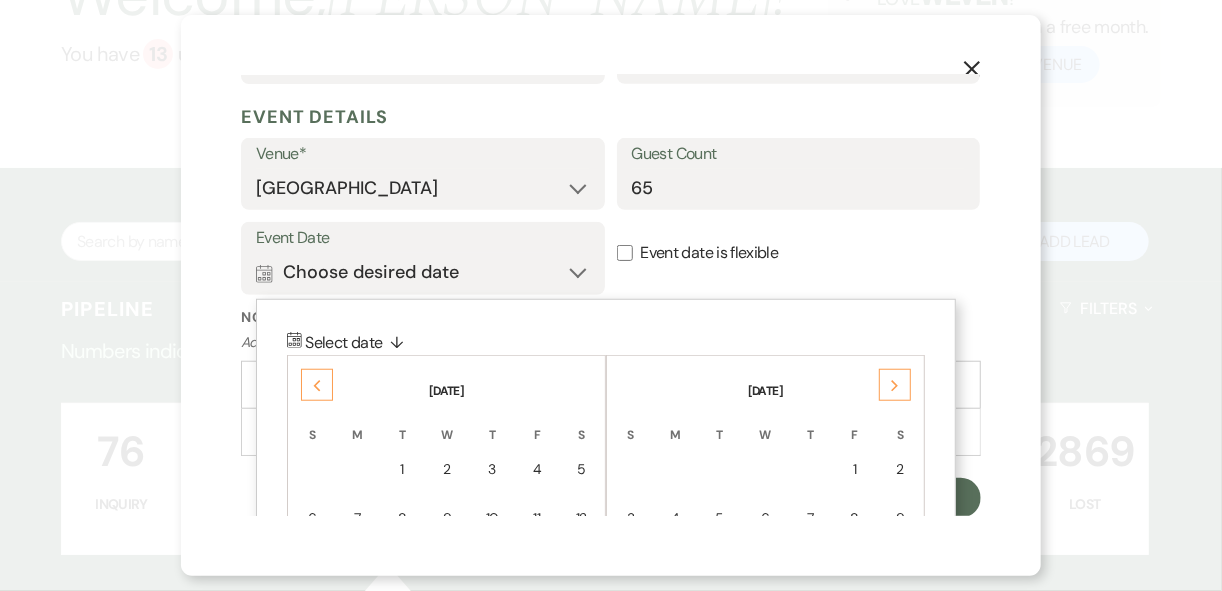 click on "Next" 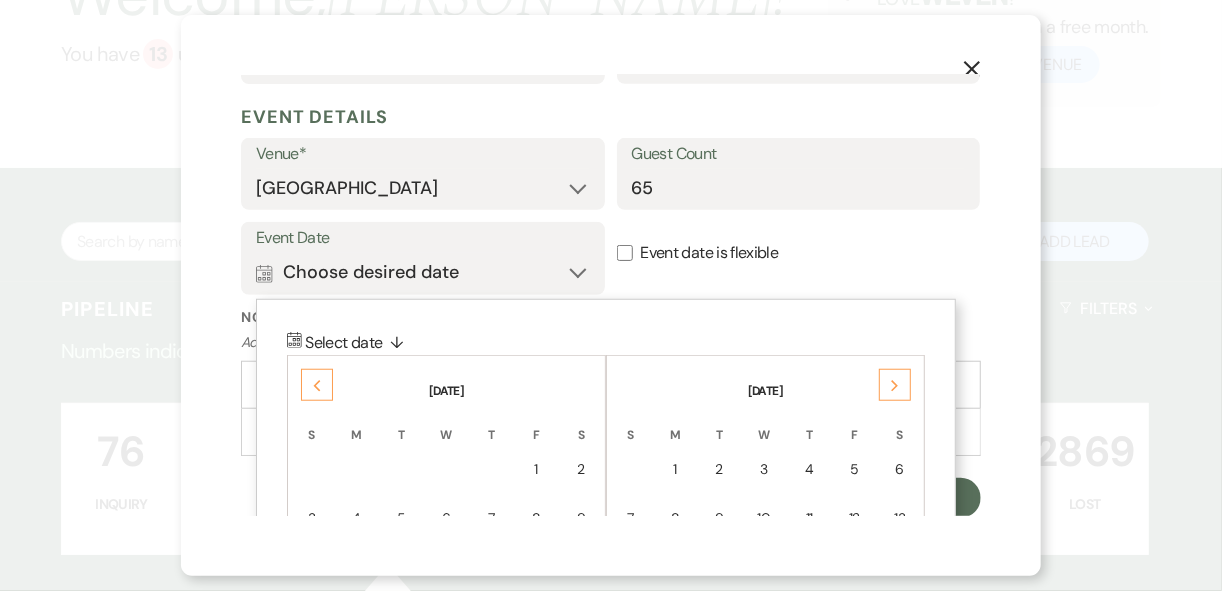 click on "Previous" 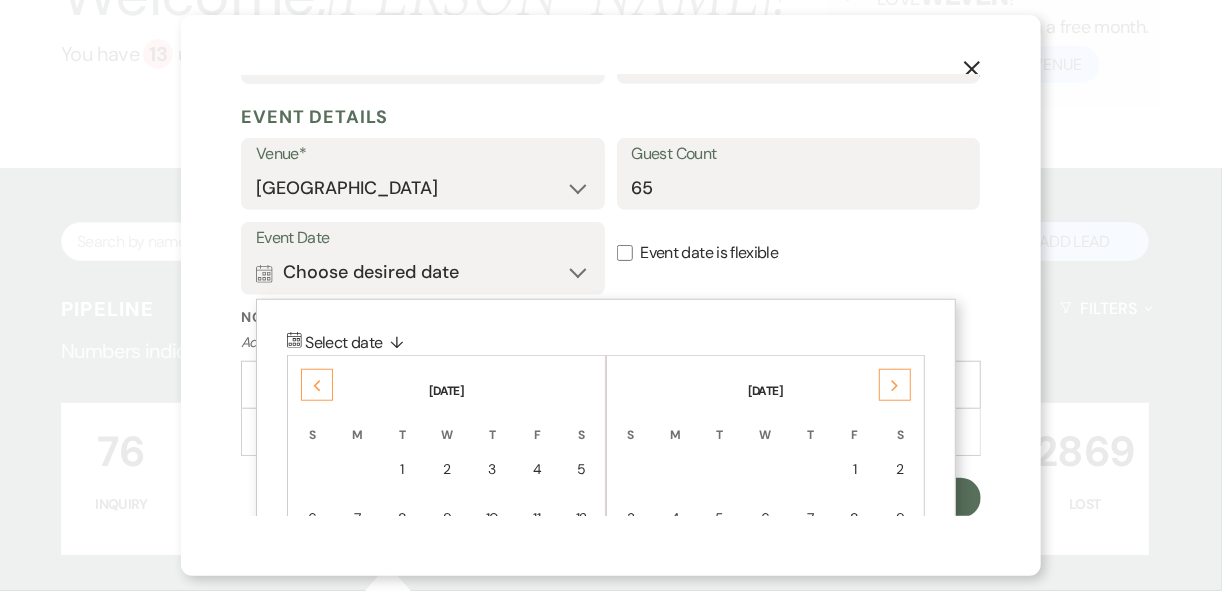 click on "Previous" 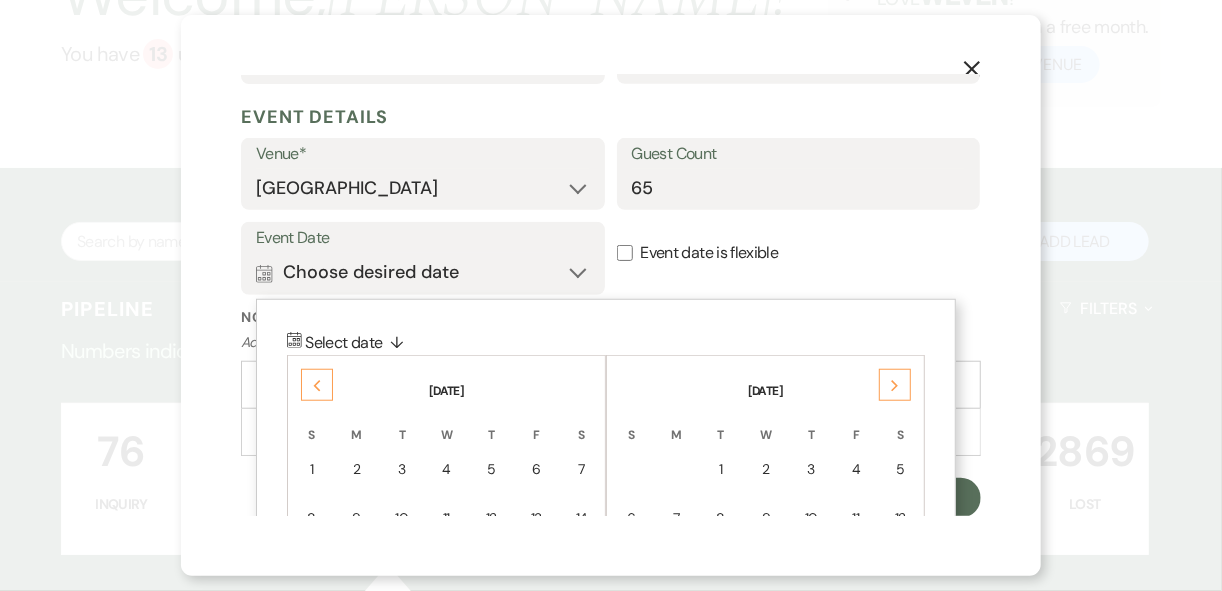 click on "Previous" 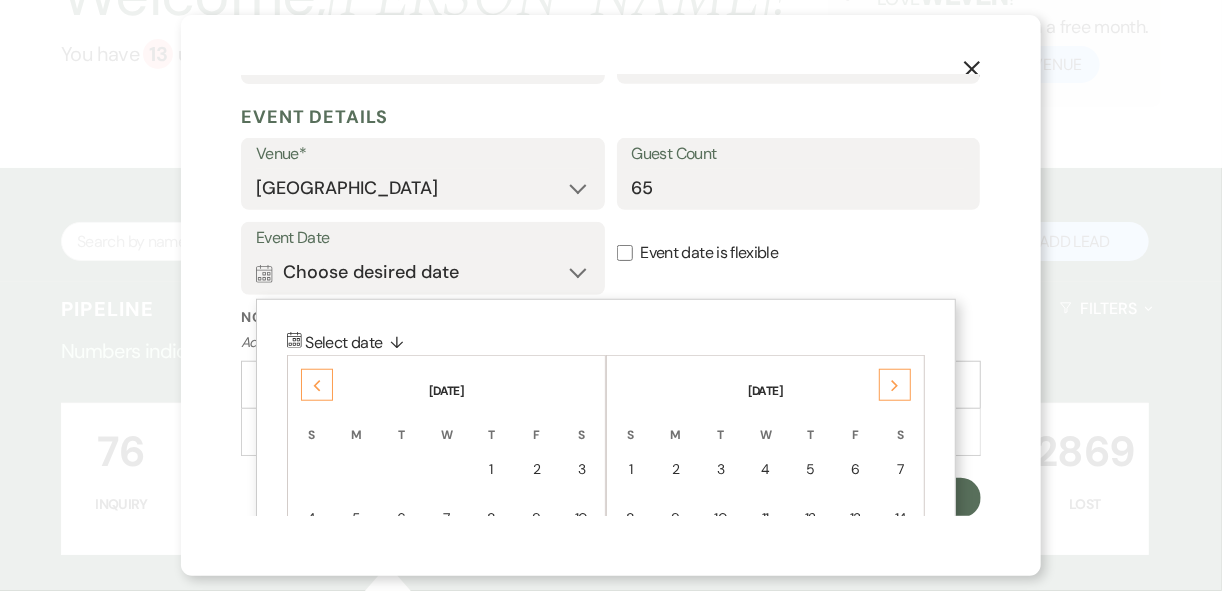 click on "Previous" 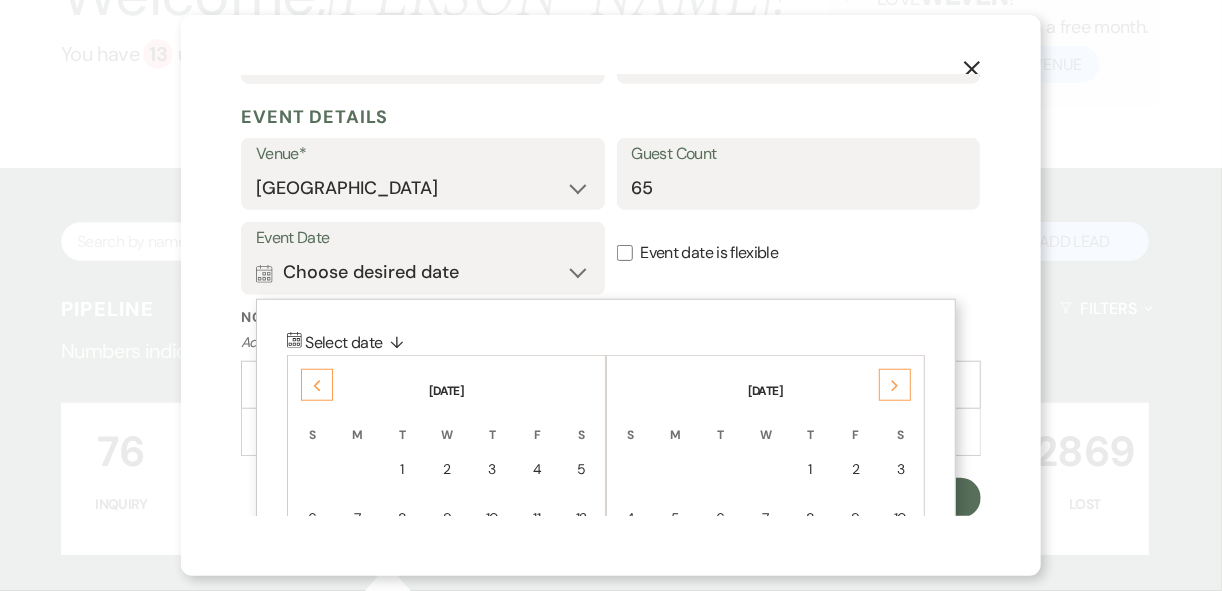 click on "Previous" 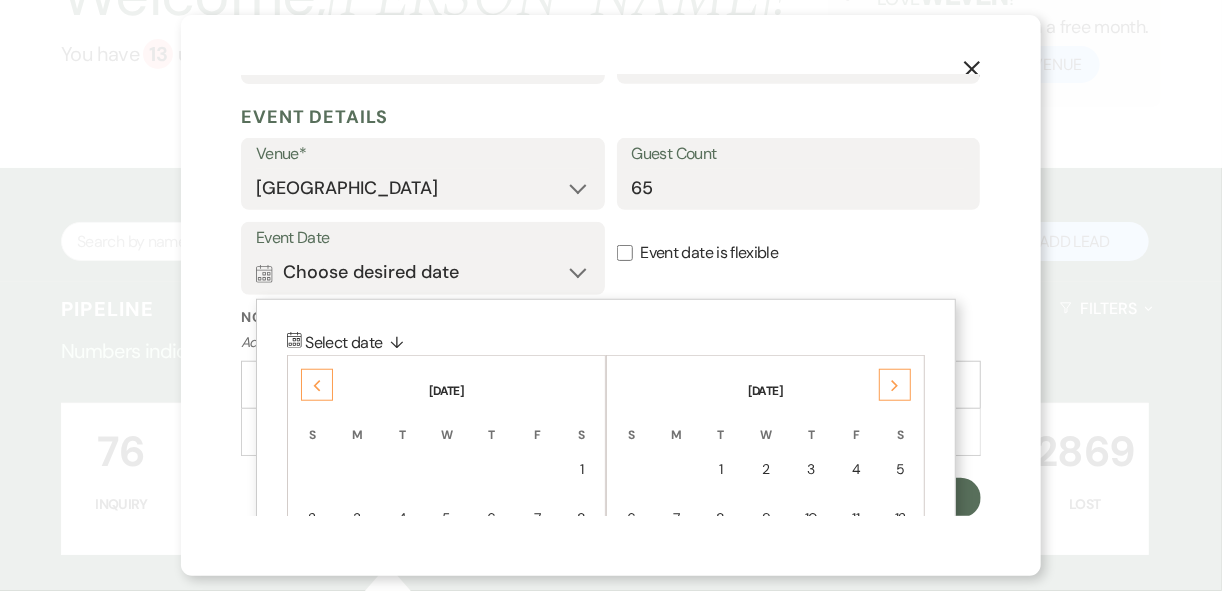 click on "Previous" 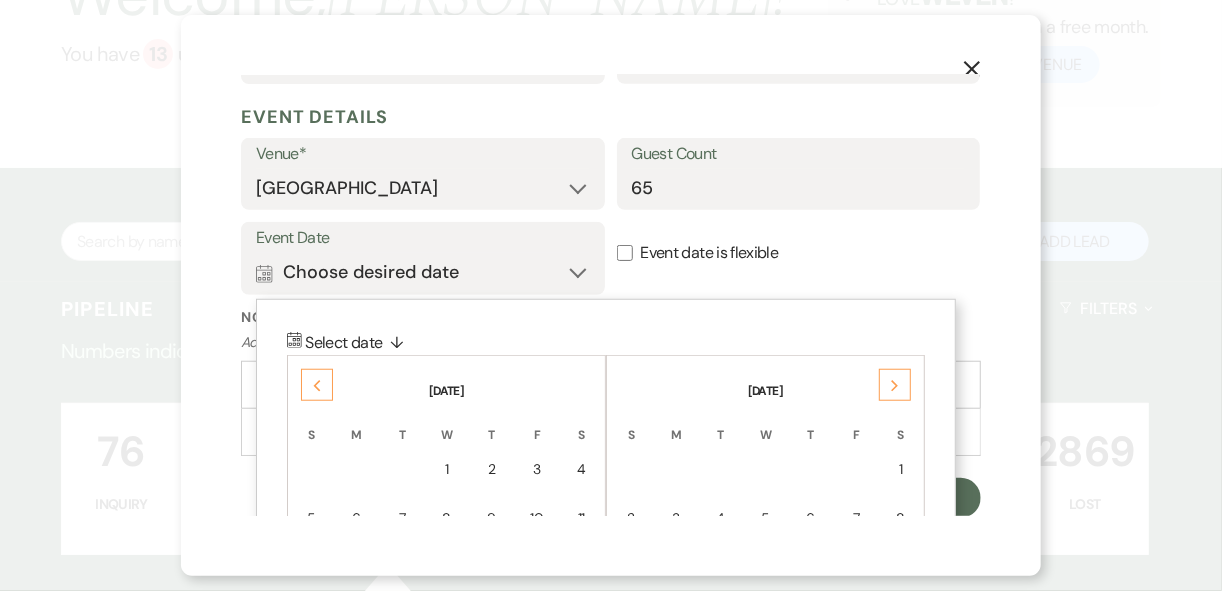 click on "Previous" 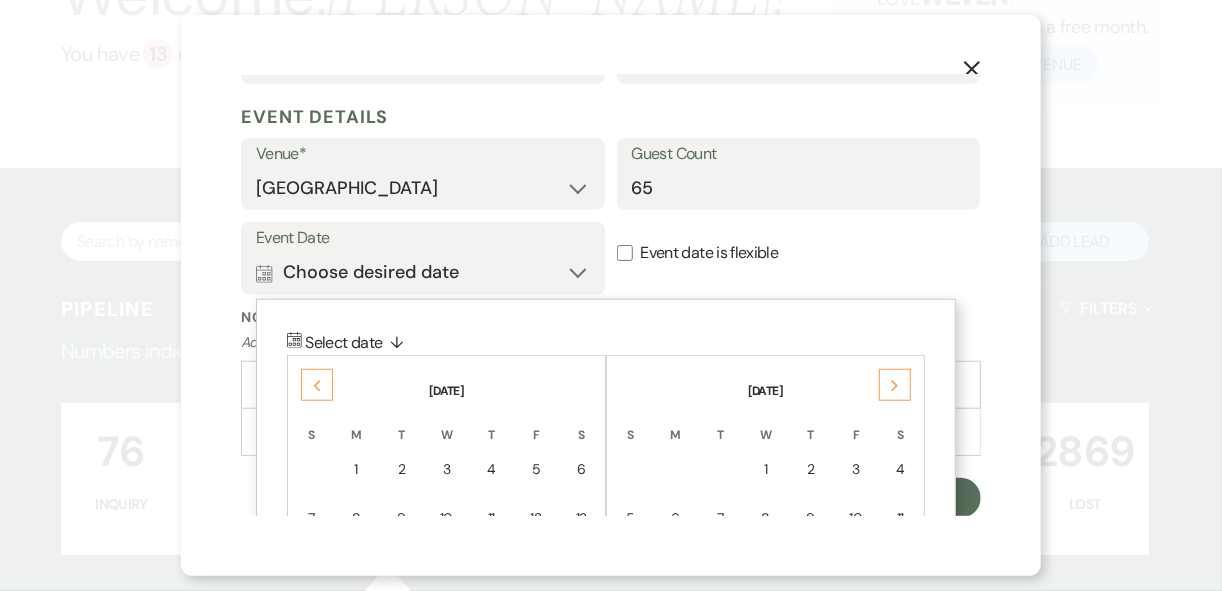 click on "Previous" 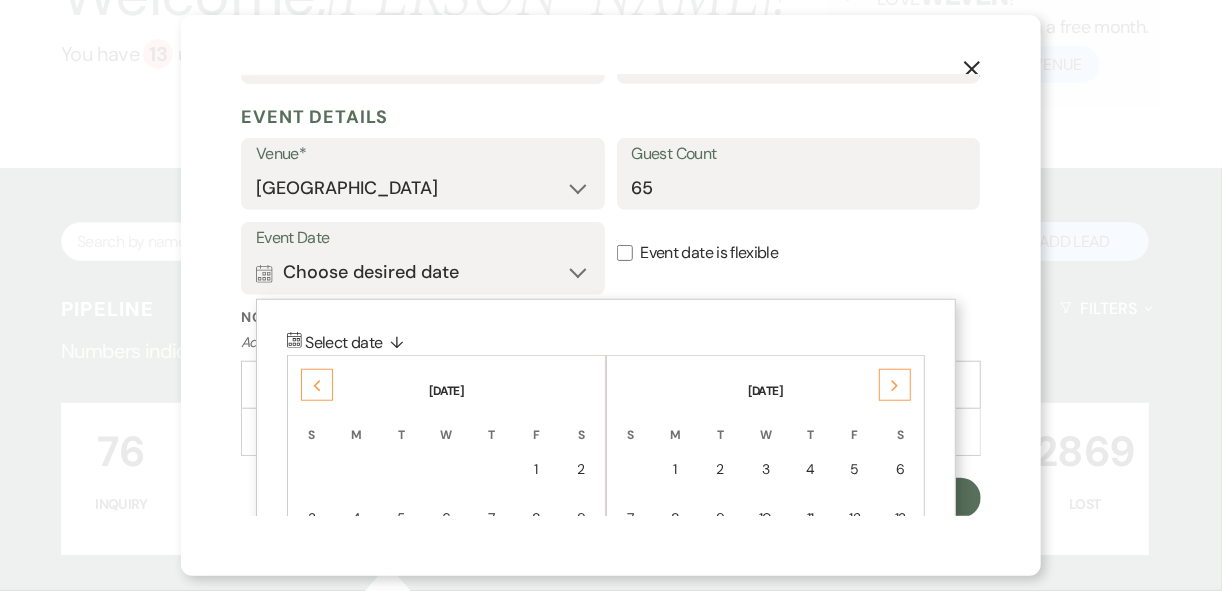 click on "Previous" 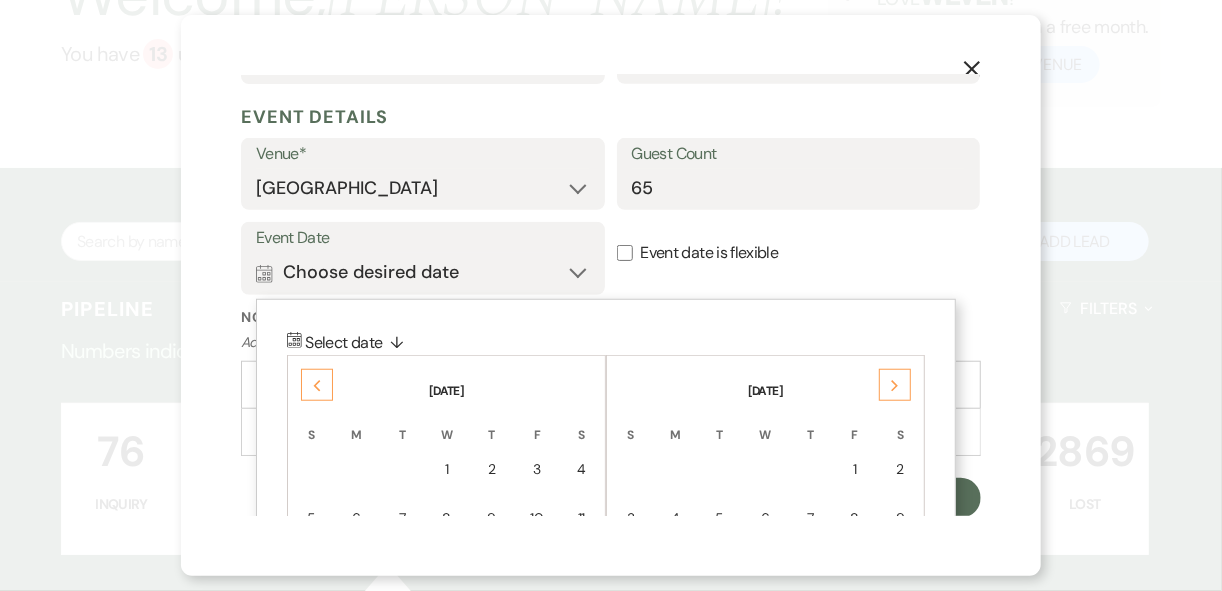 click on "Previous" 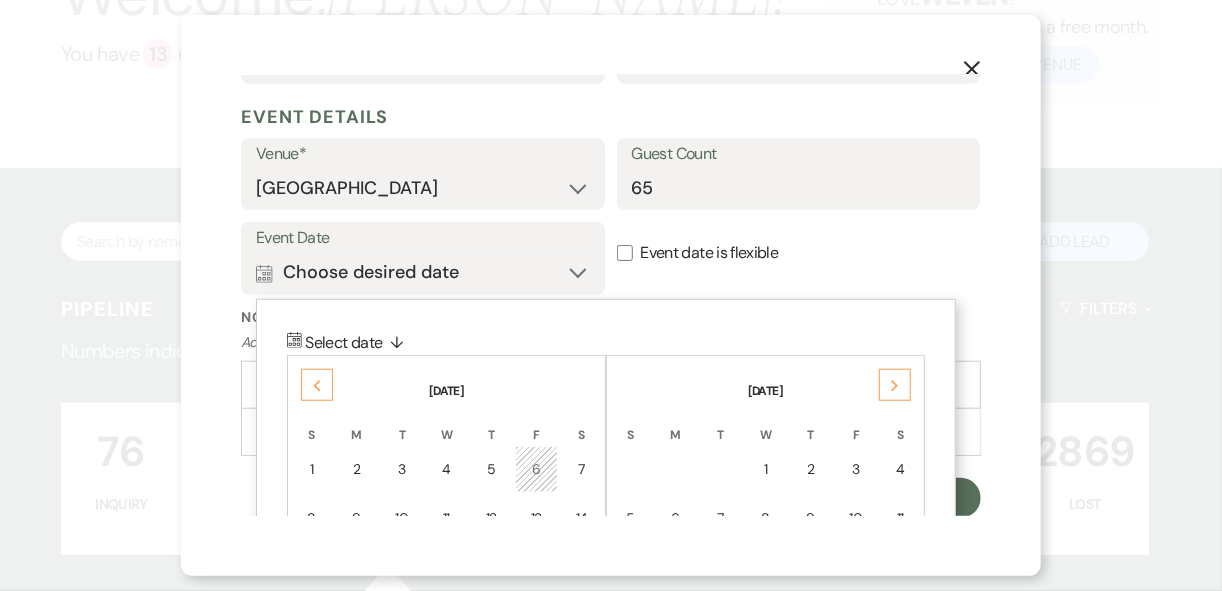 click on "Previous" 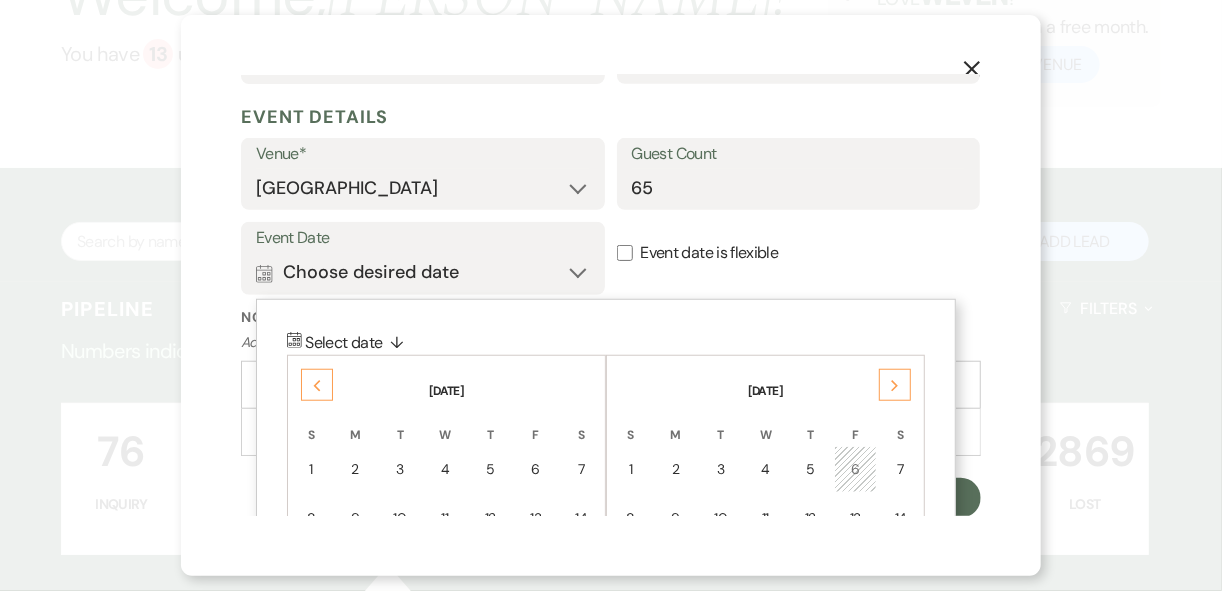 click on "Previous" 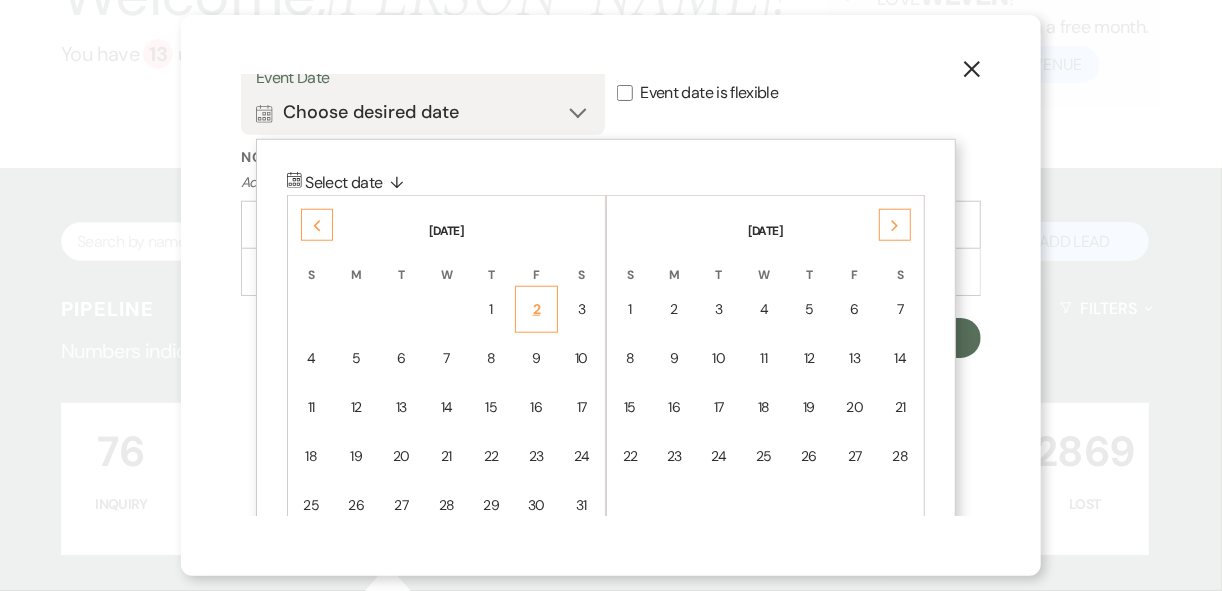 click on "2" at bounding box center (537, 309) 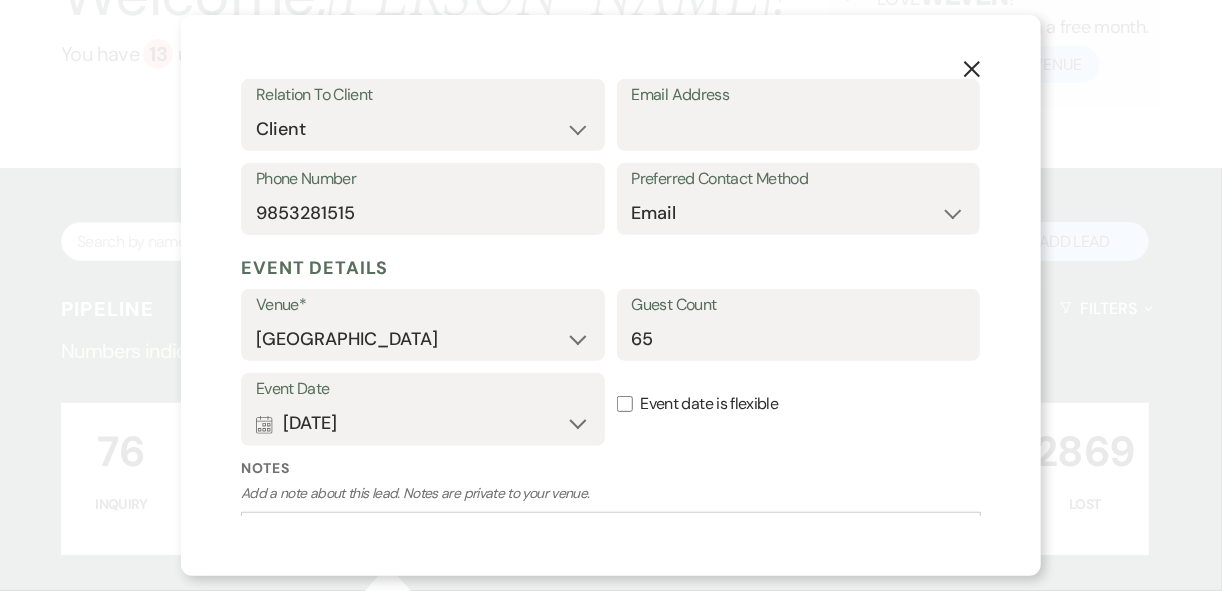 scroll, scrollTop: 219, scrollLeft: 0, axis: vertical 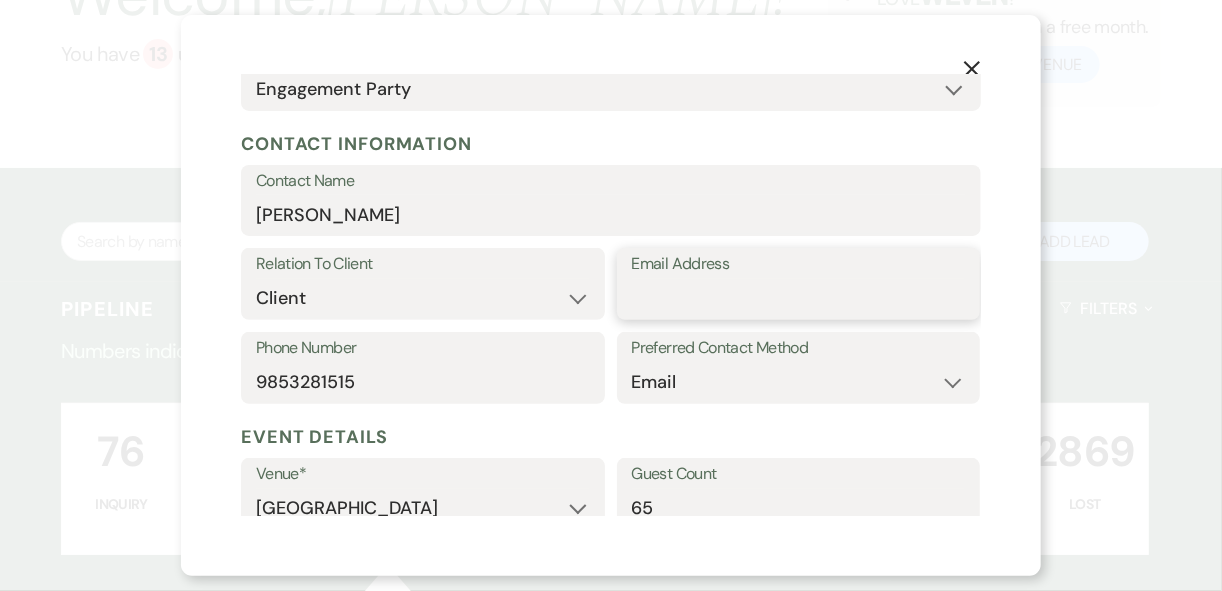 click on "Email Address" at bounding box center (799, 298) 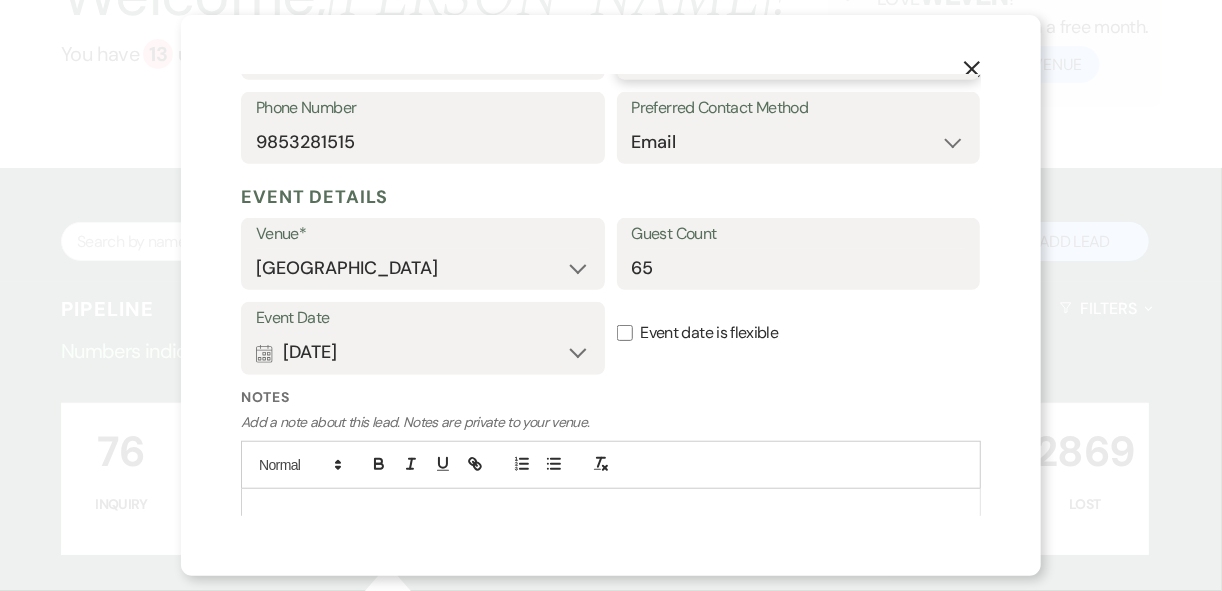 scroll, scrollTop: 539, scrollLeft: 0, axis: vertical 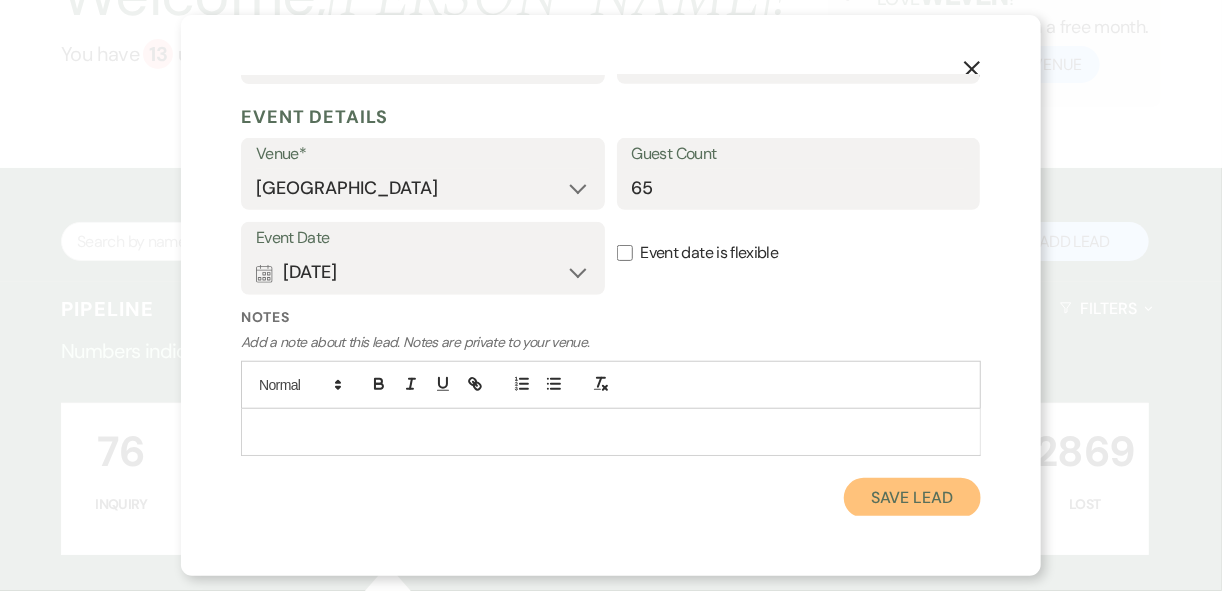 click on "Save Lead" at bounding box center (912, 498) 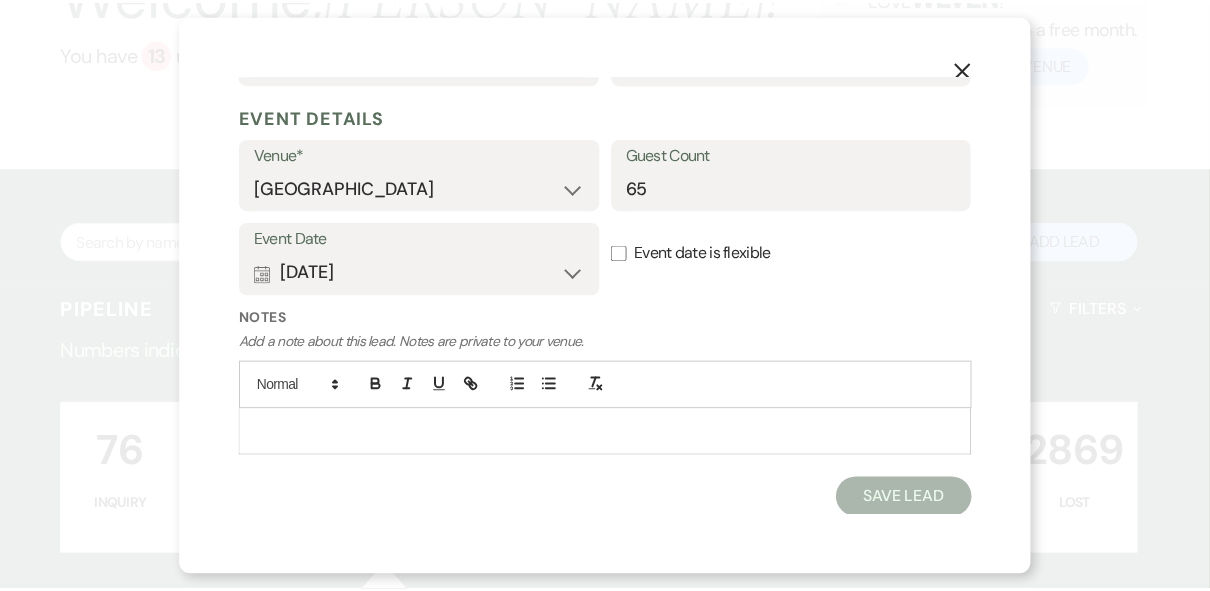 scroll, scrollTop: 160, scrollLeft: 0, axis: vertical 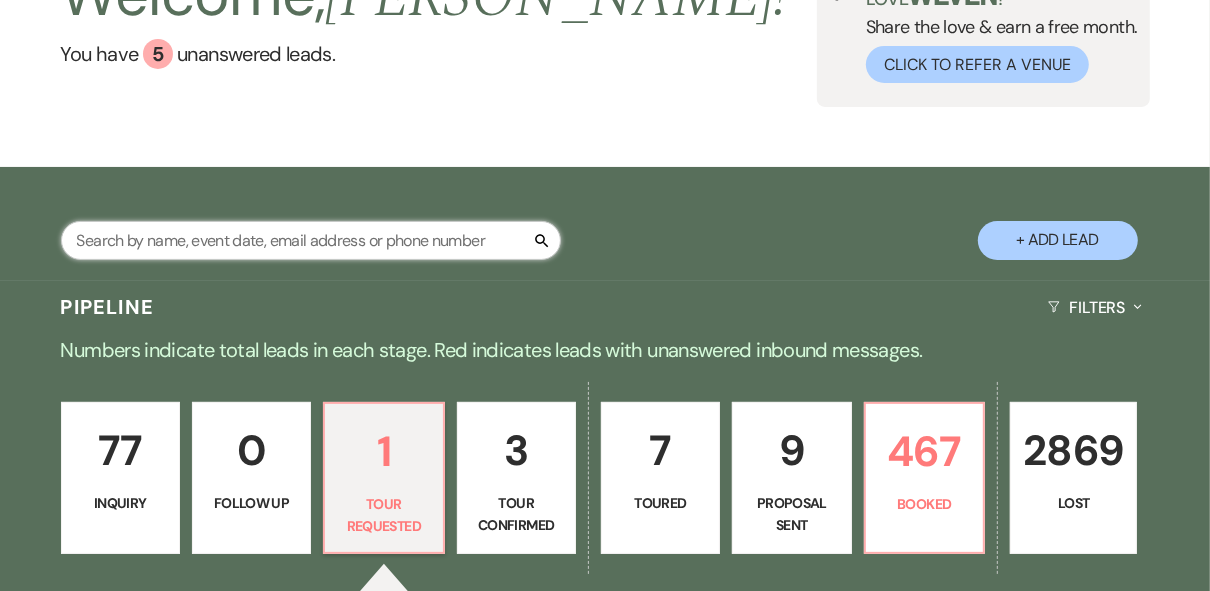 click at bounding box center [311, 240] 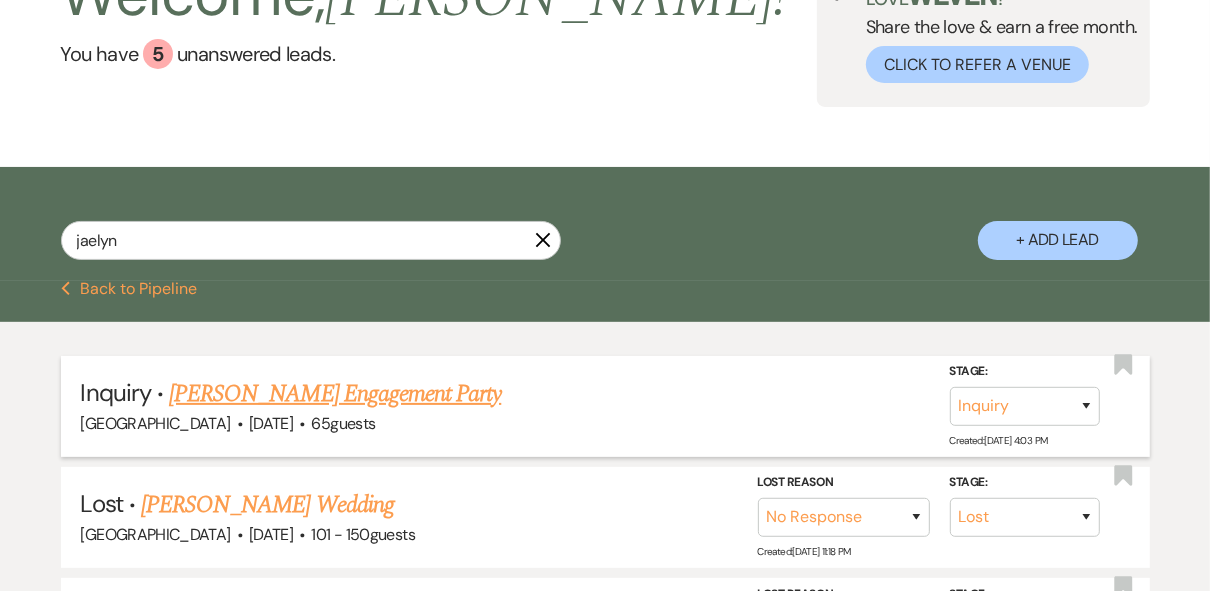 click on "[PERSON_NAME] Engagement Party" at bounding box center (335, 394) 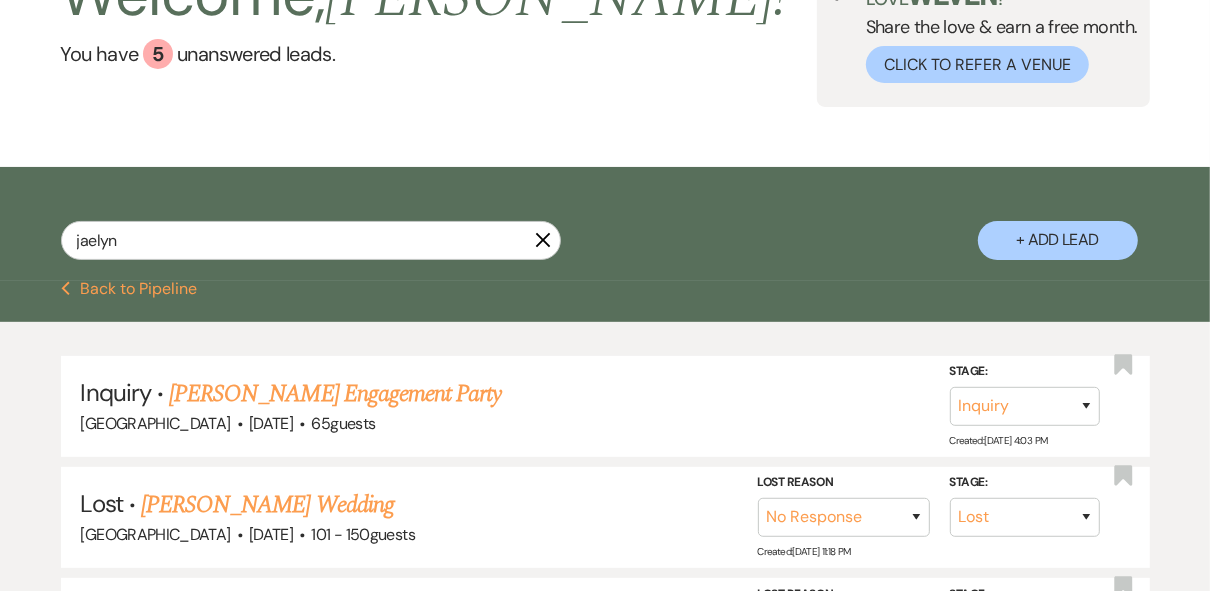scroll, scrollTop: 0, scrollLeft: 0, axis: both 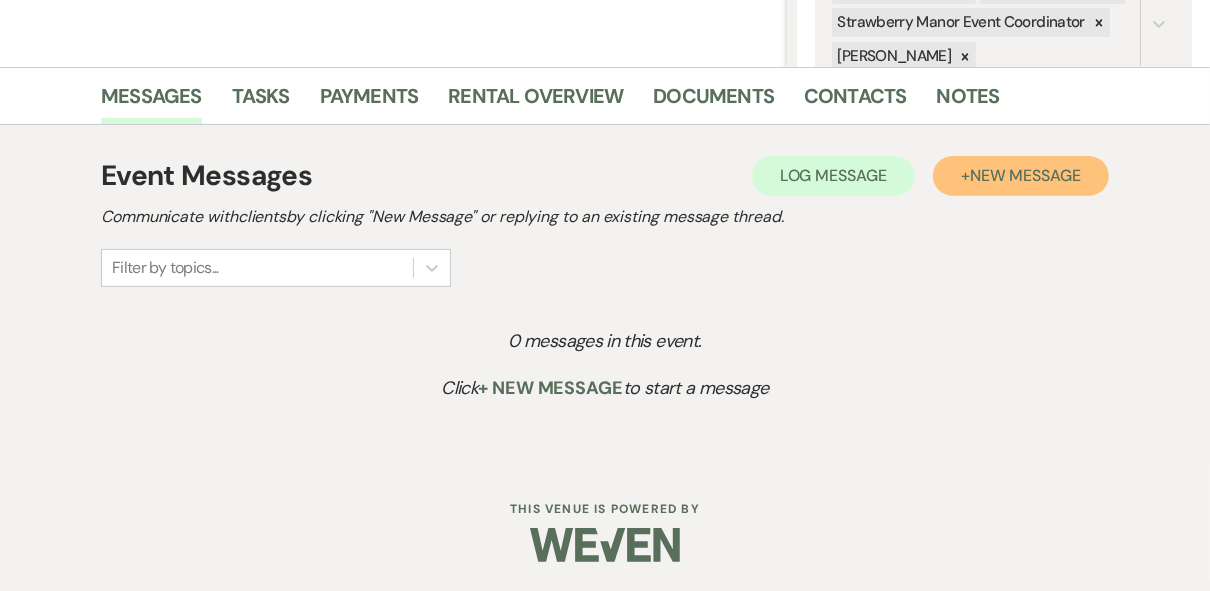 click on "New Message" at bounding box center (1025, 175) 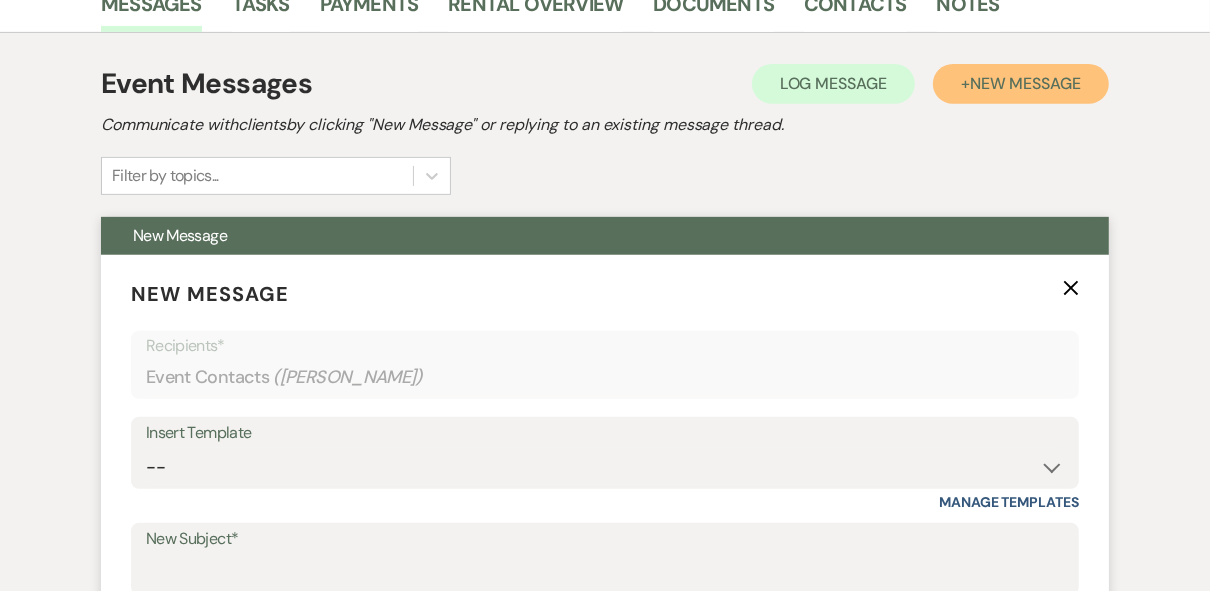 scroll, scrollTop: 755, scrollLeft: 0, axis: vertical 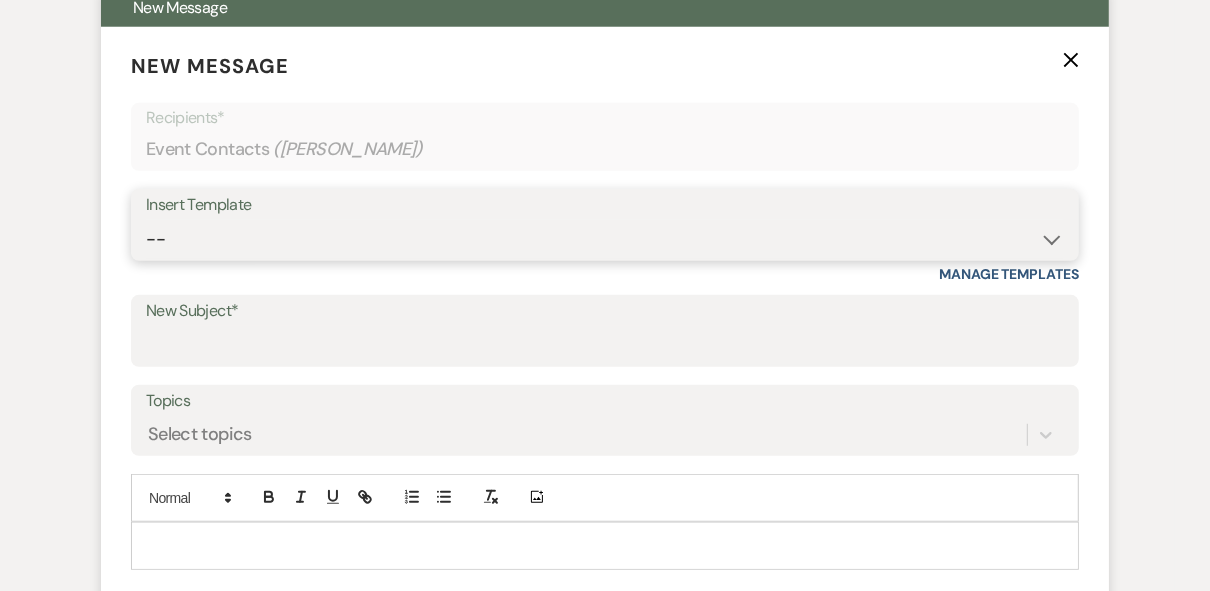 click on "-- Weven Planning Portal Introduction (Booked Events) Private Party Inquiry Response > 90 Private Party < 90 Contract (Pre-Booked Leads) Elopement Package iDo to Your Venue Wedding Inquiry Response 2024 Tent Contract Rehearsal Dinner 30-Day Wedding Meeting Detailed pricing request ( Pre tour) Website RSVP Tutorial Reunion Proposal Follow-Up Day of Wedding Reminder Pinterest Link Elopement Pkg > 60 Days Micro Wedding Wedding Payment Reminder Private Party Payment reminder Self Vendor Followup Booking Vendors  Tour Follow Up SM Photography Contract A&B Video contract Floral Questionnaire Final Meeting 2 Week Booking Followup Thank you for touring [DATE] Minium Venue pricing Getting started Coordinator Introduction - Haileigh Event Coordinator Introduction- [PERSON_NAME] - Intro Cake - Intro Events Intro - Haileigh Wedding Inquiry 2025 Honeymoon Suite Reminders Invoice payment 2025/2026 availabilities  Decor Package" at bounding box center [605, 239] 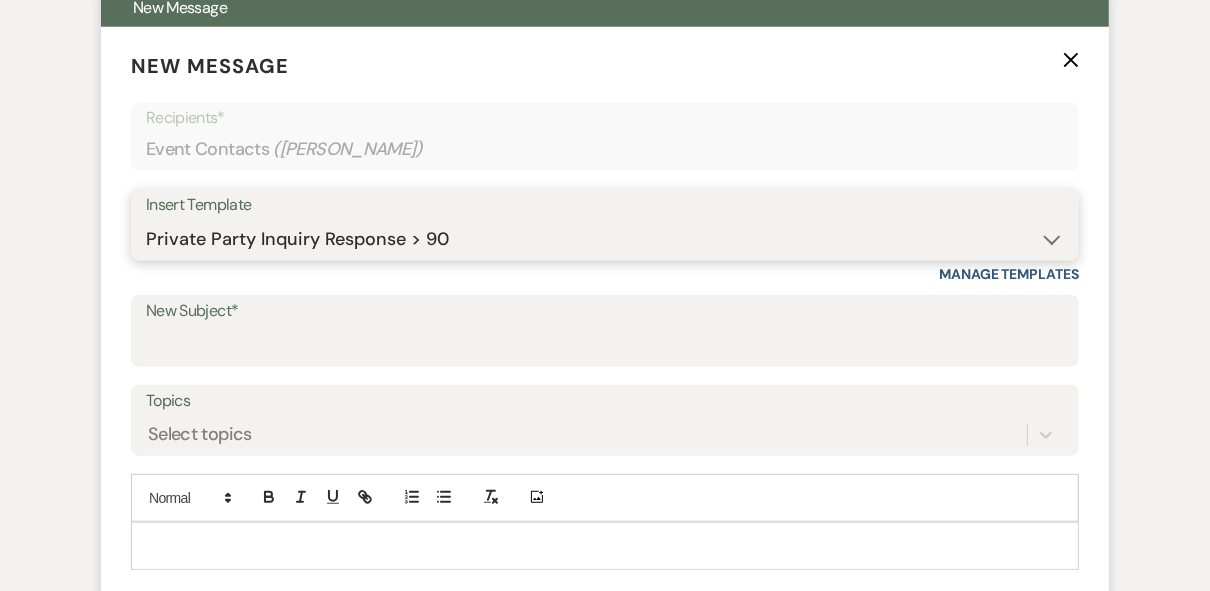 click on "-- Weven Planning Portal Introduction (Booked Events) Private Party Inquiry Response > 90 Private Party < 90 Contract (Pre-Booked Leads) Elopement Package iDo to Your Venue Wedding Inquiry Response 2024 Tent Contract Rehearsal Dinner 30-Day Wedding Meeting Detailed pricing request ( Pre tour) Website RSVP Tutorial Reunion Proposal Follow-Up Day of Wedding Reminder Pinterest Link Elopement Pkg > 60 Days Micro Wedding Wedding Payment Reminder Private Party Payment reminder Self Vendor Followup Booking Vendors  Tour Follow Up SM Photography Contract A&B Video contract Floral Questionnaire Final Meeting 2 Week Booking Followup Thank you for touring [DATE] Minium Venue pricing Getting started Coordinator Introduction - Haileigh Event Coordinator Introduction- [PERSON_NAME] - Intro Cake - Intro Events Intro - Haileigh Wedding Inquiry 2025 Honeymoon Suite Reminders Invoice payment 2025/2026 availabilities  Decor Package" at bounding box center (605, 239) 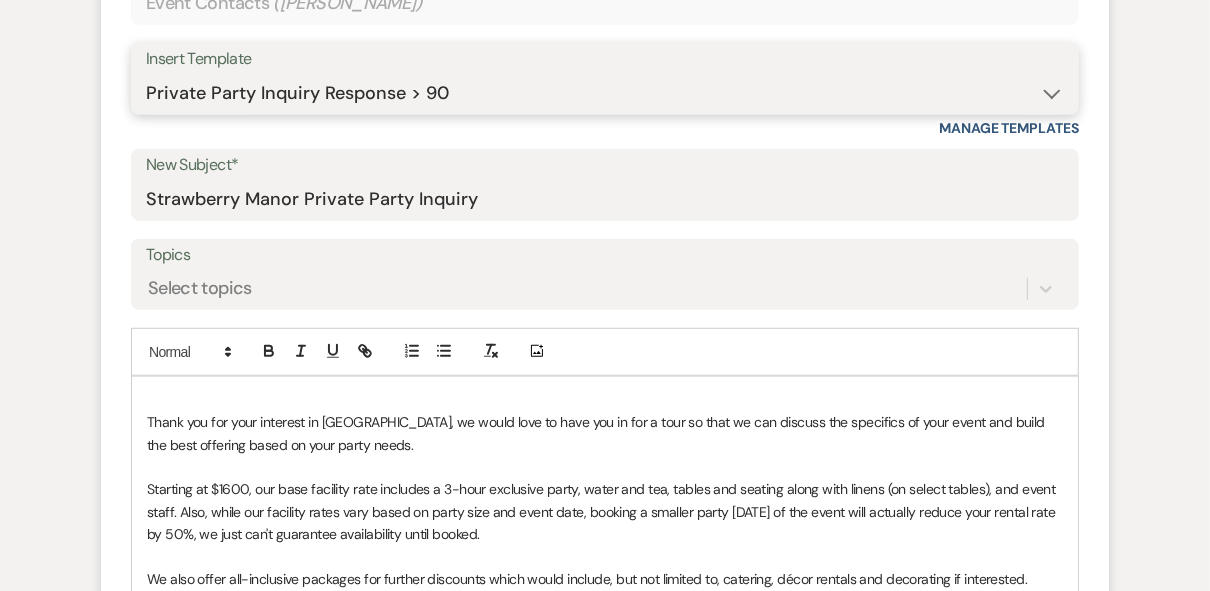 scroll, scrollTop: 995, scrollLeft: 0, axis: vertical 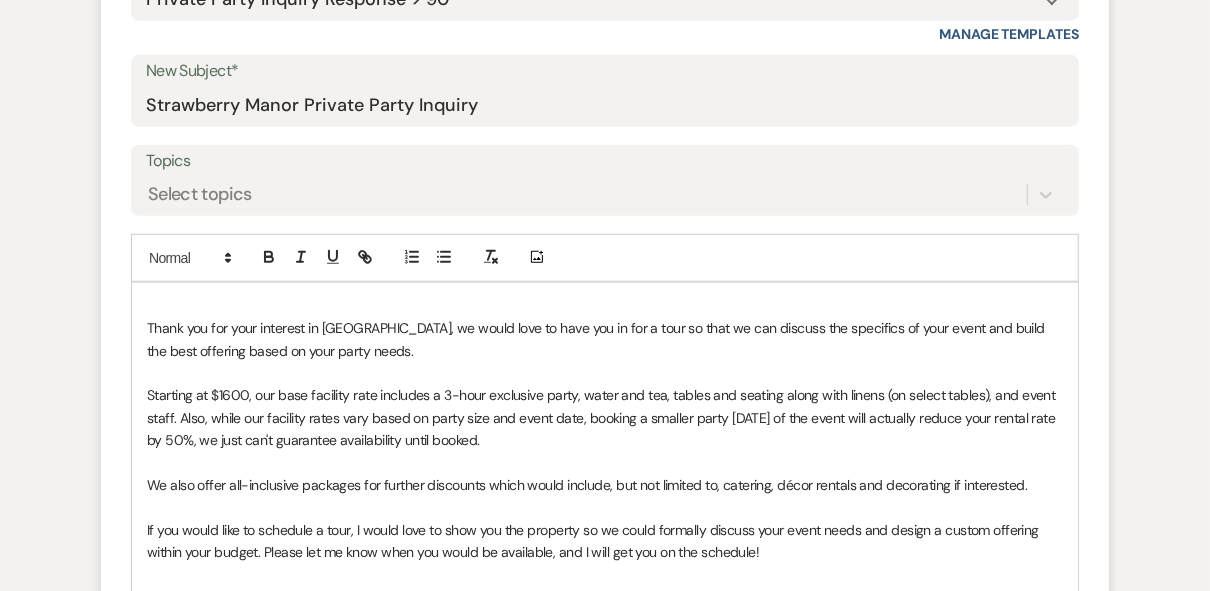 click at bounding box center (605, 306) 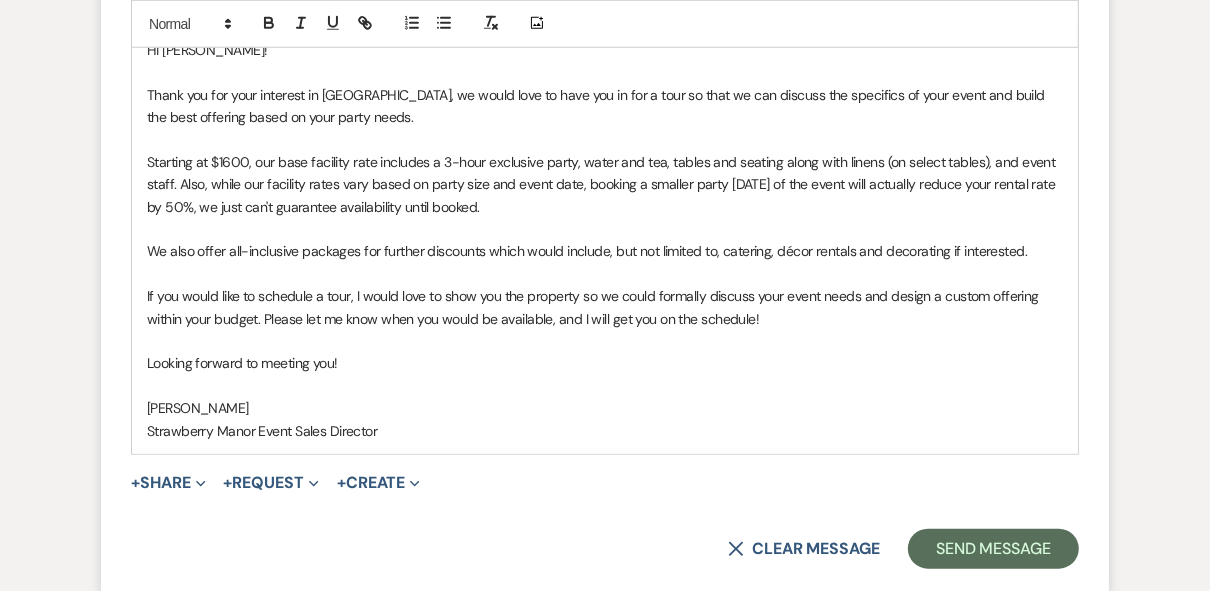 scroll, scrollTop: 1315, scrollLeft: 0, axis: vertical 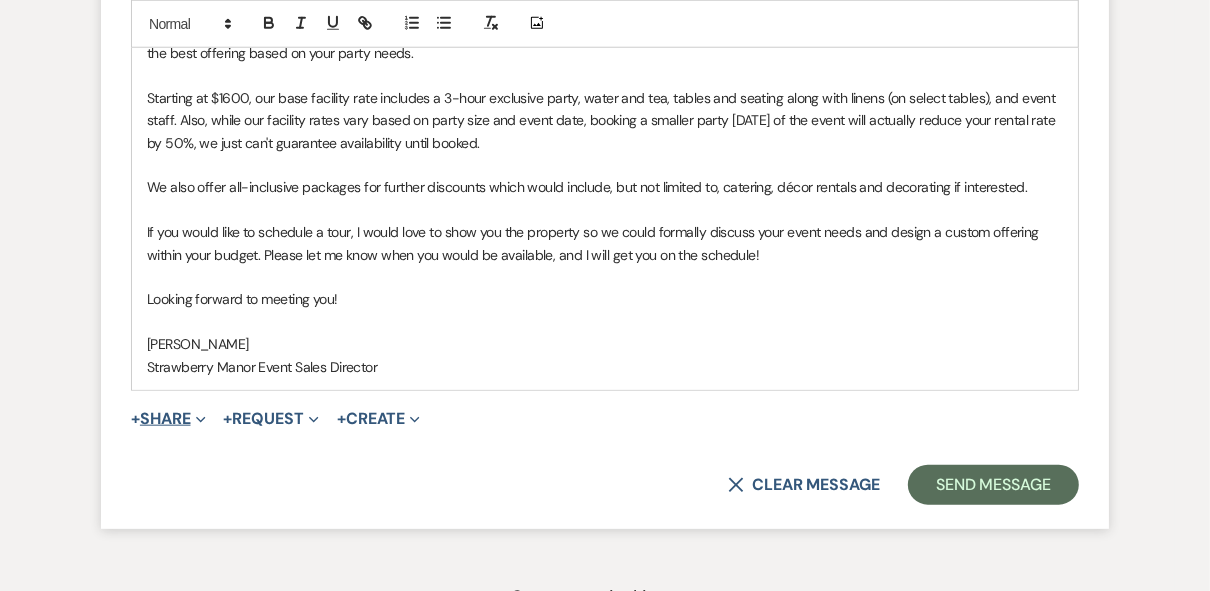 click on "+  Share Expand" at bounding box center (168, 419) 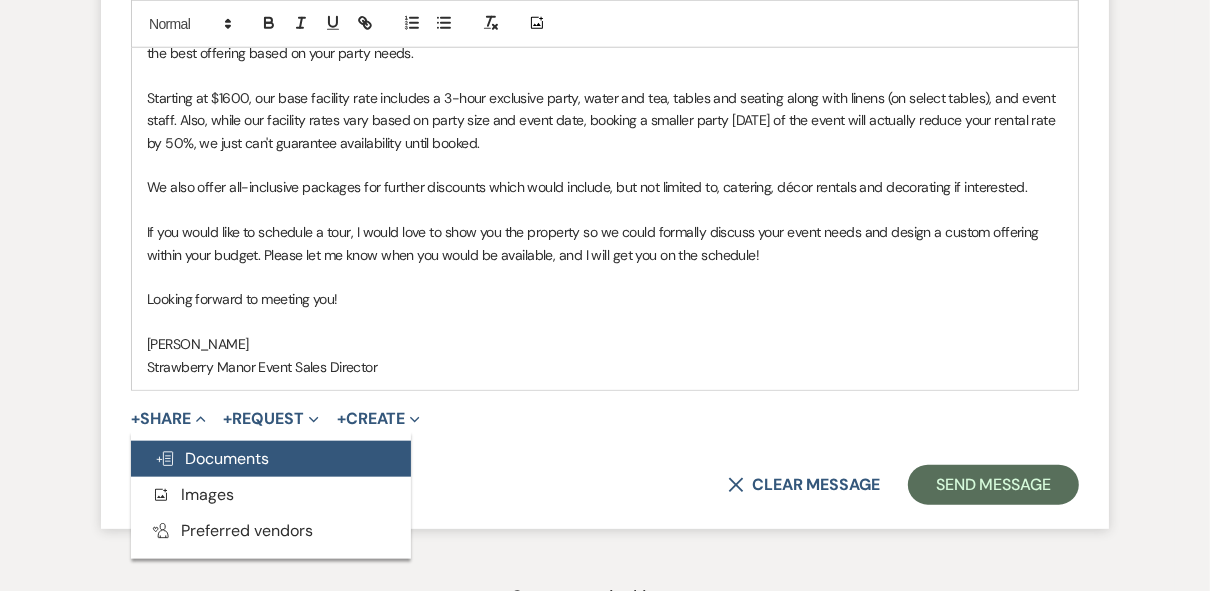 click on "Doc Upload Documents" at bounding box center [212, 458] 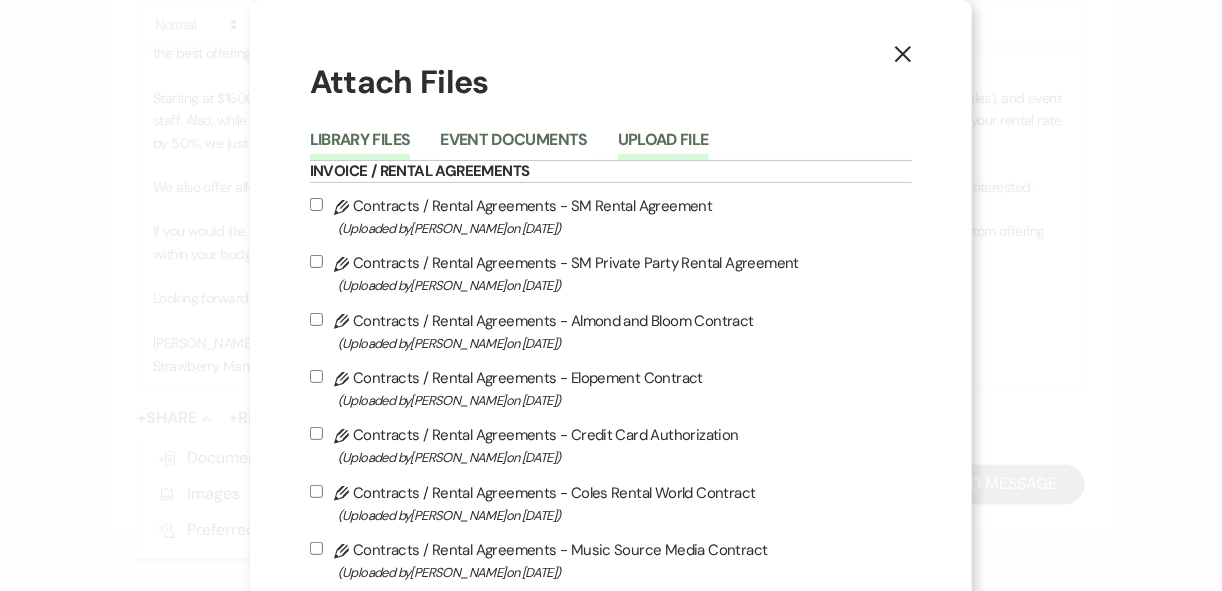 click on "Upload File" at bounding box center (663, 146) 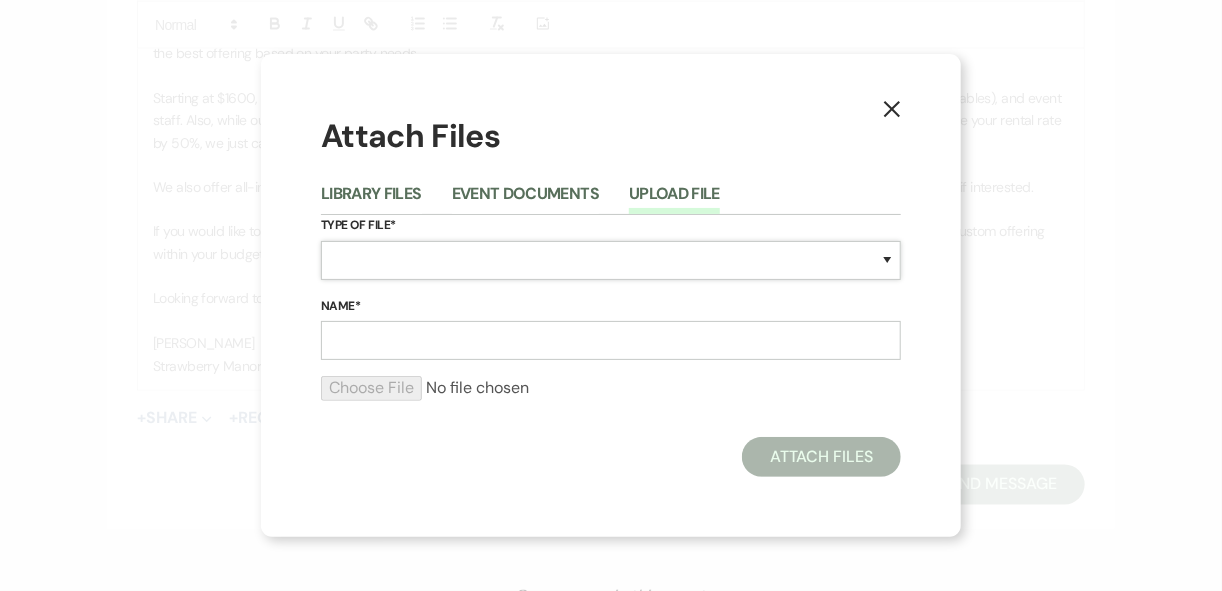 click on "Special Event Insurance Vendor Certificate of Insurance Contracts / Rental Agreements Invoices Receipts Event Maps Floor Plans Rain Plan Seating Charts Venue Layout Catering / Alcohol Permit Event Permit Fire Permit Fuel Permit Generator Permit Tent Permit Venue Permit Other Permit Inventory  Promotional Sample Venue Beverage Ceremony Event Finalize + Share Guests Lodging Menu Vendors Venue Beverage Brochure Menu Packages Product Specifications Quotes Beverage Event and Ceremony Details Finalize & Share Guests Lodging Menu Vendors Venue Event Timeline Family / Wedding Party Timeline Food and Beverage Timeline MC / DJ / Band Timeline Master Timeline Photography Timeline Set-Up / Clean-Up Vendor Timeline Bartender Safe Serve / TiPS Certification Vendor Certification Vendor License Other" at bounding box center (611, 260) 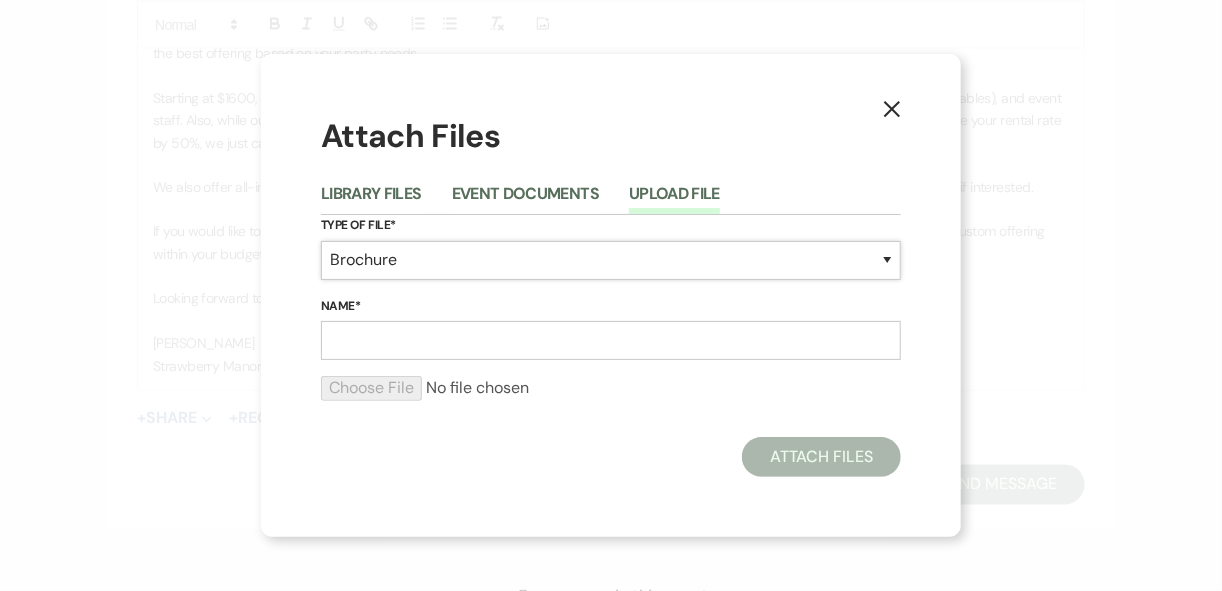 click on "Special Event Insurance Vendor Certificate of Insurance Contracts / Rental Agreements Invoices Receipts Event Maps Floor Plans Rain Plan Seating Charts Venue Layout Catering / Alcohol Permit Event Permit Fire Permit Fuel Permit Generator Permit Tent Permit Venue Permit Other Permit Inventory  Promotional Sample Venue Beverage Ceremony Event Finalize + Share Guests Lodging Menu Vendors Venue Beverage Brochure Menu Packages Product Specifications Quotes Beverage Event and Ceremony Details Finalize & Share Guests Lodging Menu Vendors Venue Event Timeline Family / Wedding Party Timeline Food and Beverage Timeline MC / DJ / Band Timeline Master Timeline Photography Timeline Set-Up / Clean-Up Vendor Timeline Bartender Safe Serve / TiPS Certification Vendor Certification Vendor License Other" at bounding box center [611, 260] 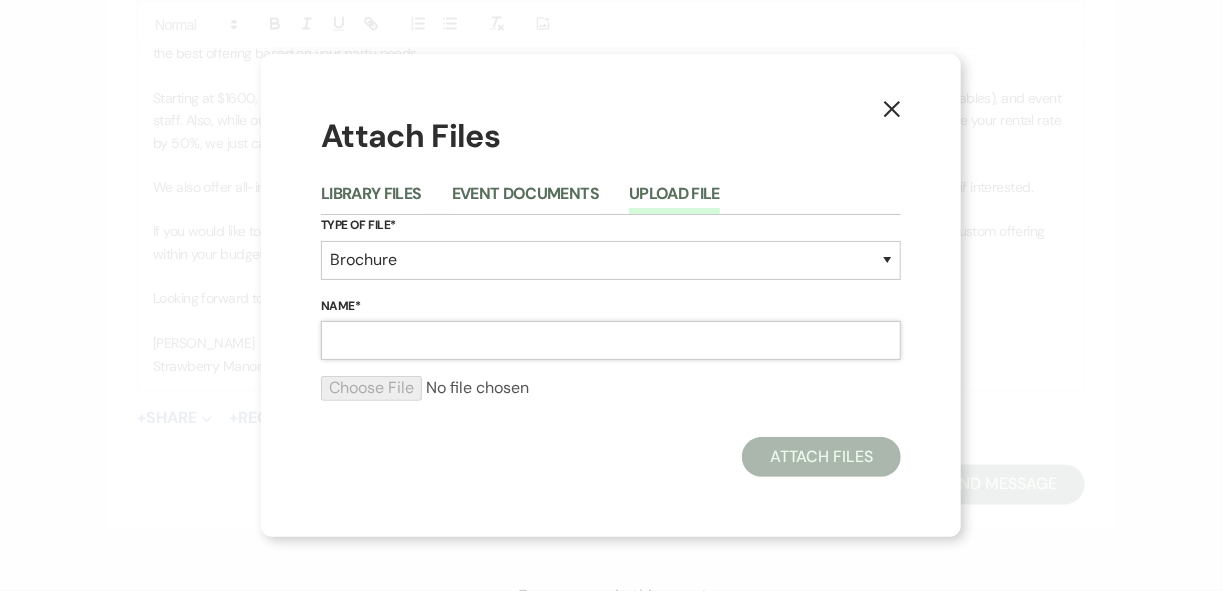 click on "Name*" at bounding box center (611, 340) 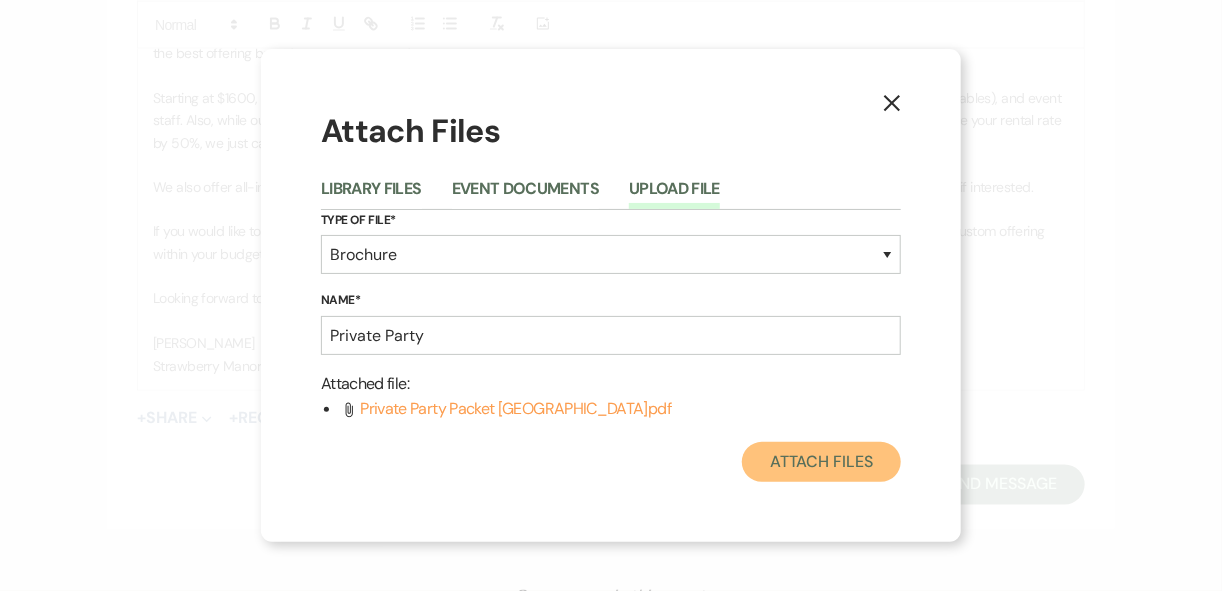 click on "Attach Files" at bounding box center [821, 462] 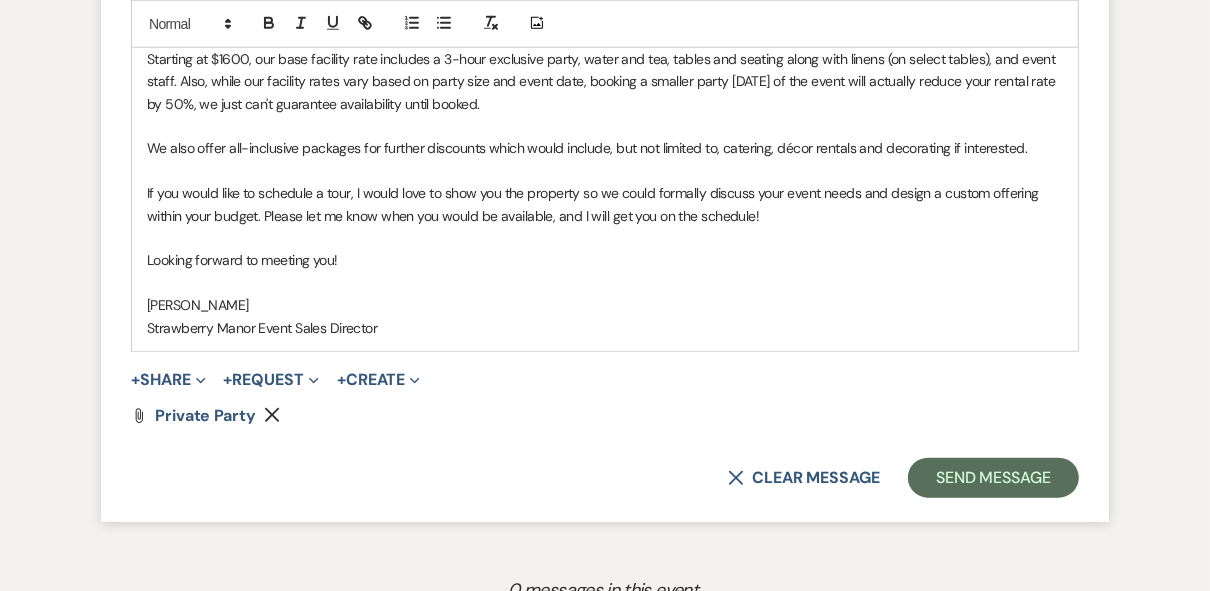 scroll, scrollTop: 1475, scrollLeft: 0, axis: vertical 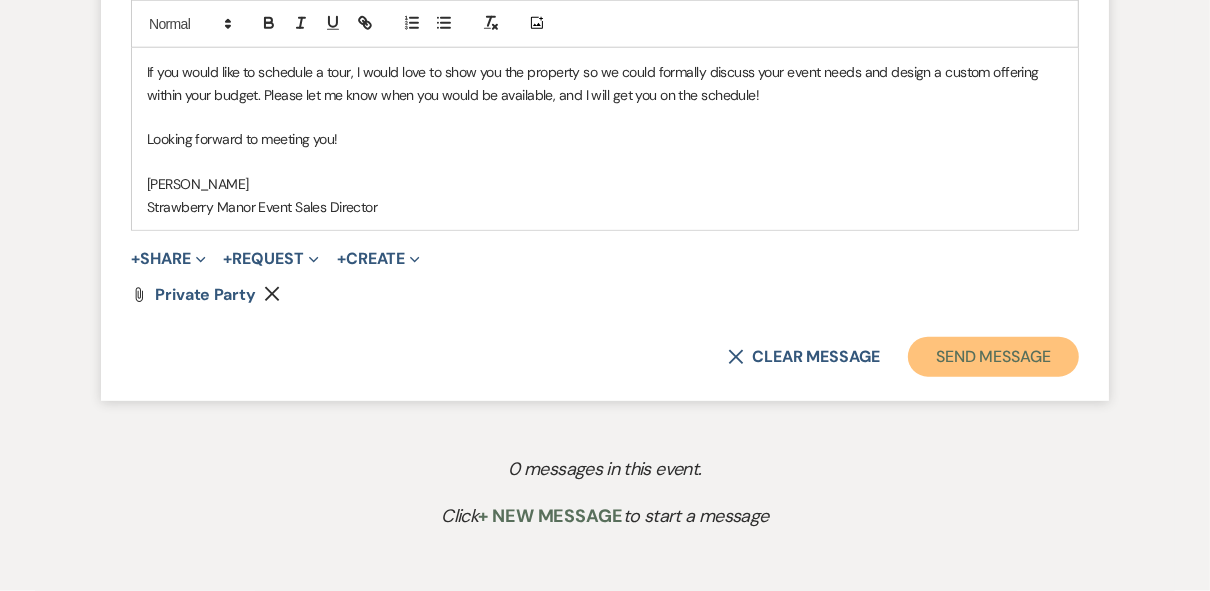 click on "Send Message" at bounding box center [993, 357] 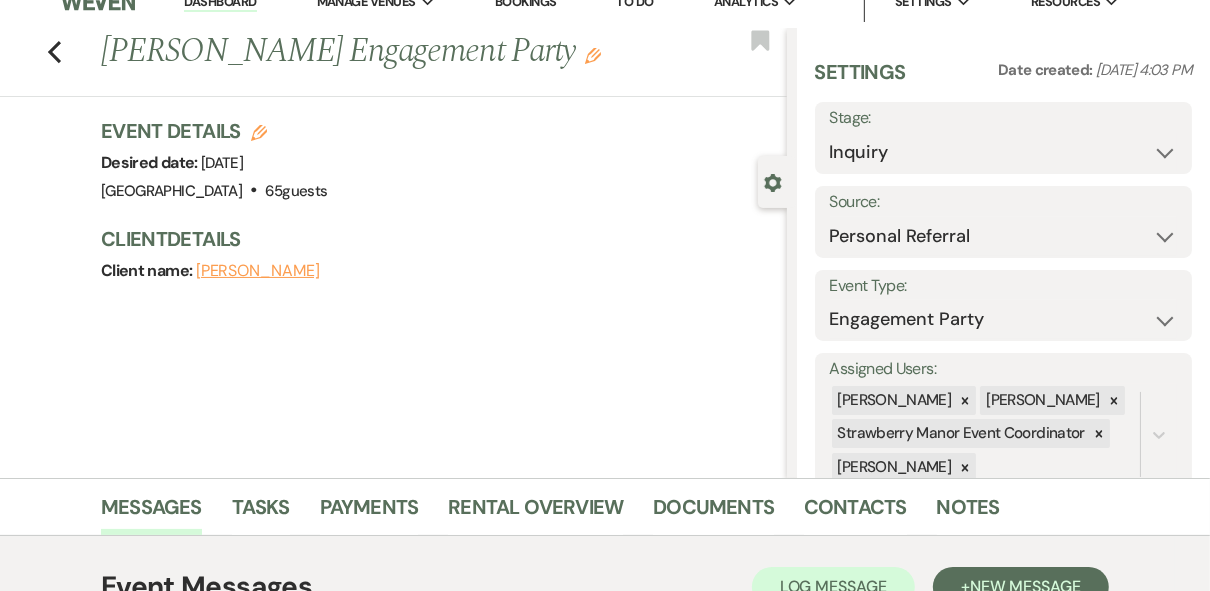 scroll, scrollTop: 0, scrollLeft: 0, axis: both 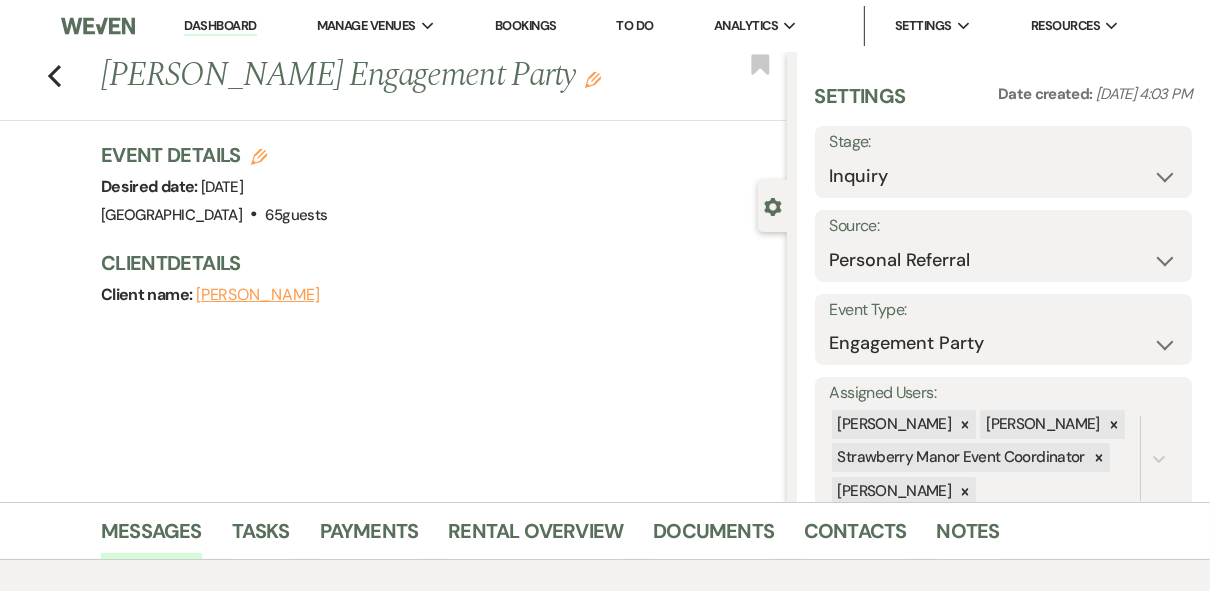 click on "Dashboard" at bounding box center (220, 26) 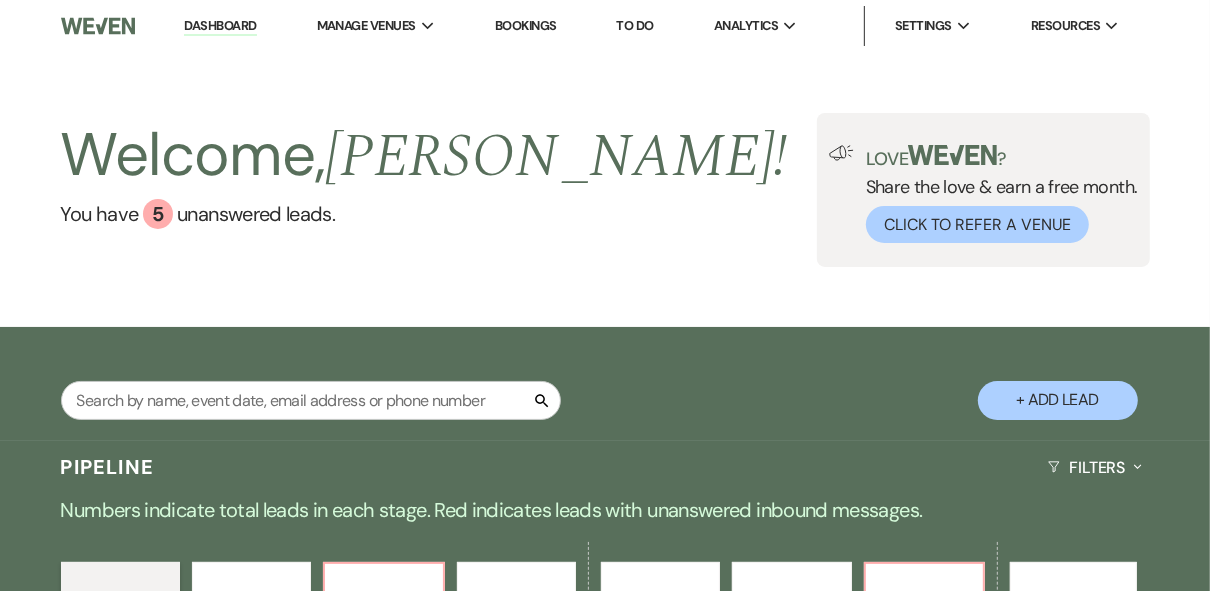 click on "Welcome,  [PERSON_NAME] ! You have   5   unanswered lead s . Love   ?
Share the love & earn a free month.     Click to Refer a Venue" at bounding box center [605, 189] 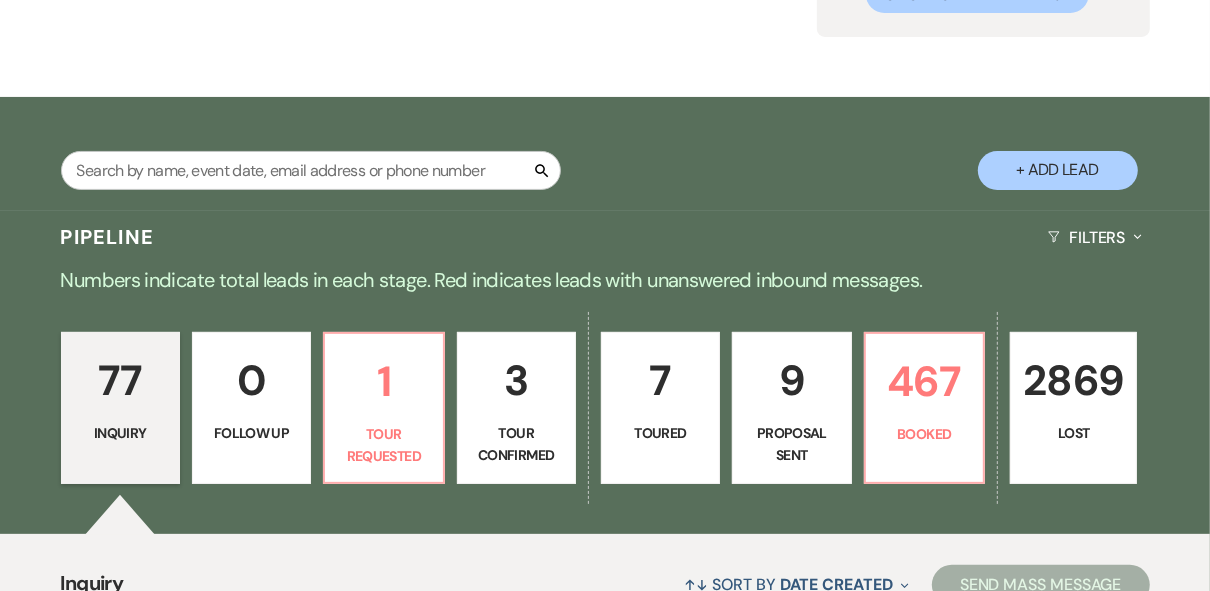 scroll, scrollTop: 320, scrollLeft: 0, axis: vertical 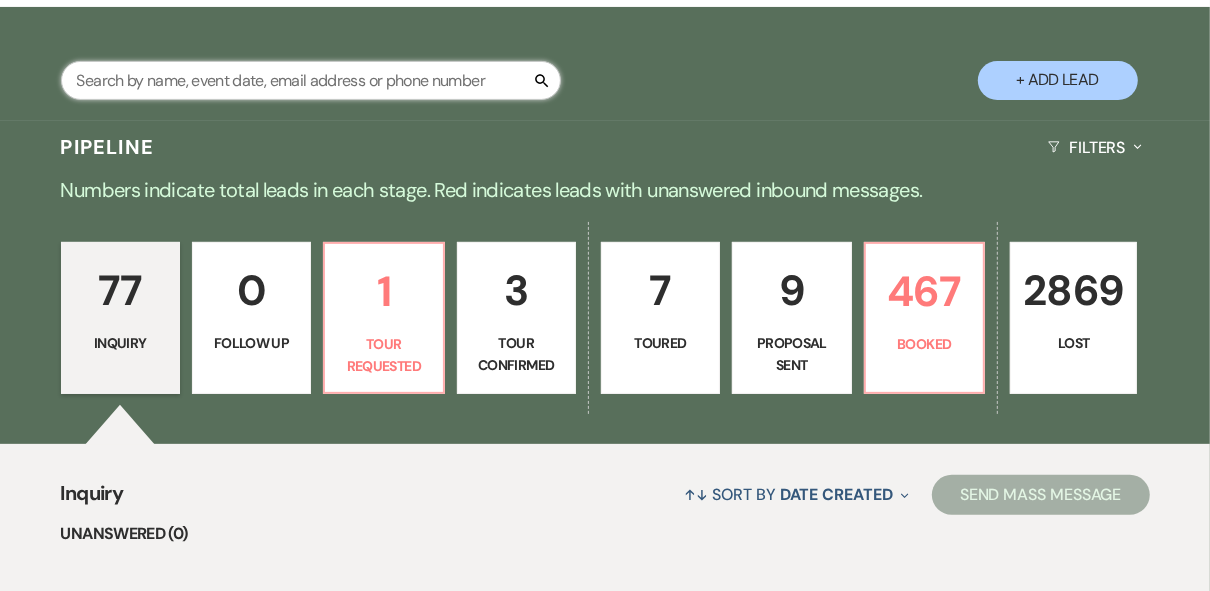 click at bounding box center [311, 80] 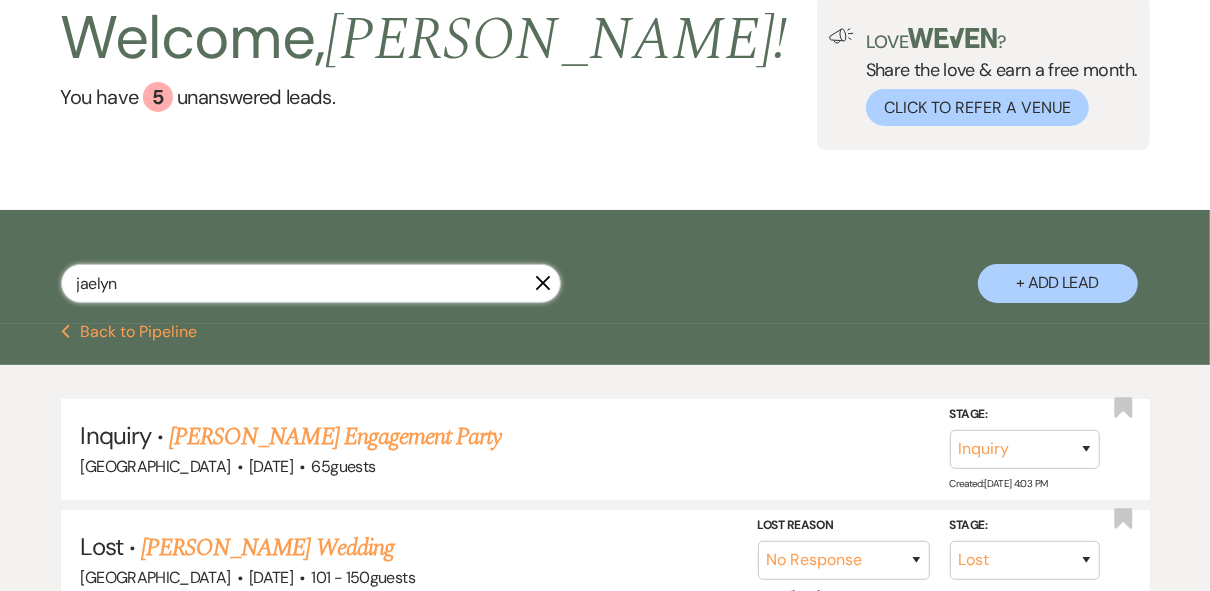 scroll, scrollTop: 0, scrollLeft: 0, axis: both 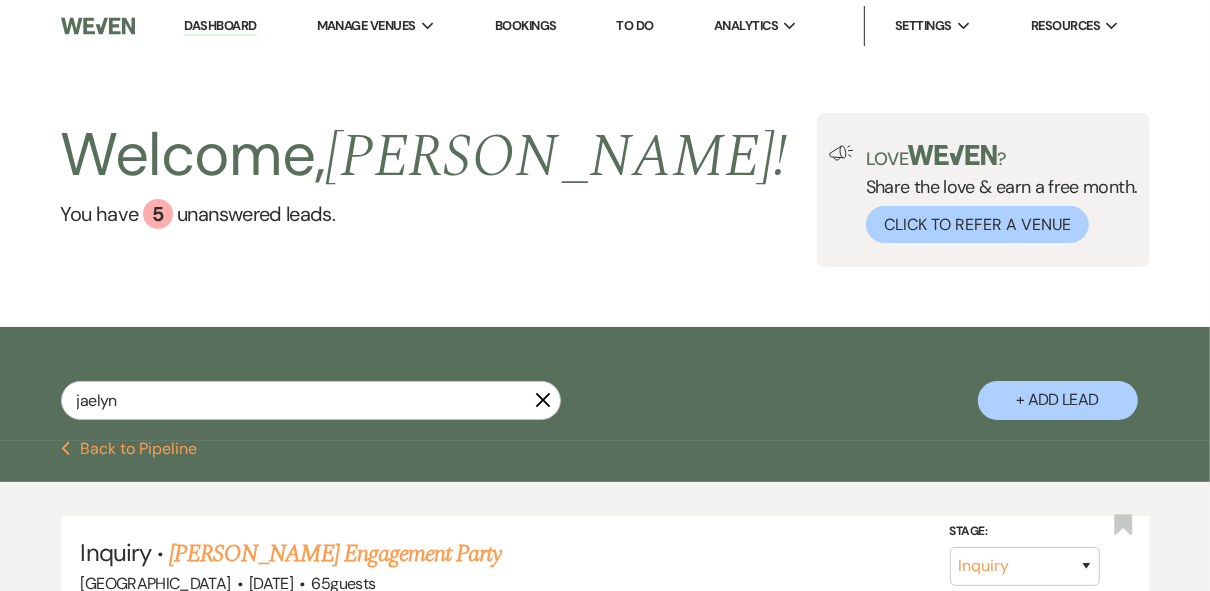 click on "Dashboard" at bounding box center (220, 26) 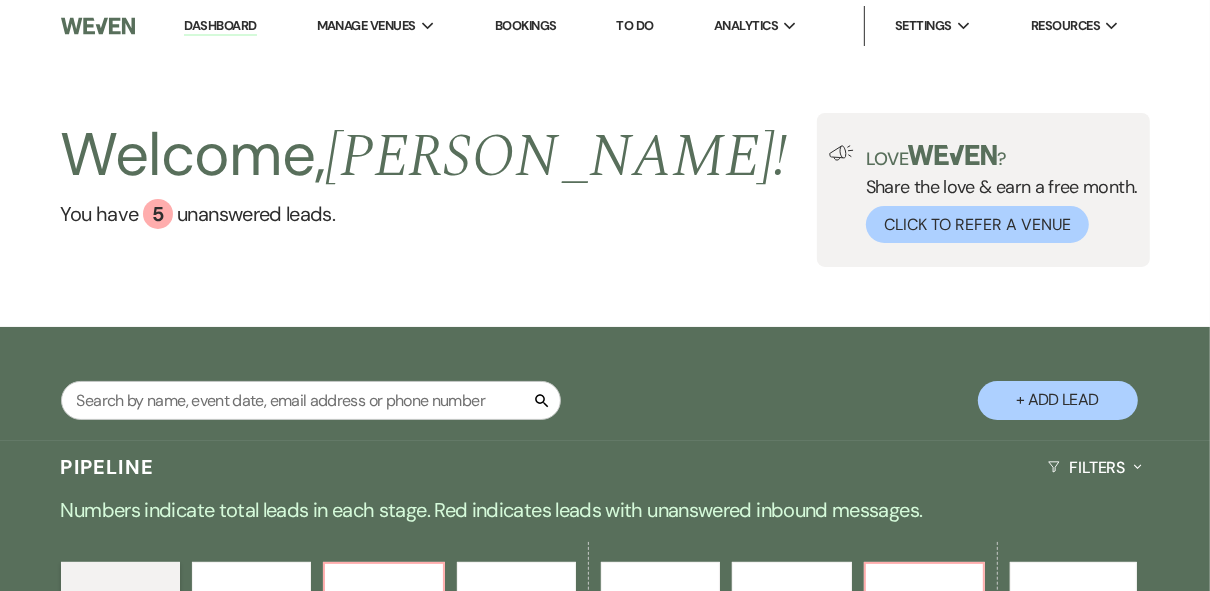 click on "Dashboard" at bounding box center [220, 26] 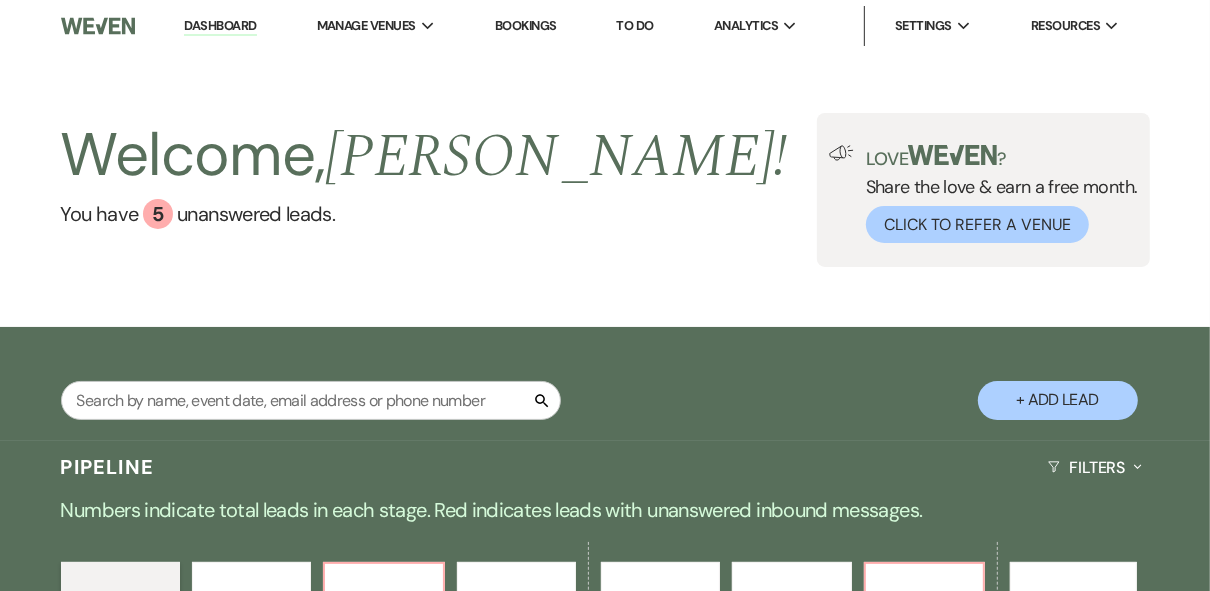 click on "Welcome,  [PERSON_NAME] ! You have   5   unanswered lead s . Love   ?
Share the love & earn a free month.     Click to Refer a Venue" at bounding box center (605, 190) 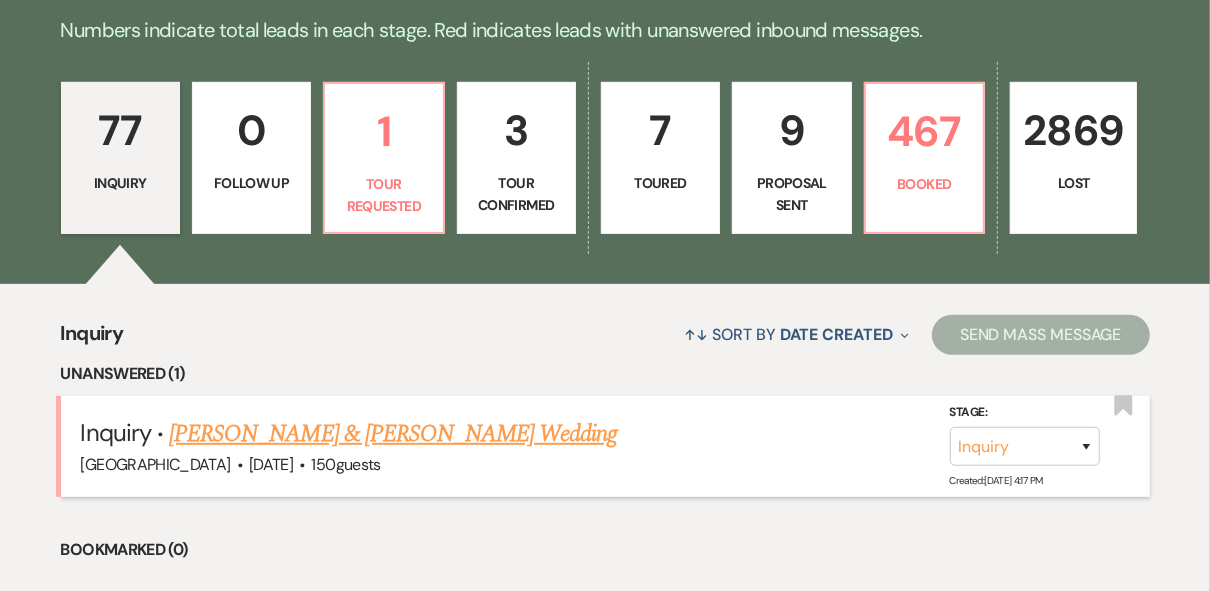 click on "[PERSON_NAME] & [PERSON_NAME] Wedding" at bounding box center [393, 434] 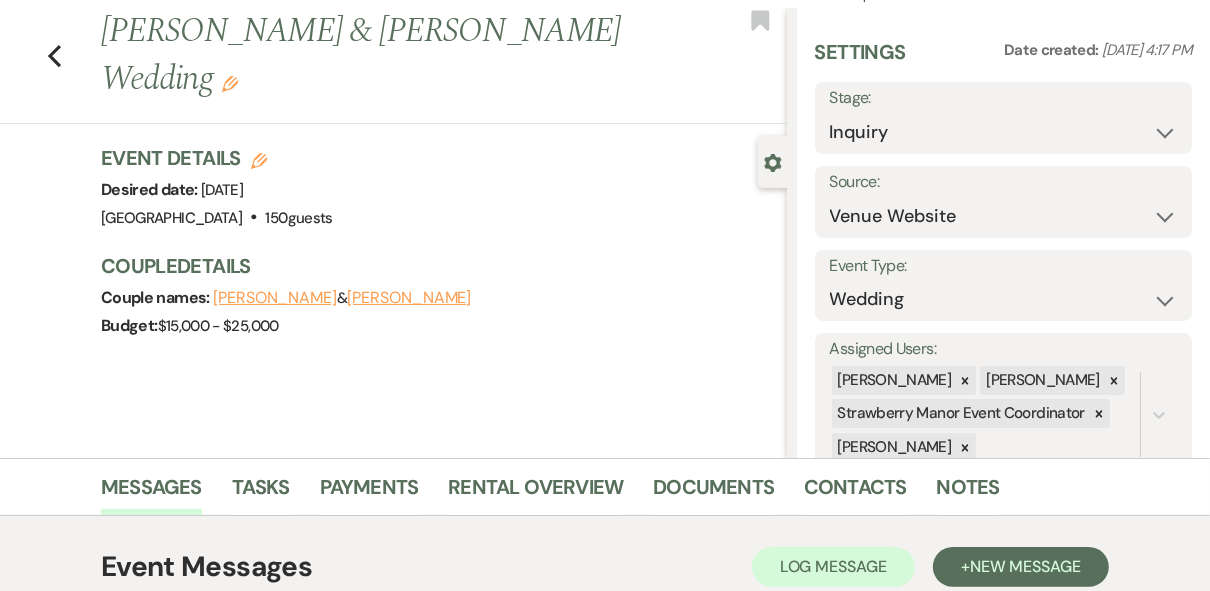 scroll, scrollTop: 0, scrollLeft: 0, axis: both 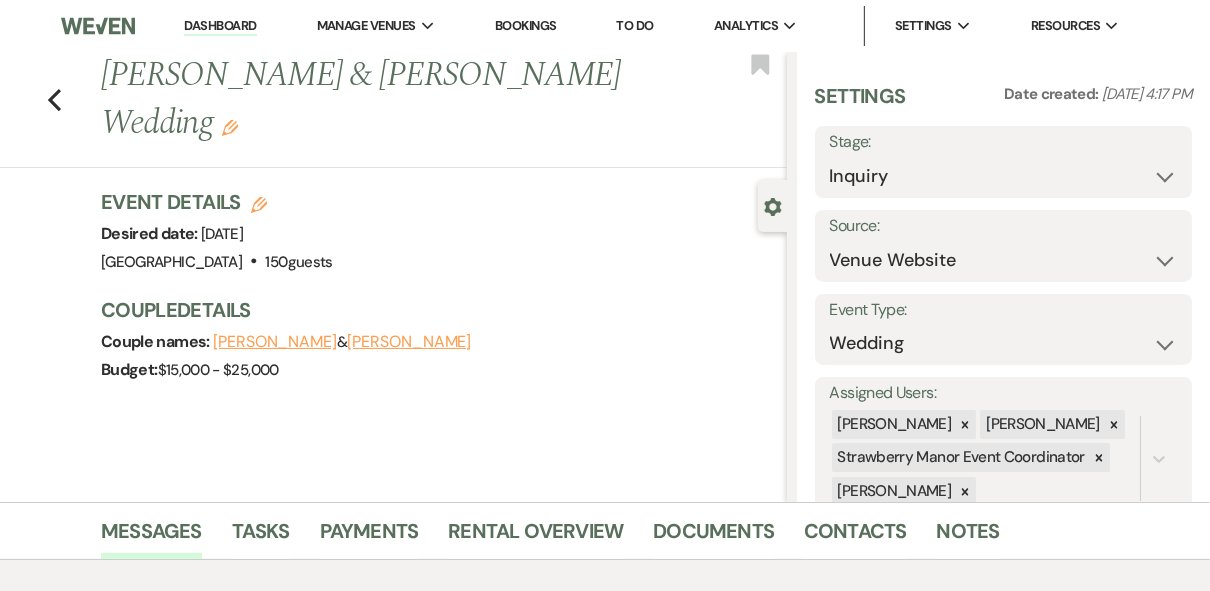 click on "Dashboard" at bounding box center [220, 26] 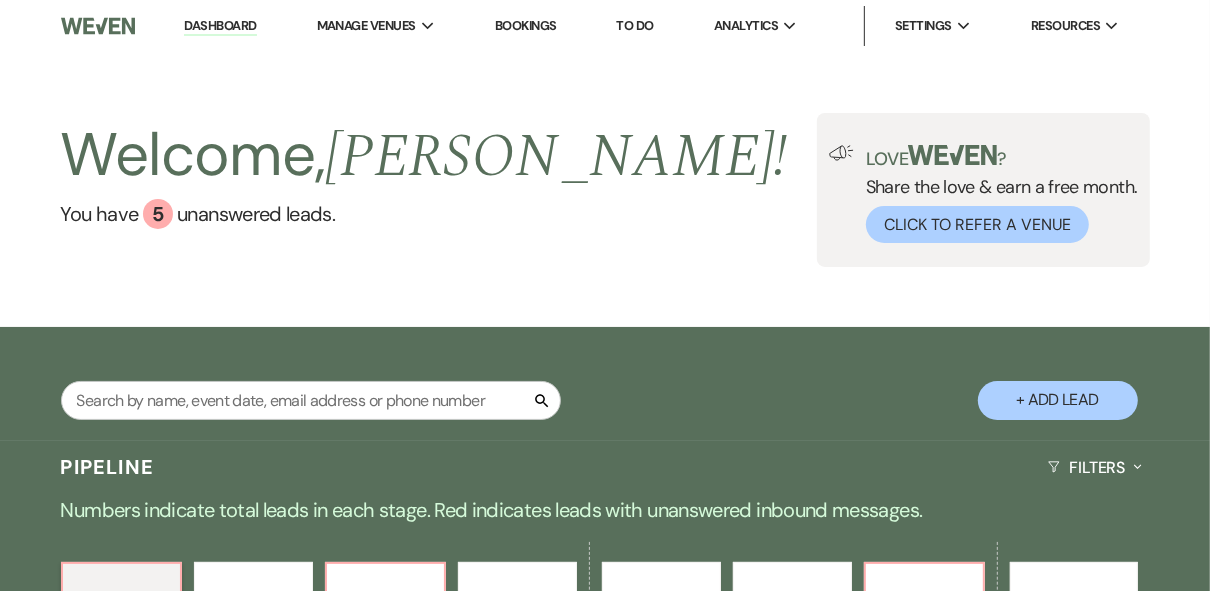 click on "Welcome,  [PERSON_NAME] ! You have   5   unanswered lead s . Love   ?
Share the love & earn a free month.     Click to Refer a Venue" at bounding box center [605, 190] 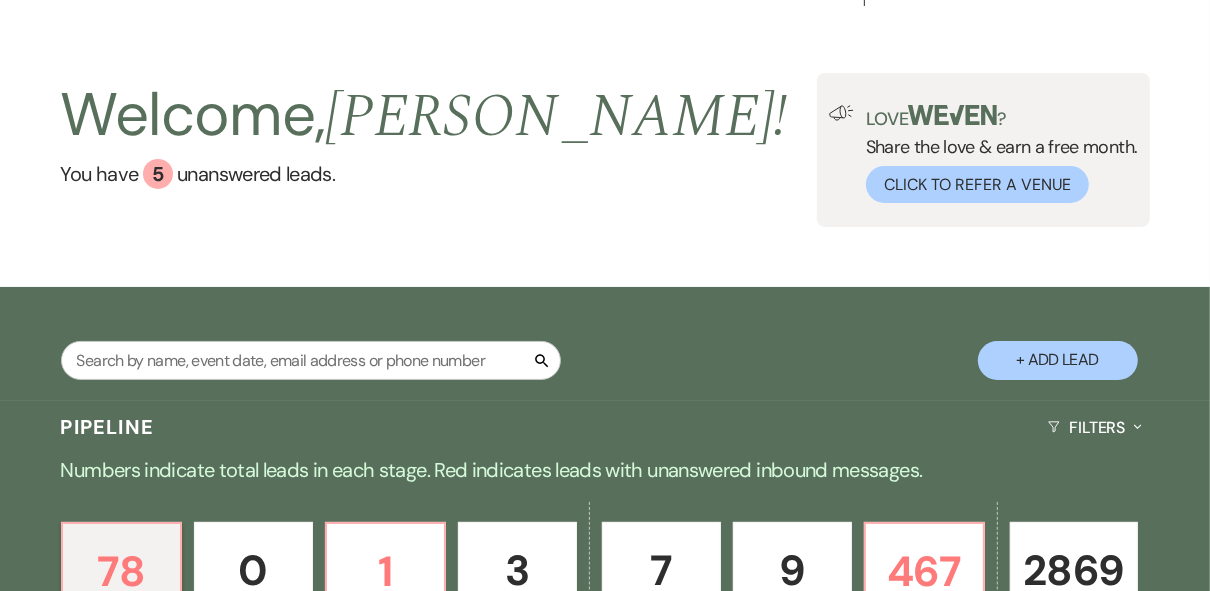 scroll, scrollTop: 0, scrollLeft: 0, axis: both 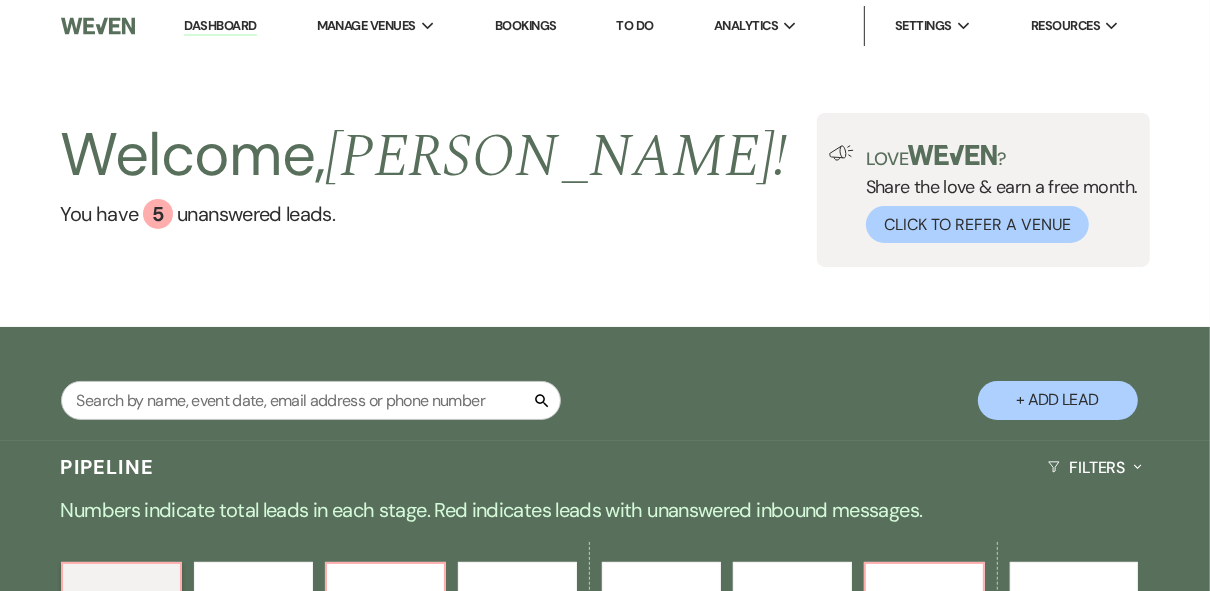 click on "Welcome,  [PERSON_NAME] ! You have   5   unanswered lead s . Love   ?
Share the love & earn a free month.     Click to Refer a Venue" at bounding box center [605, 190] 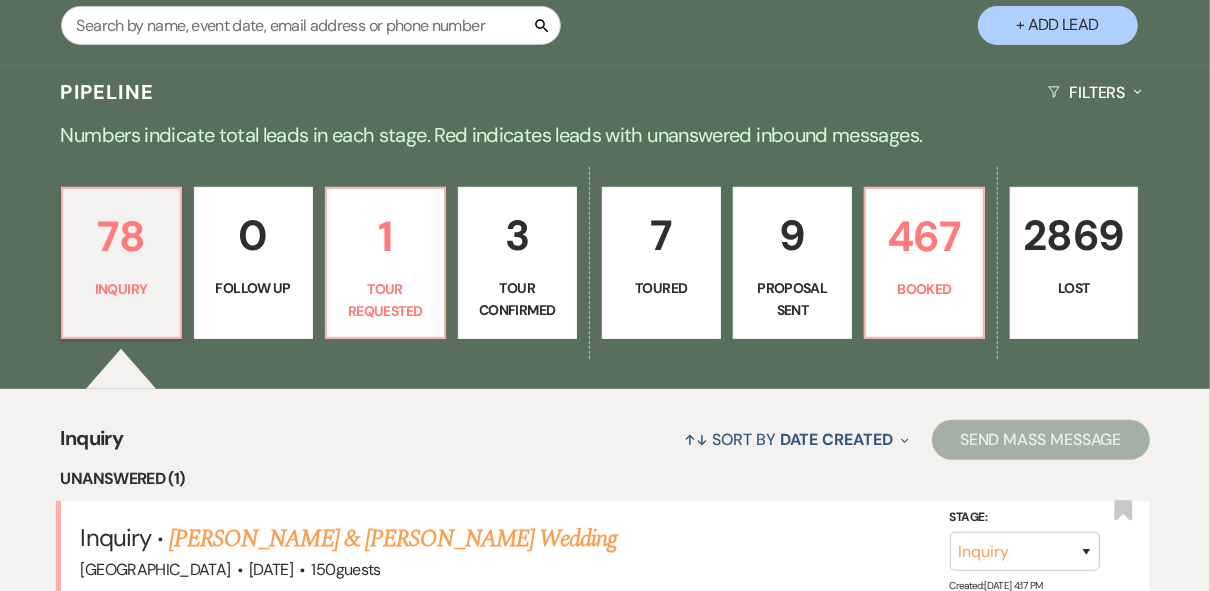 scroll, scrollTop: 400, scrollLeft: 0, axis: vertical 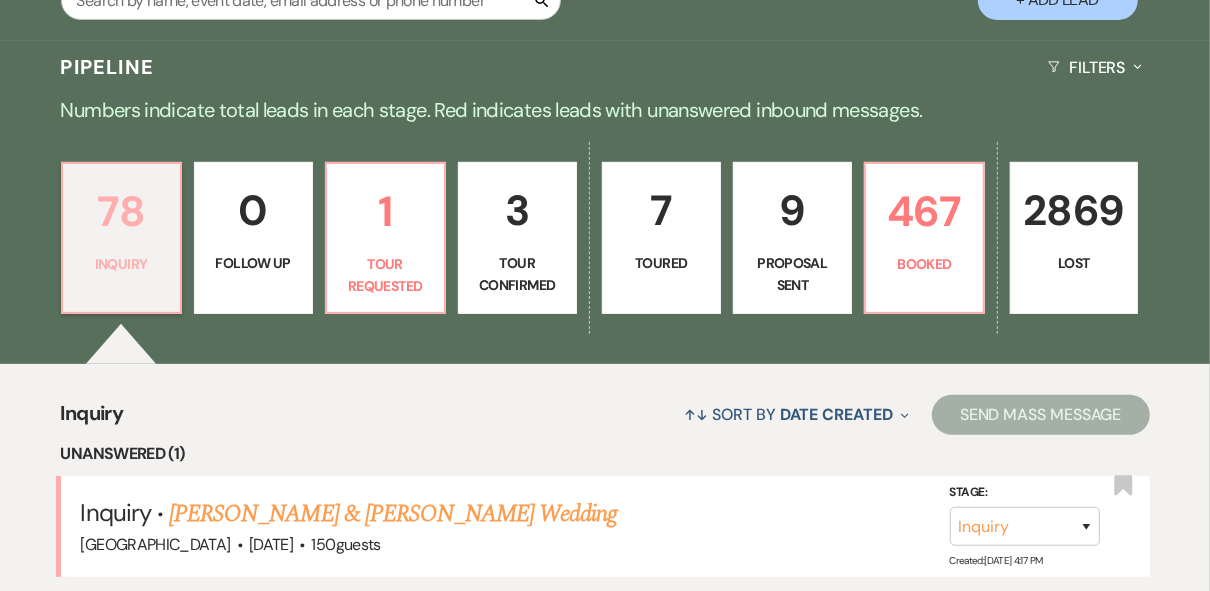 click on "Inquiry" at bounding box center (121, 264) 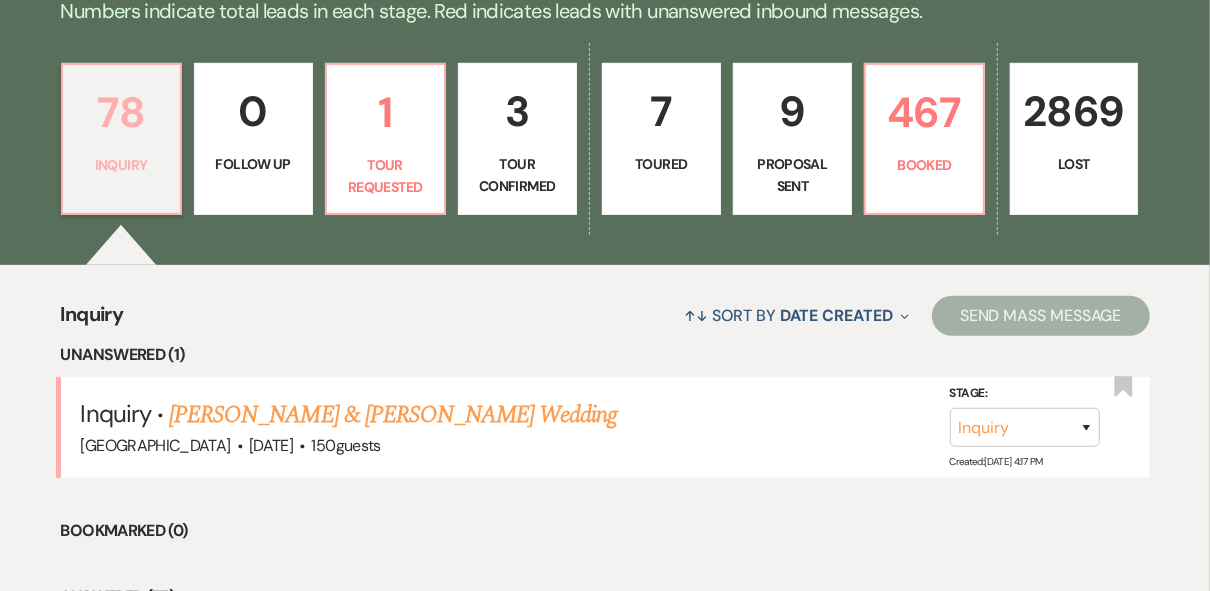 scroll, scrollTop: 400, scrollLeft: 0, axis: vertical 